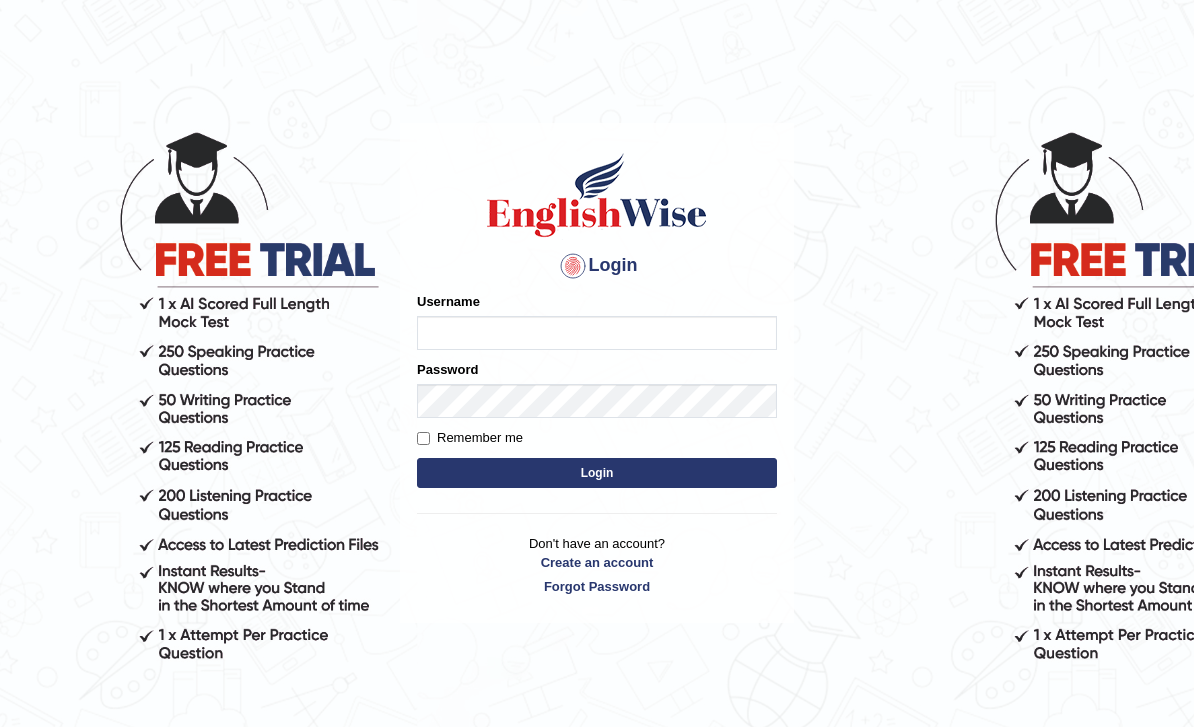 scroll, scrollTop: 149, scrollLeft: 0, axis: vertical 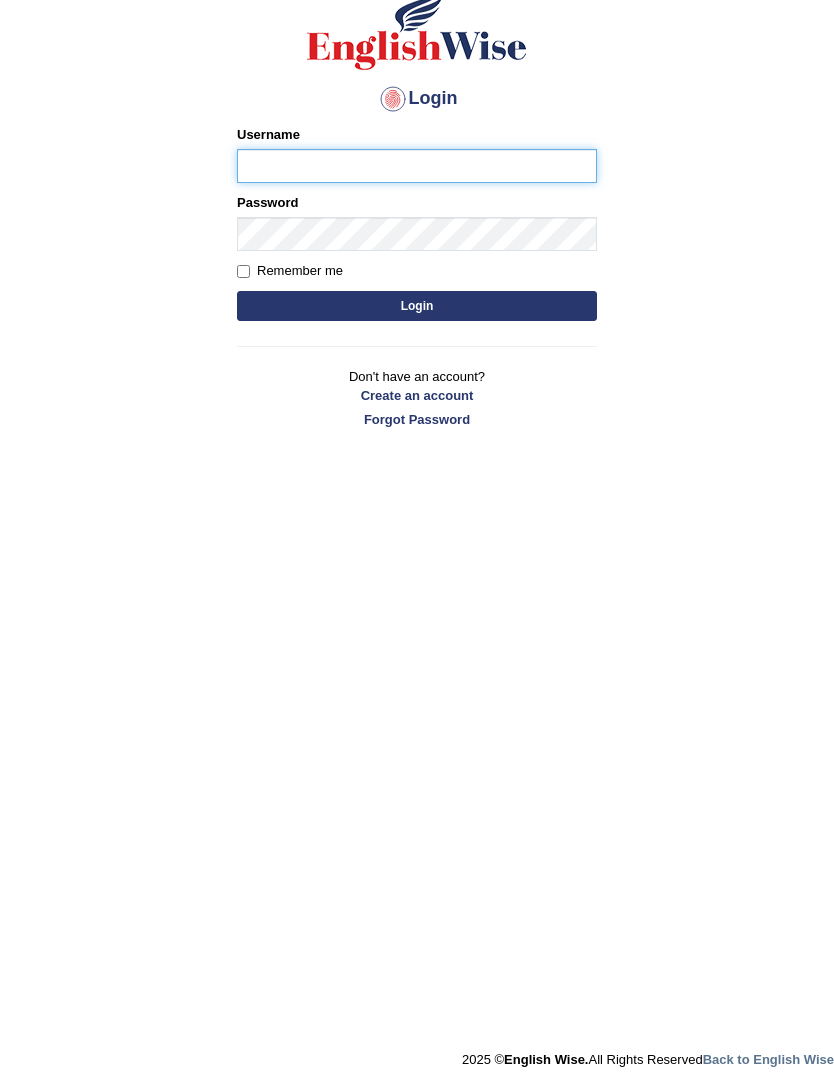 type on "RaiSanish" 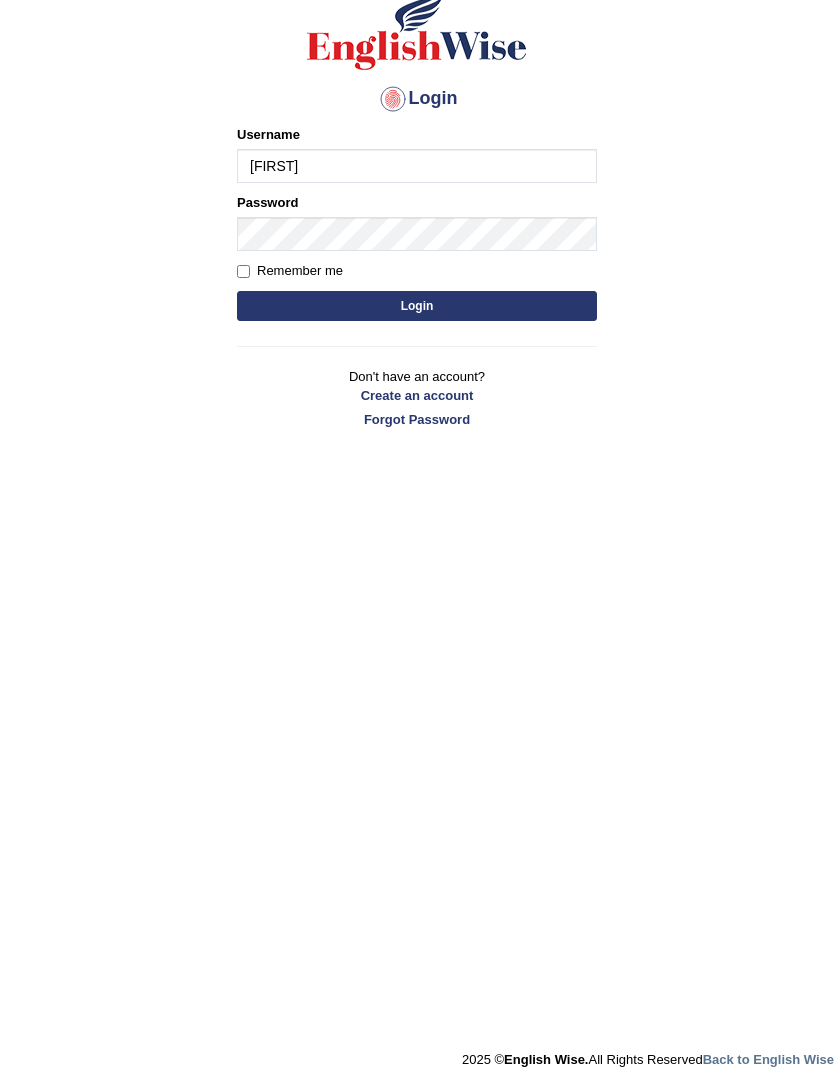 click on "Login" at bounding box center (417, 306) 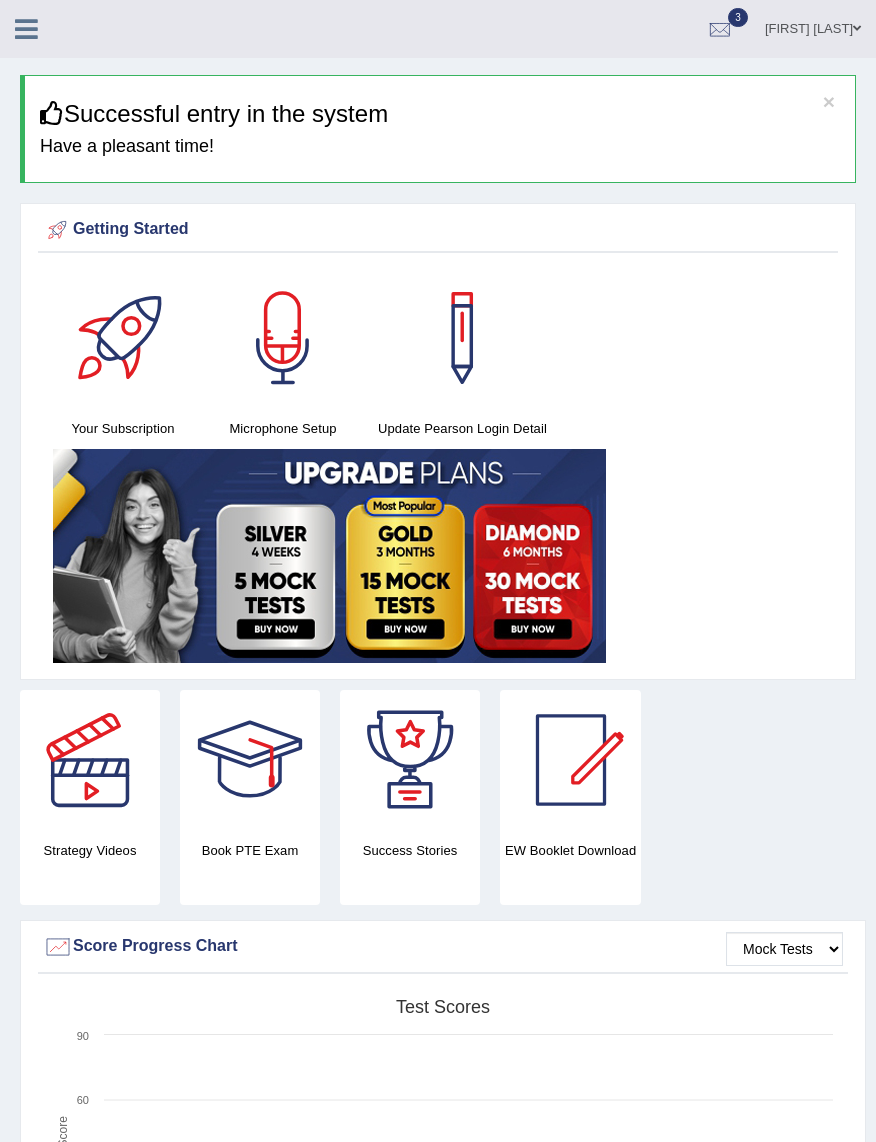 scroll, scrollTop: 5, scrollLeft: 0, axis: vertical 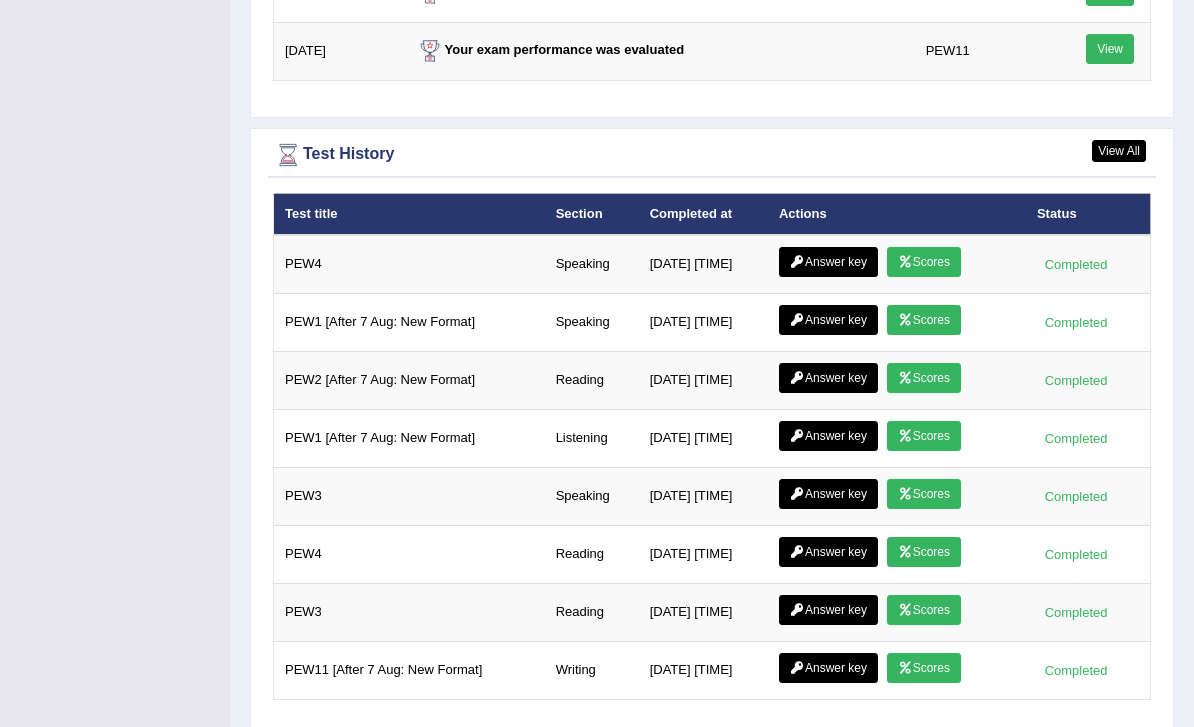click on "Scores" at bounding box center (924, 668) 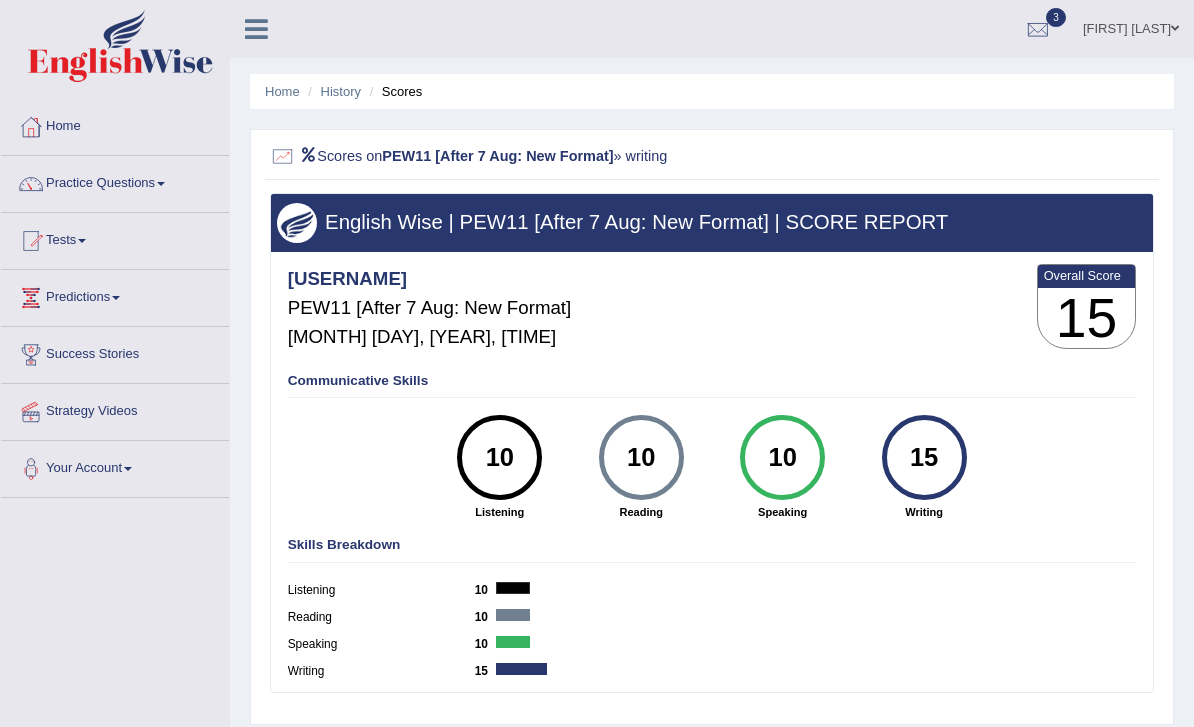 scroll, scrollTop: 0, scrollLeft: 0, axis: both 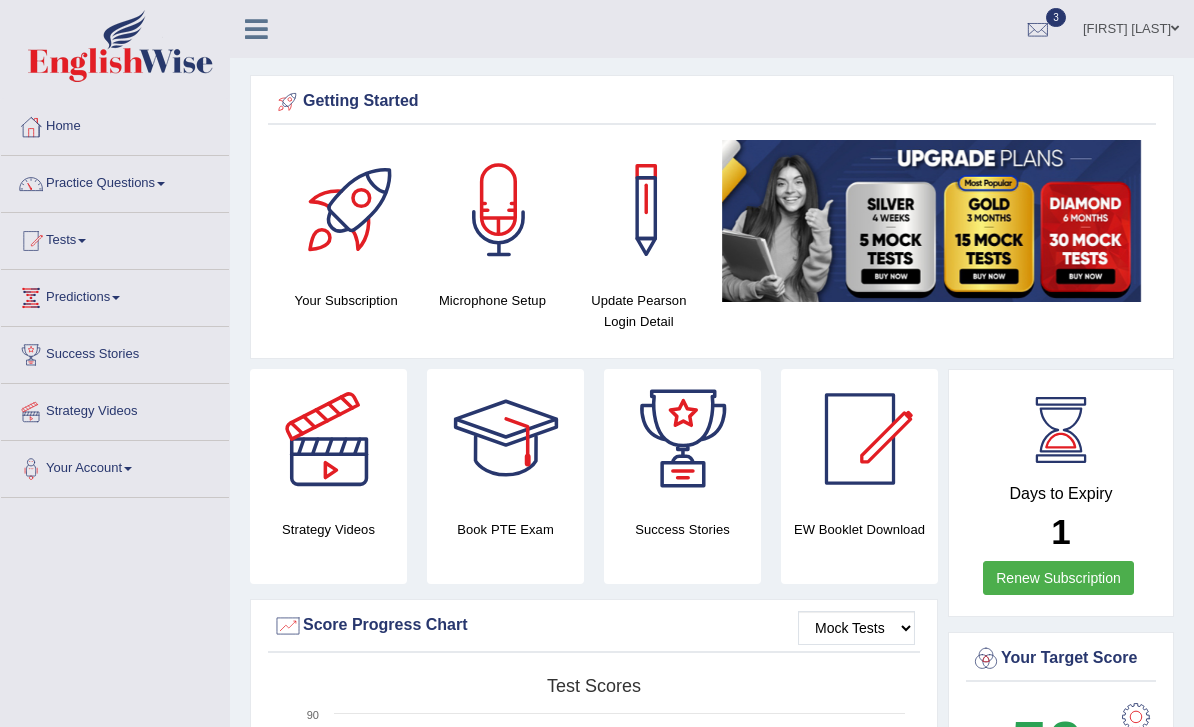 click on "Days to Expiry
1
Renew Subscription" at bounding box center (1061, 495) 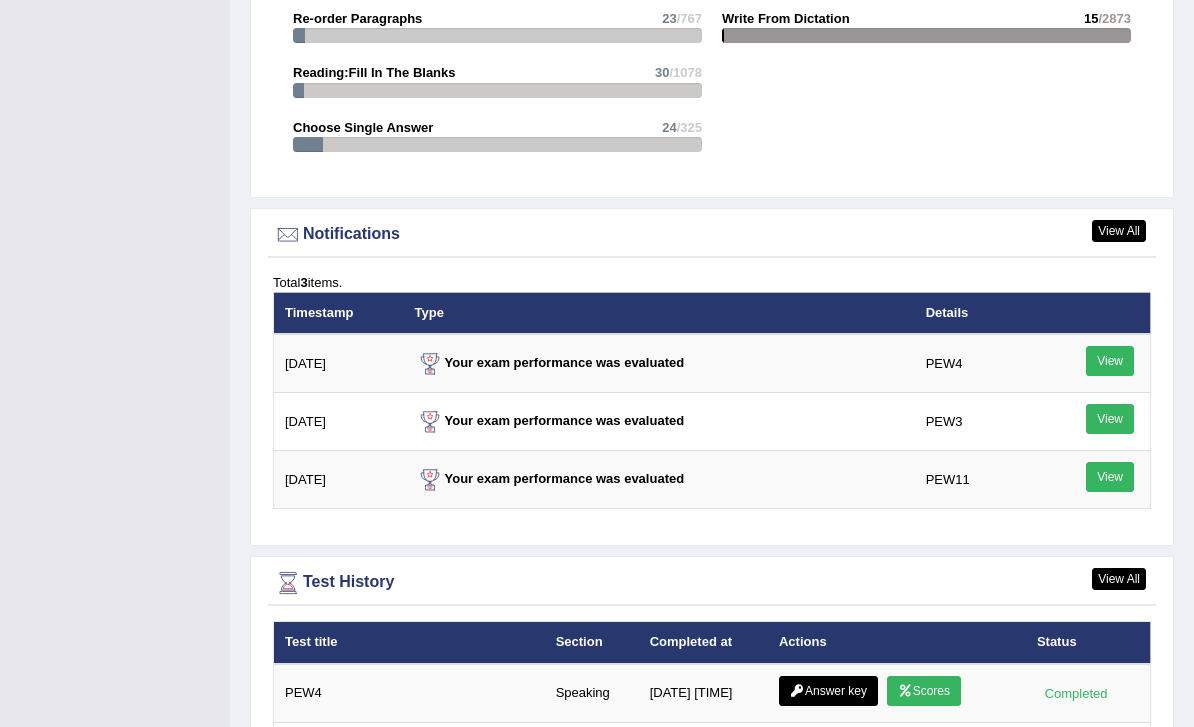 scroll, scrollTop: 2231, scrollLeft: 0, axis: vertical 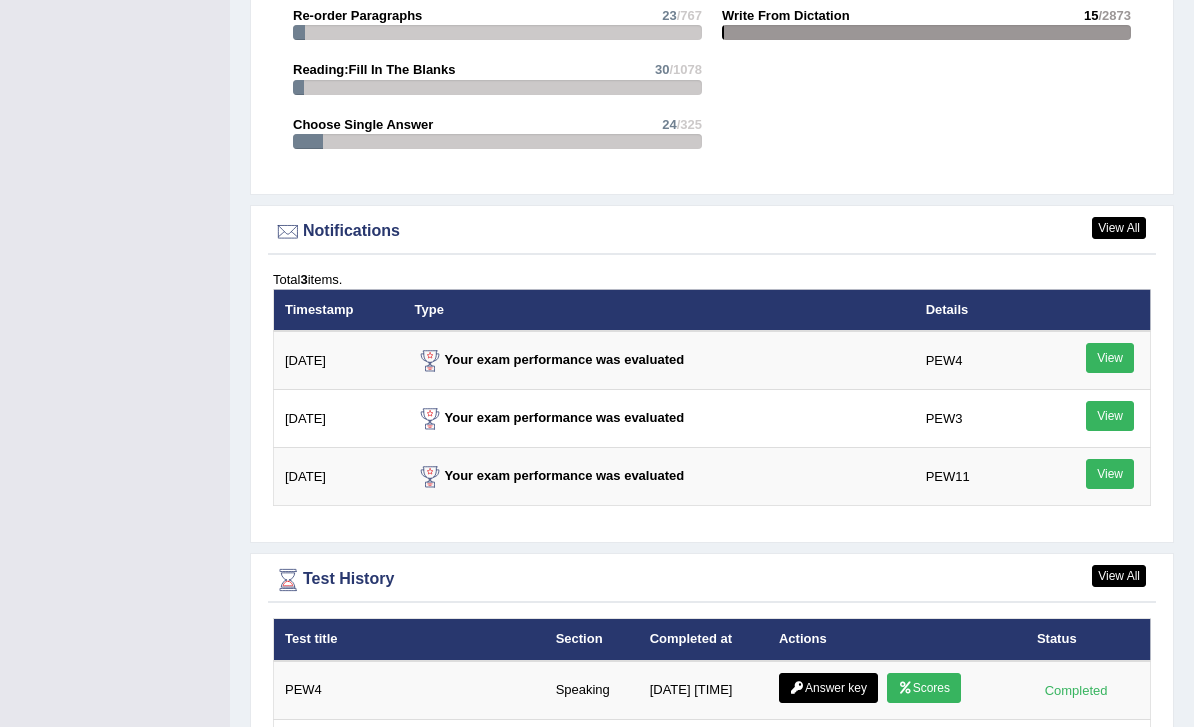 click on "View" at bounding box center (1110, 358) 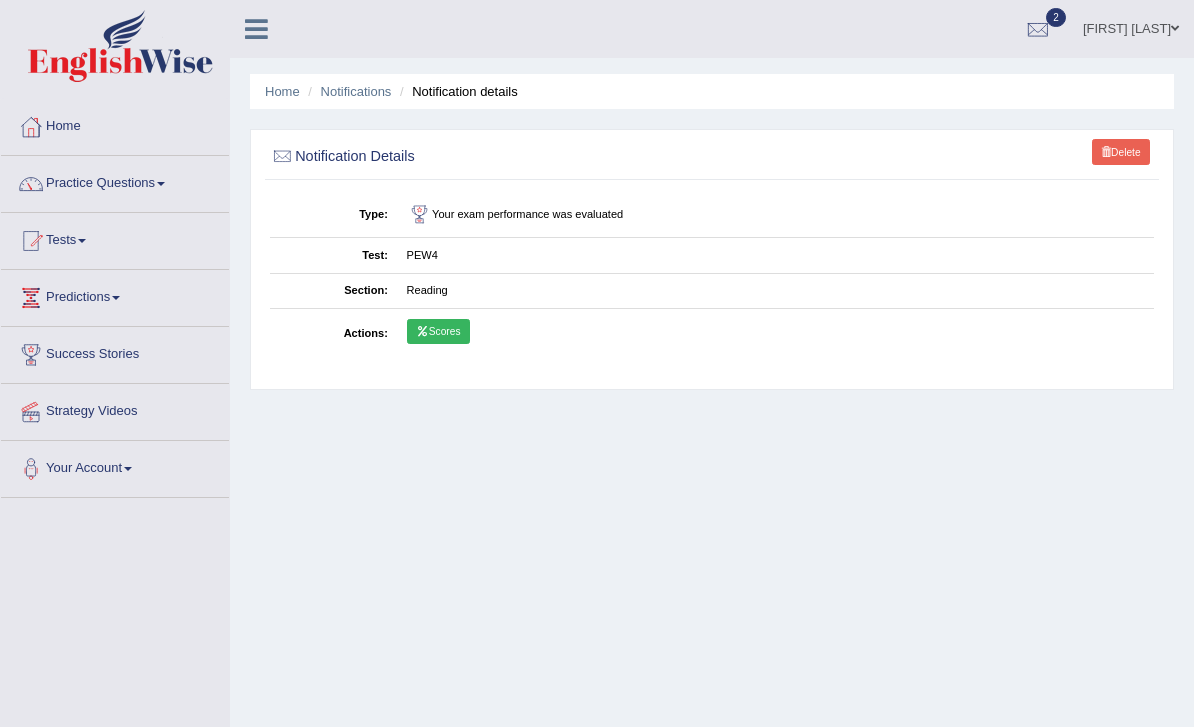 scroll, scrollTop: 0, scrollLeft: 0, axis: both 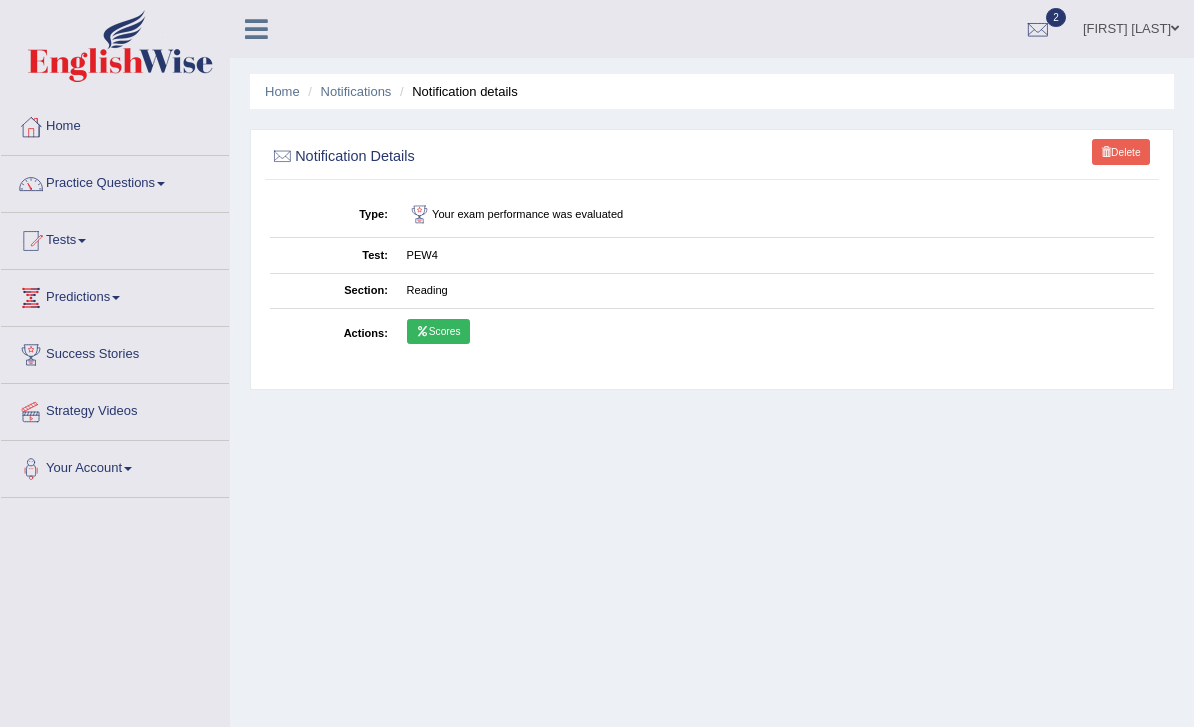 click on "Scores" at bounding box center [775, 333] 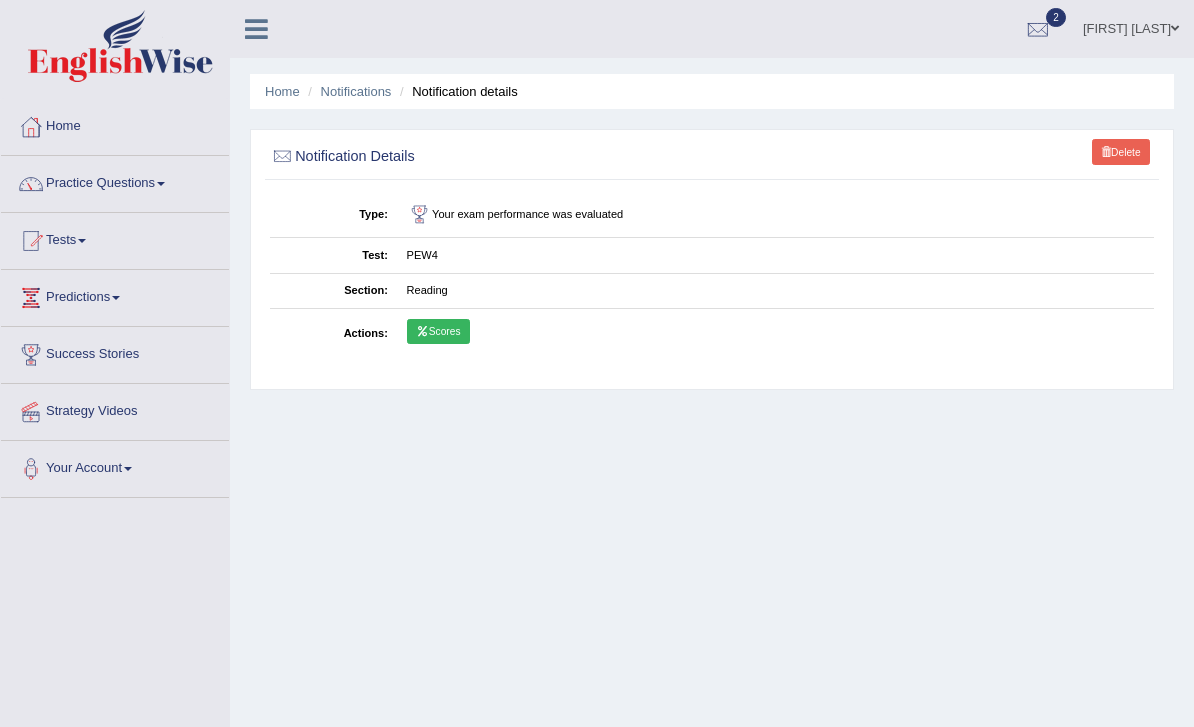 click on "Scores" at bounding box center [438, 332] 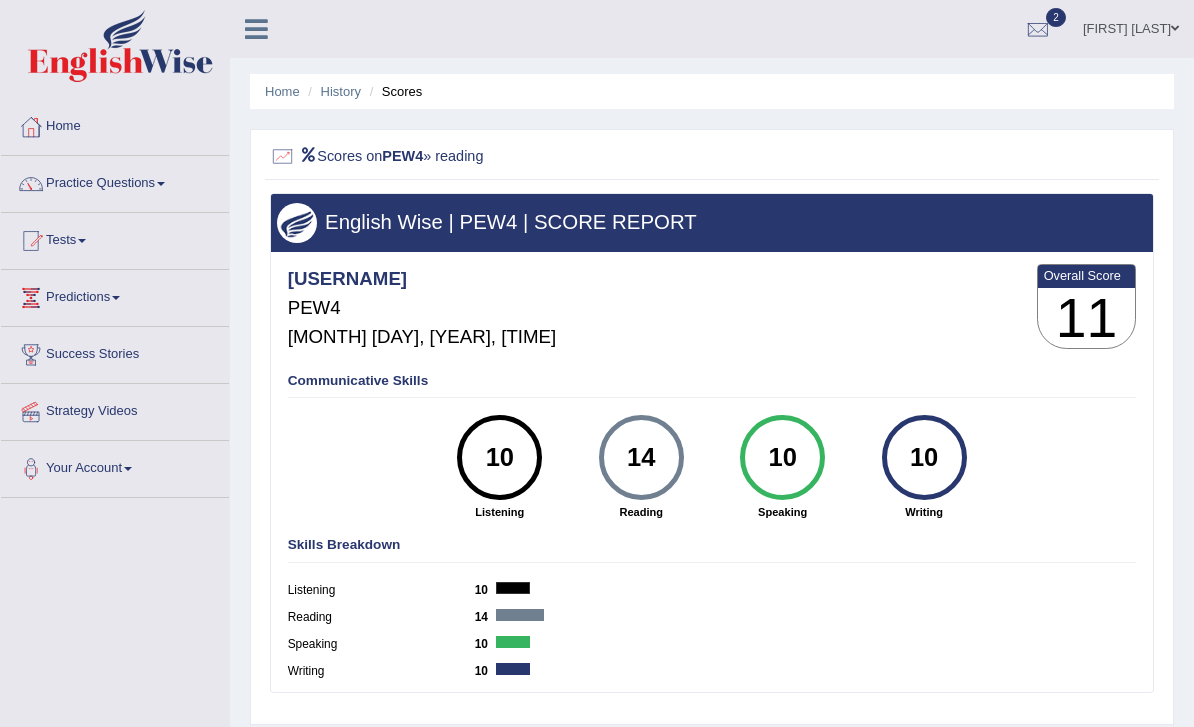 scroll, scrollTop: 0, scrollLeft: 0, axis: both 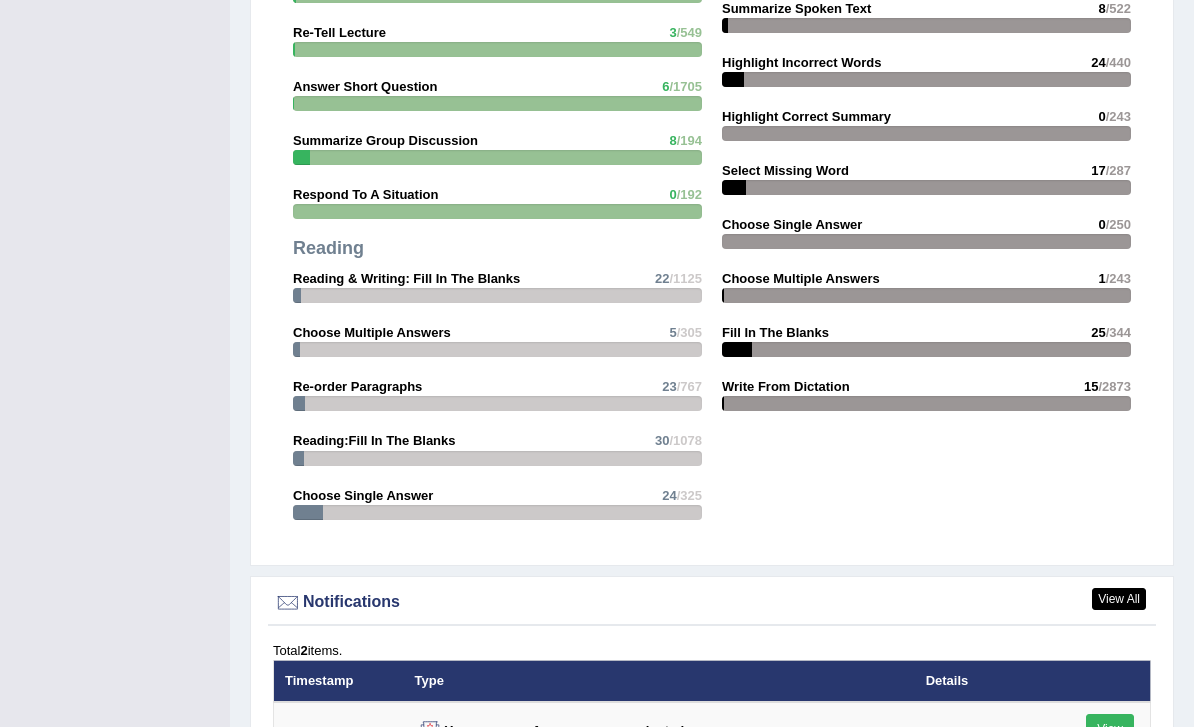 click at bounding box center [926, 295] 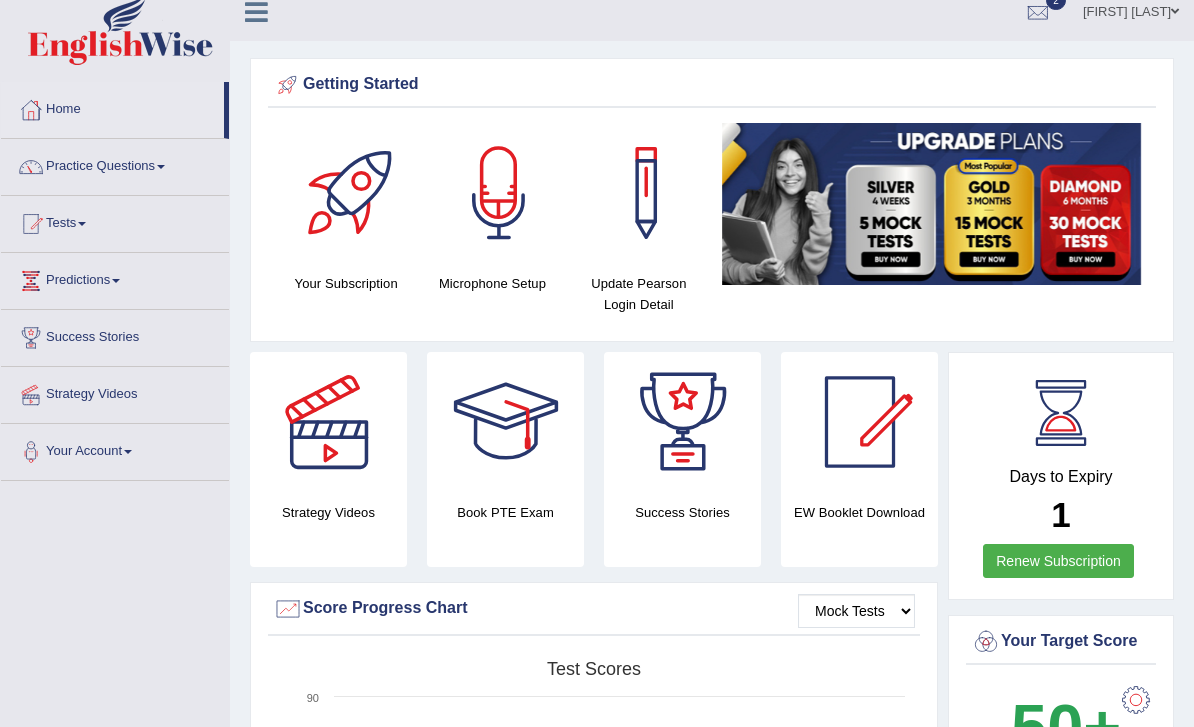 scroll, scrollTop: 0, scrollLeft: 0, axis: both 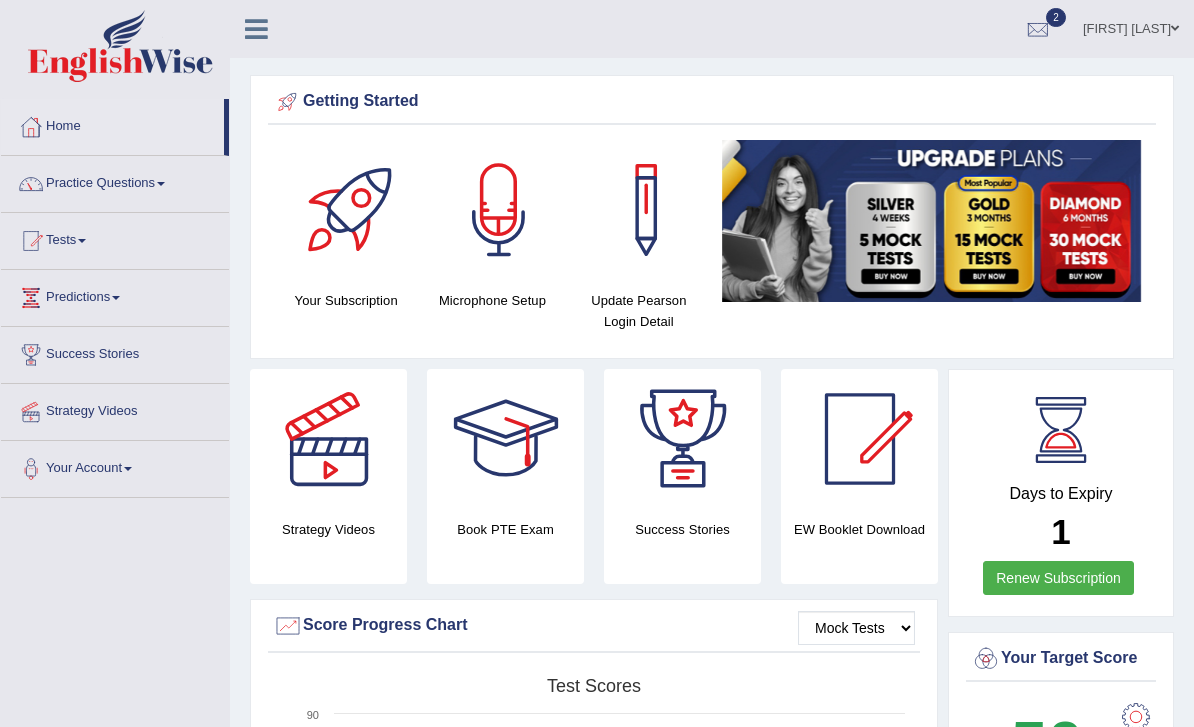 click at bounding box center (256, 29) 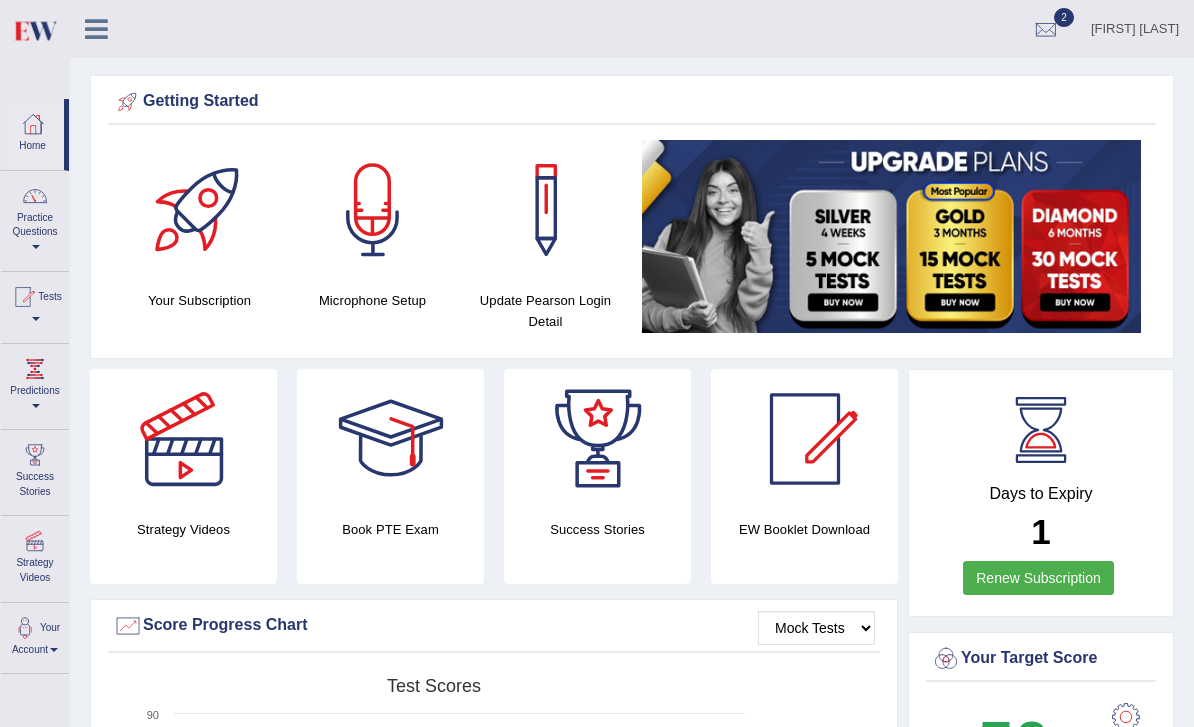 click on "Practice Questions" at bounding box center [35, 218] 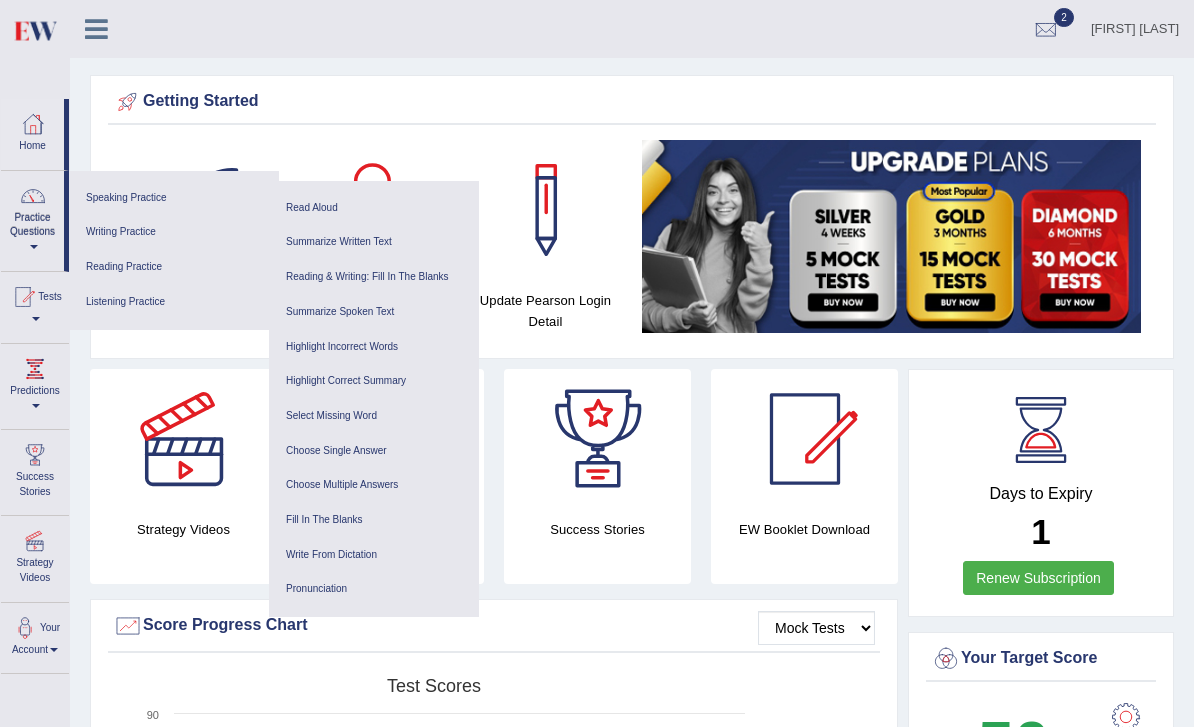 click on "Read Aloud" at bounding box center (374, 208) 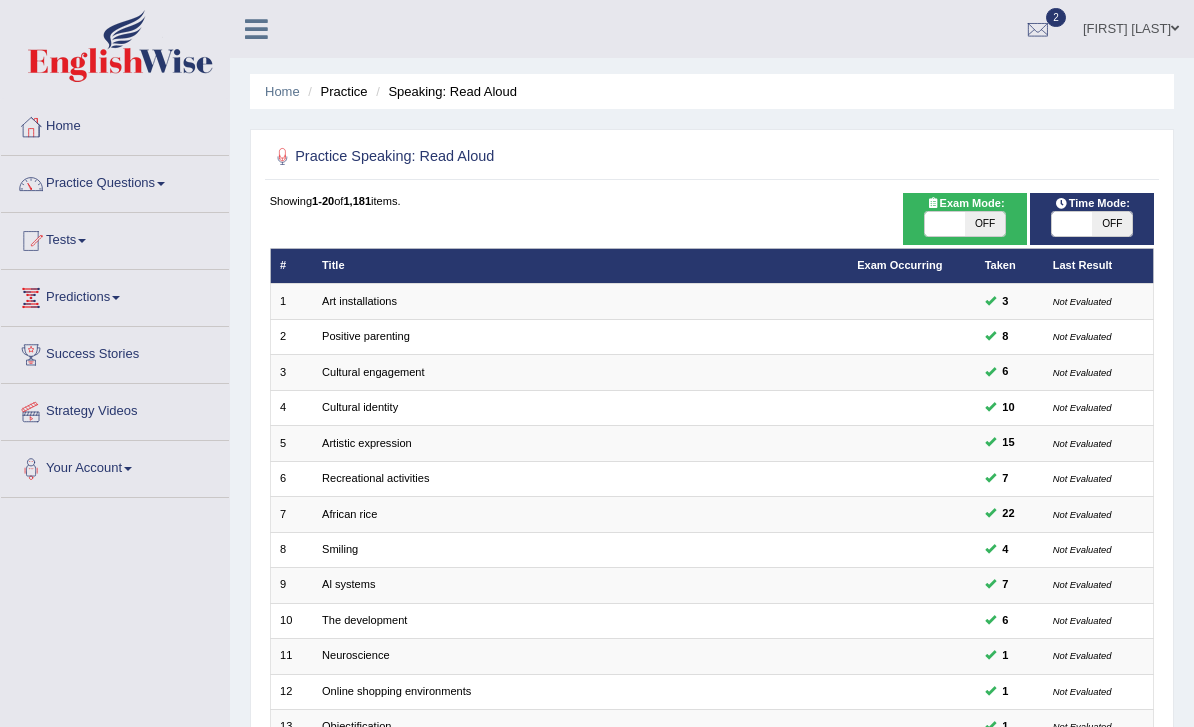 scroll, scrollTop: 0, scrollLeft: 0, axis: both 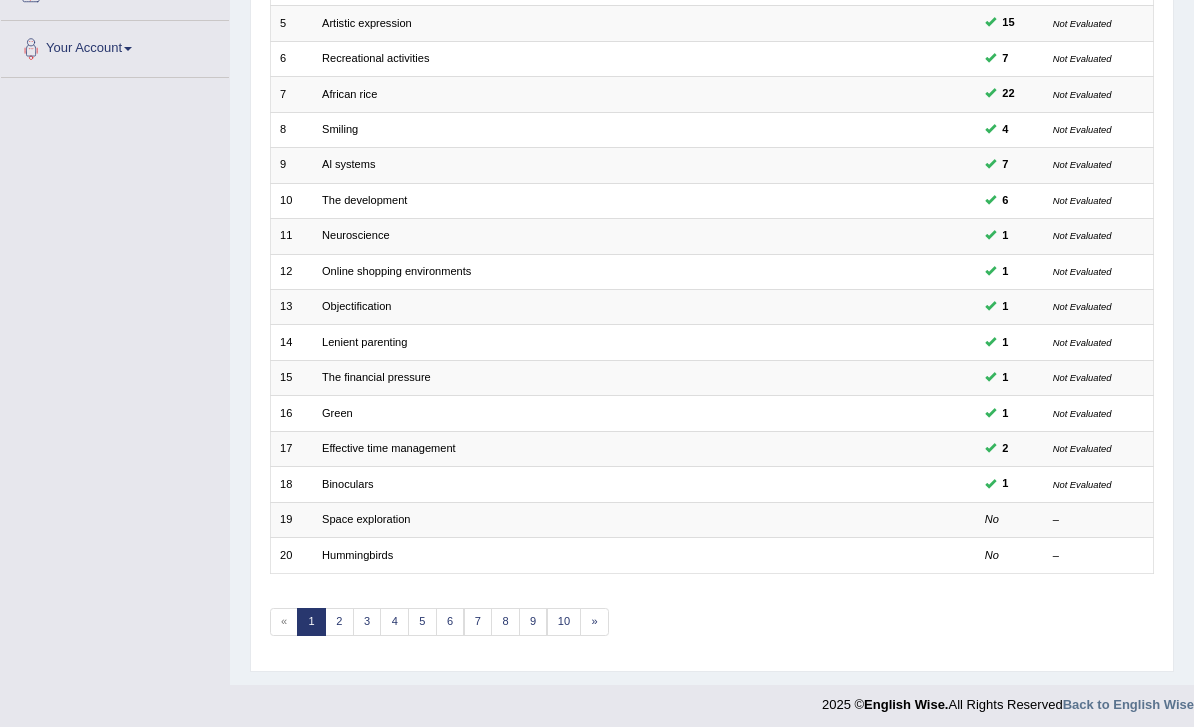 click on "Space exploration" at bounding box center [366, 519] 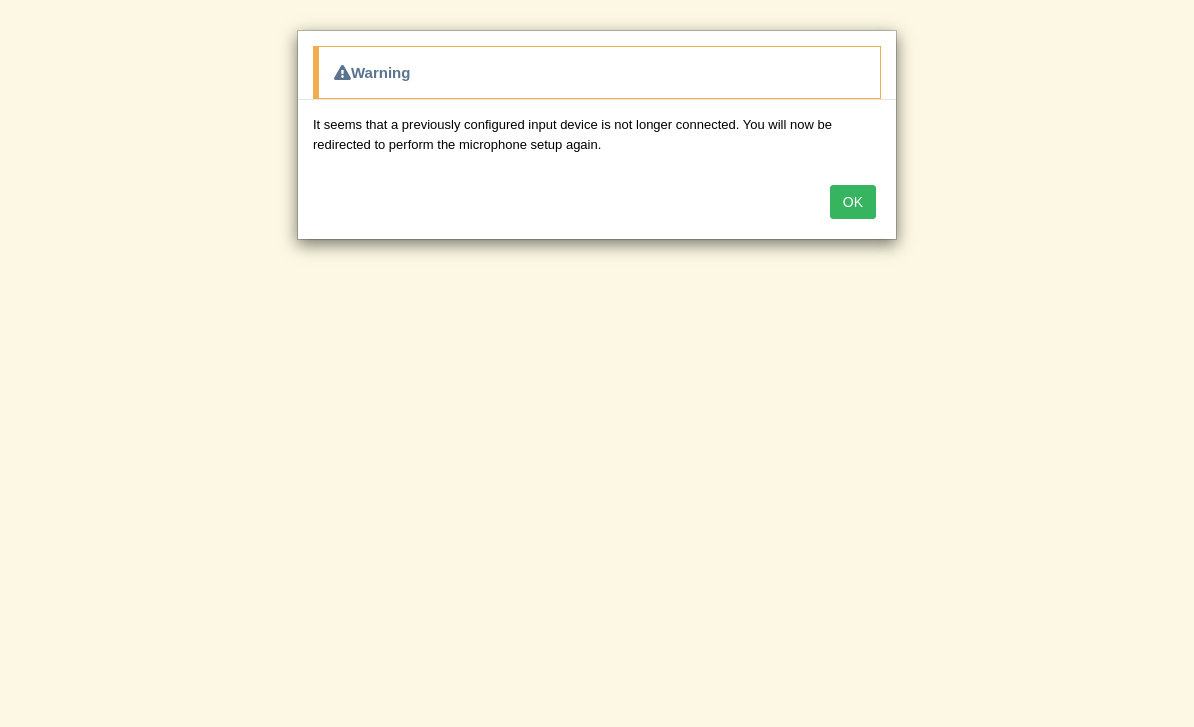 scroll, scrollTop: 0, scrollLeft: 0, axis: both 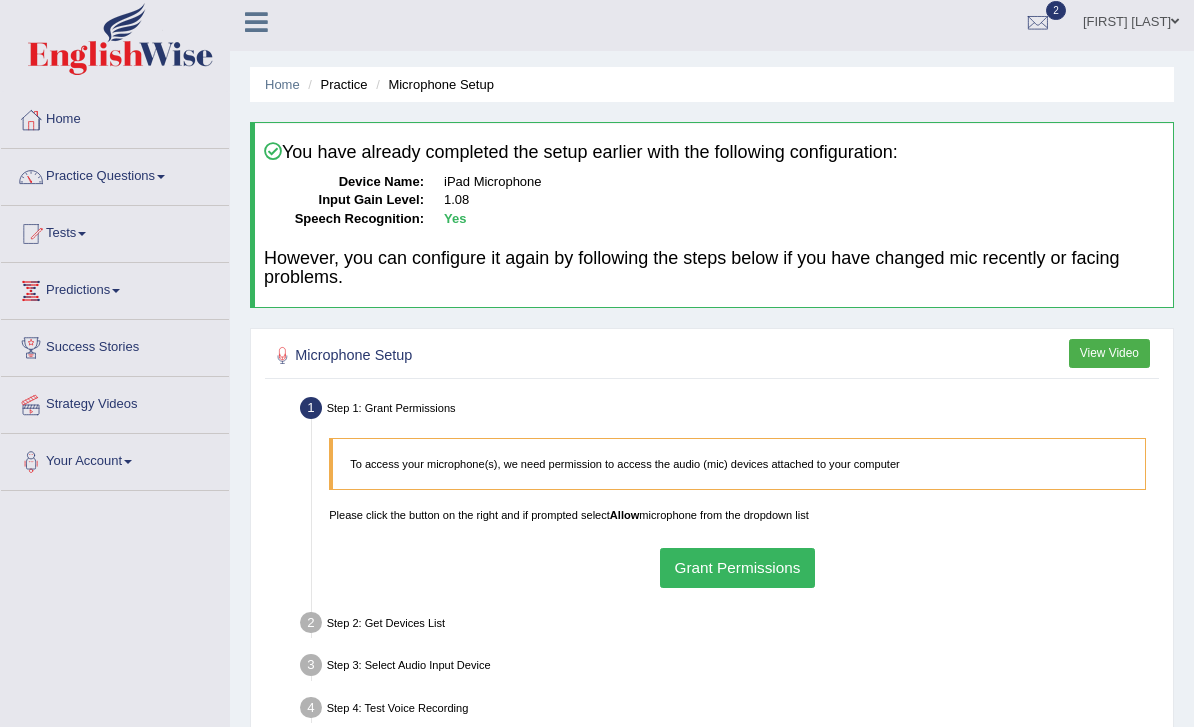 click on "Grant Permissions" at bounding box center (737, 567) 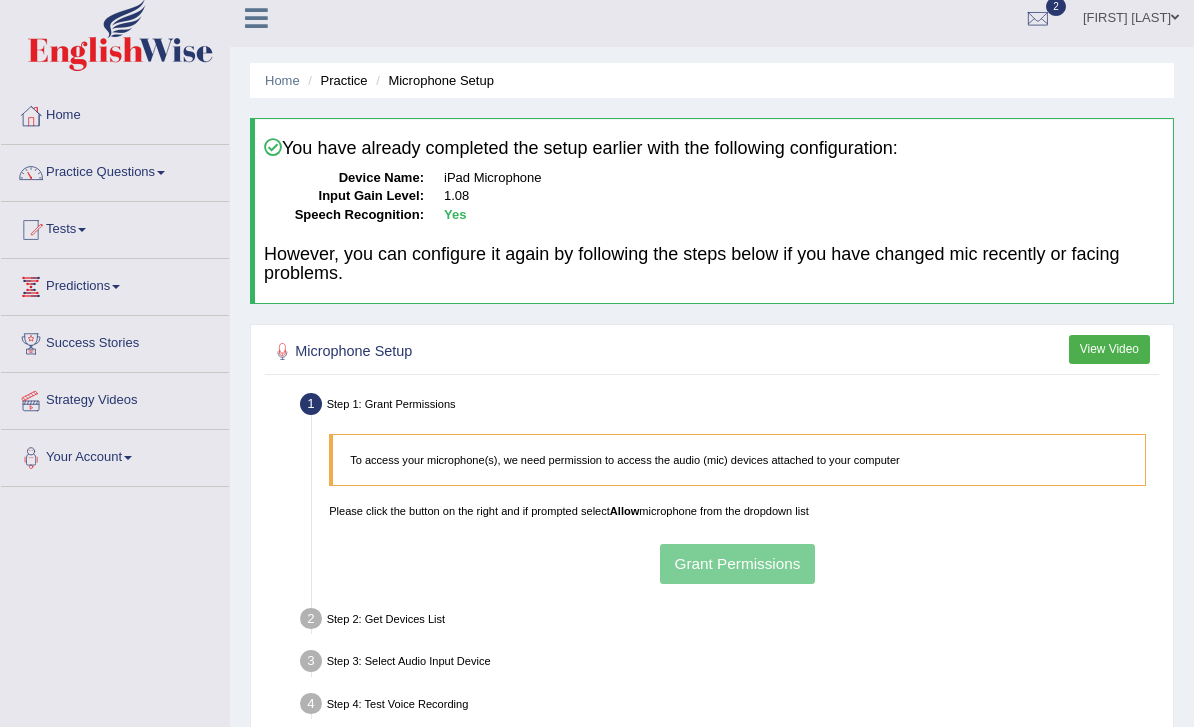 scroll, scrollTop: 71, scrollLeft: 0, axis: vertical 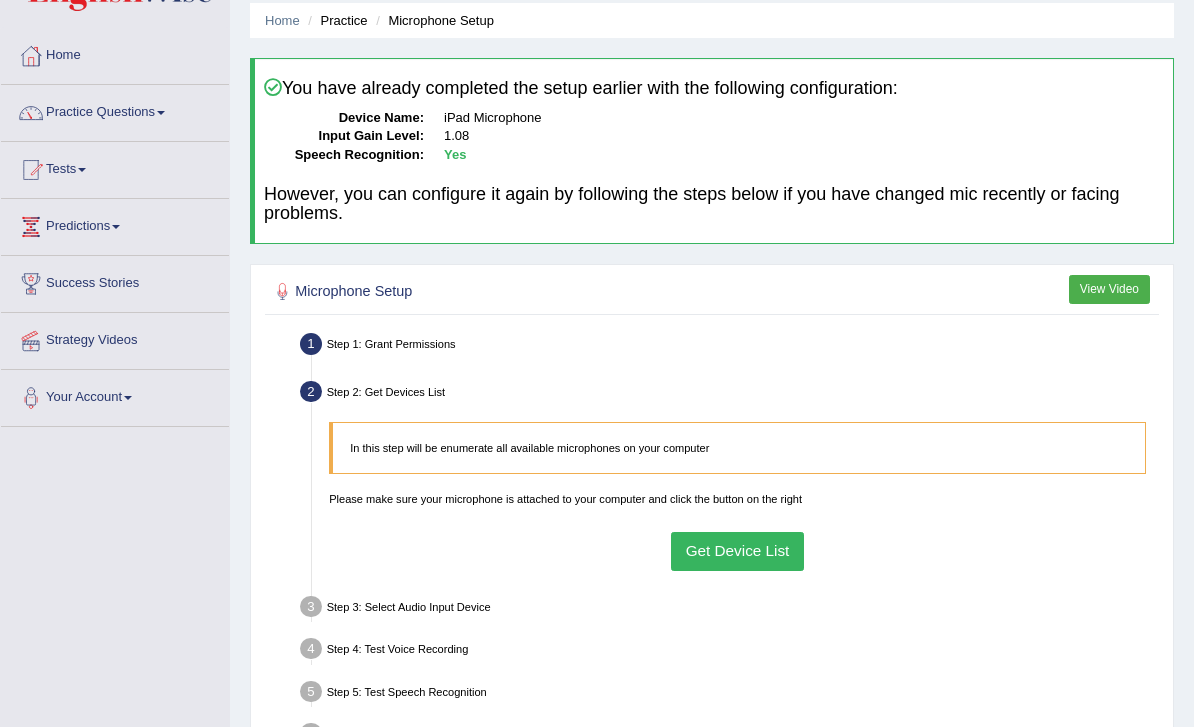 click on "Get Device List" at bounding box center (737, 551) 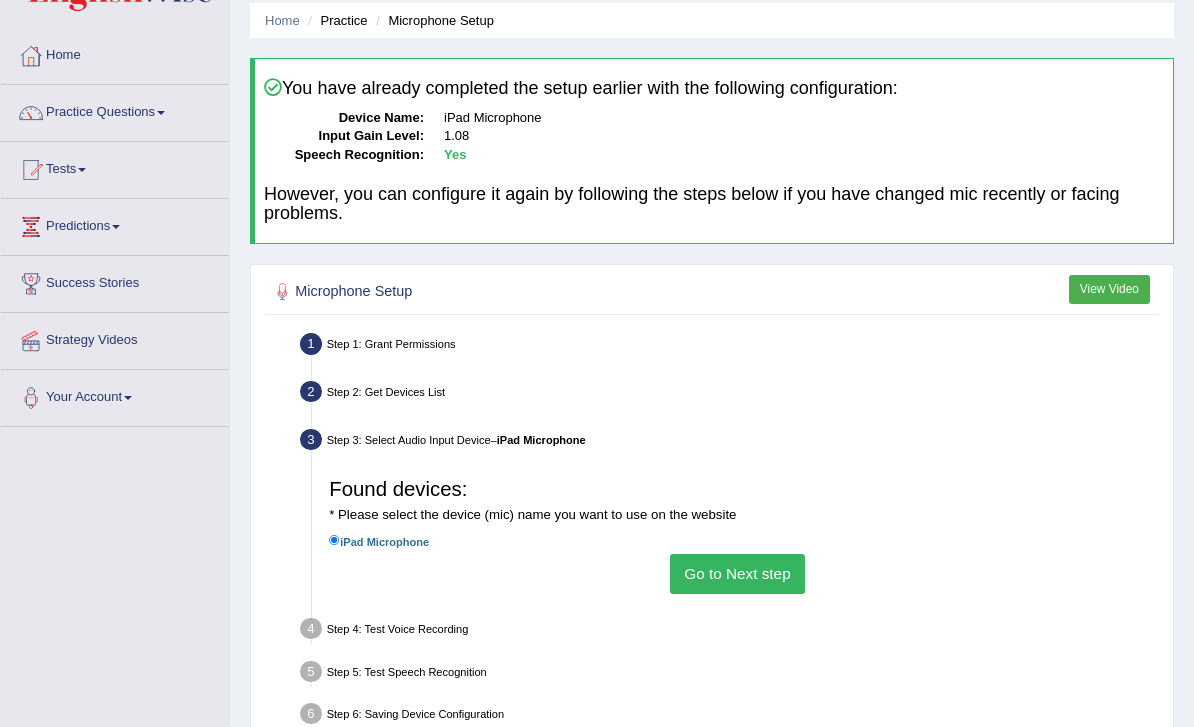 click on "Go to Next step" at bounding box center [737, 573] 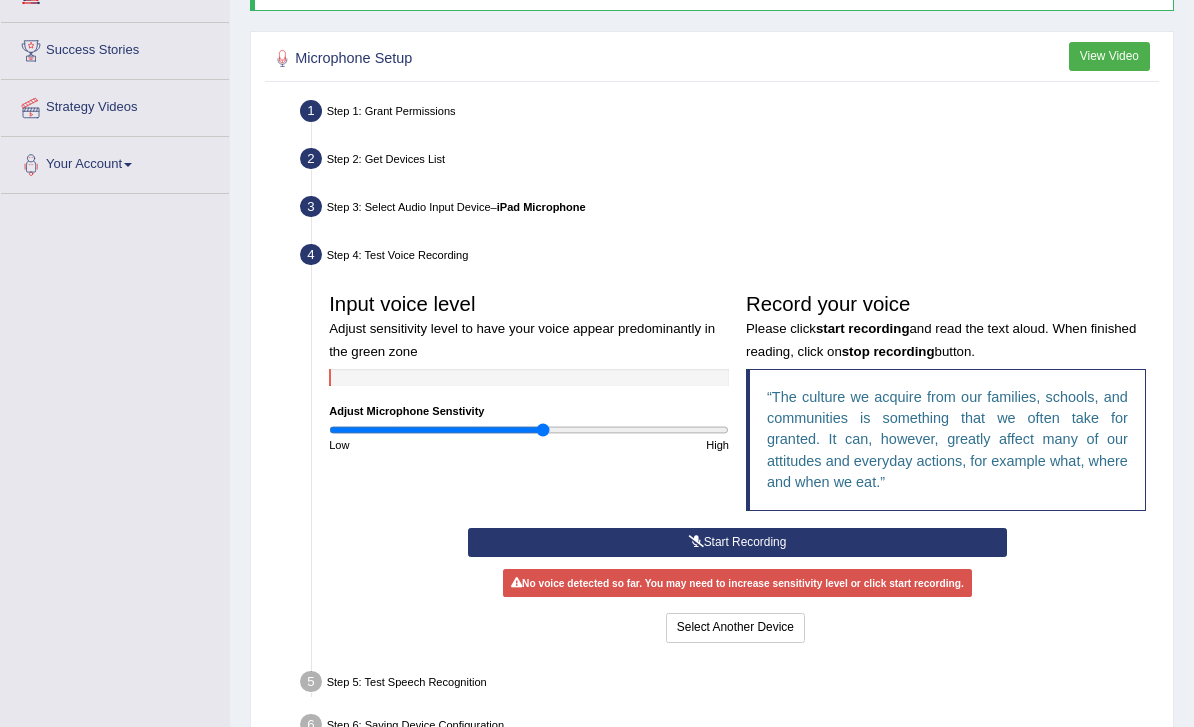 scroll, scrollTop: 346, scrollLeft: 0, axis: vertical 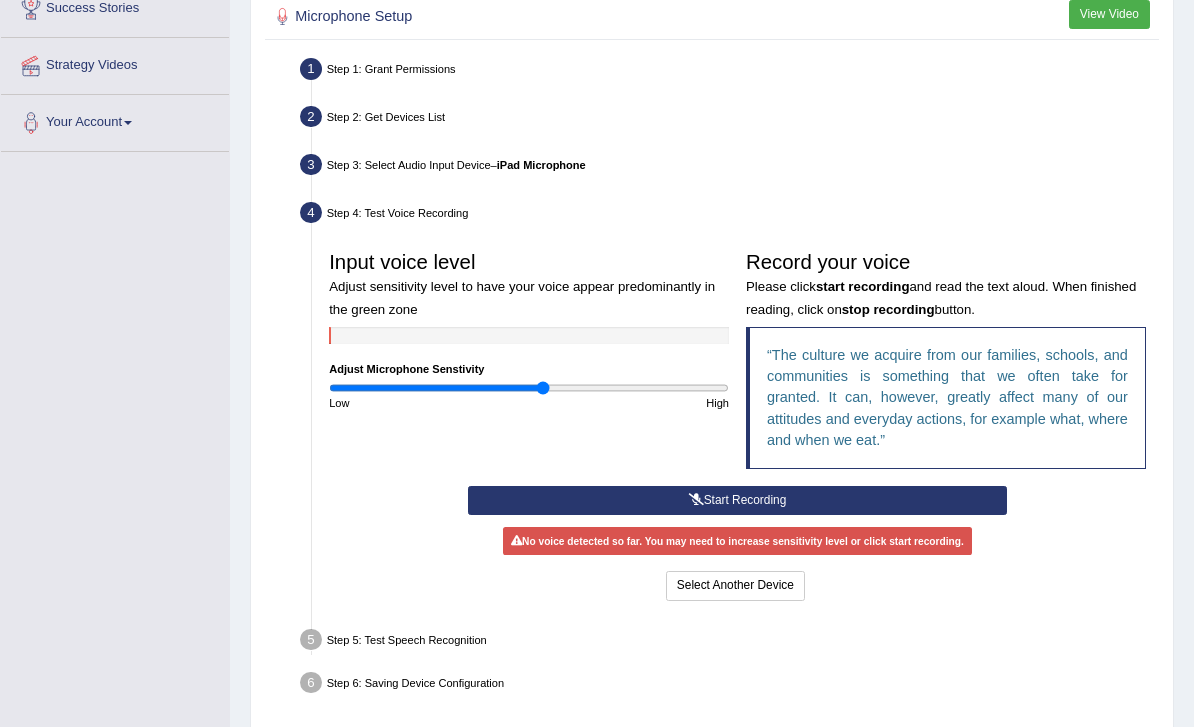 click on "Start Recording" at bounding box center (737, 500) 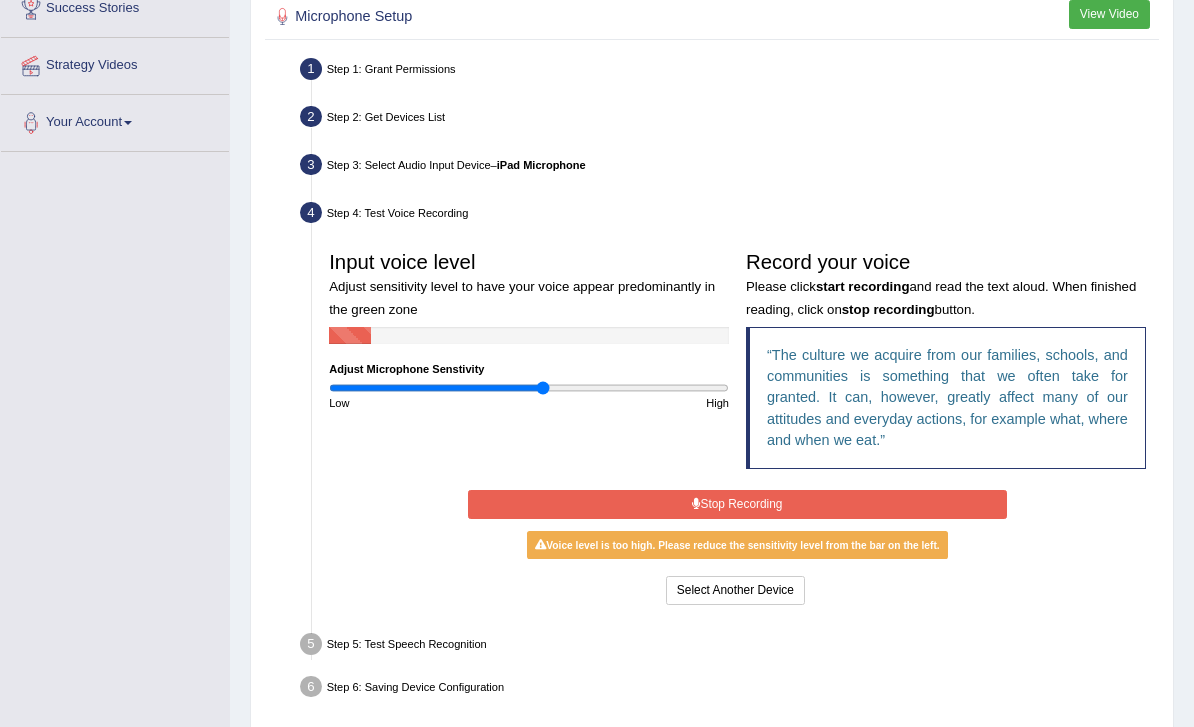 click on "Stop Recording" at bounding box center (737, 504) 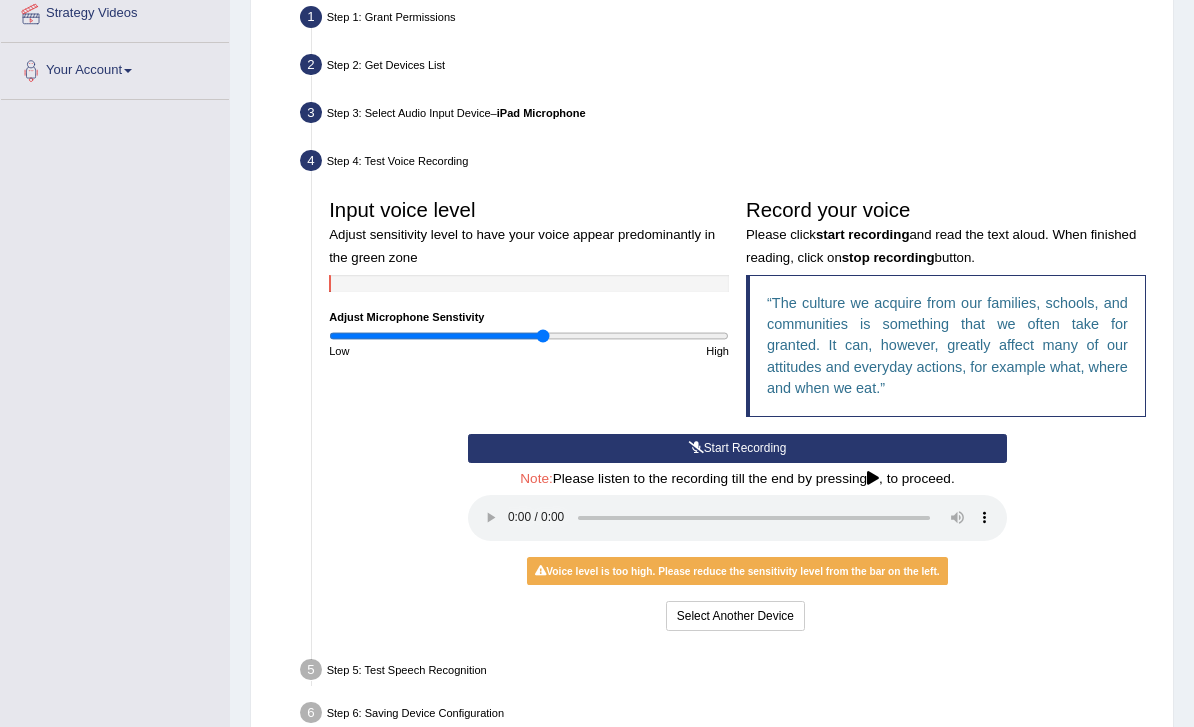 scroll, scrollTop: 417, scrollLeft: 0, axis: vertical 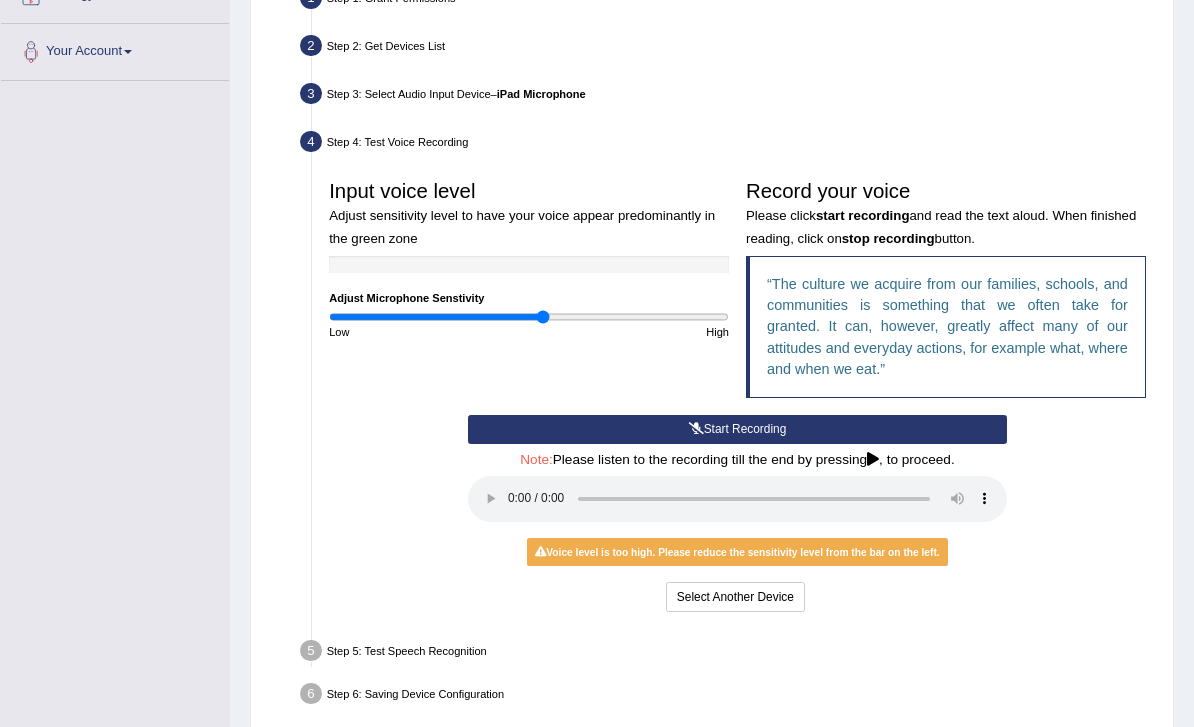 click at bounding box center (737, 499) 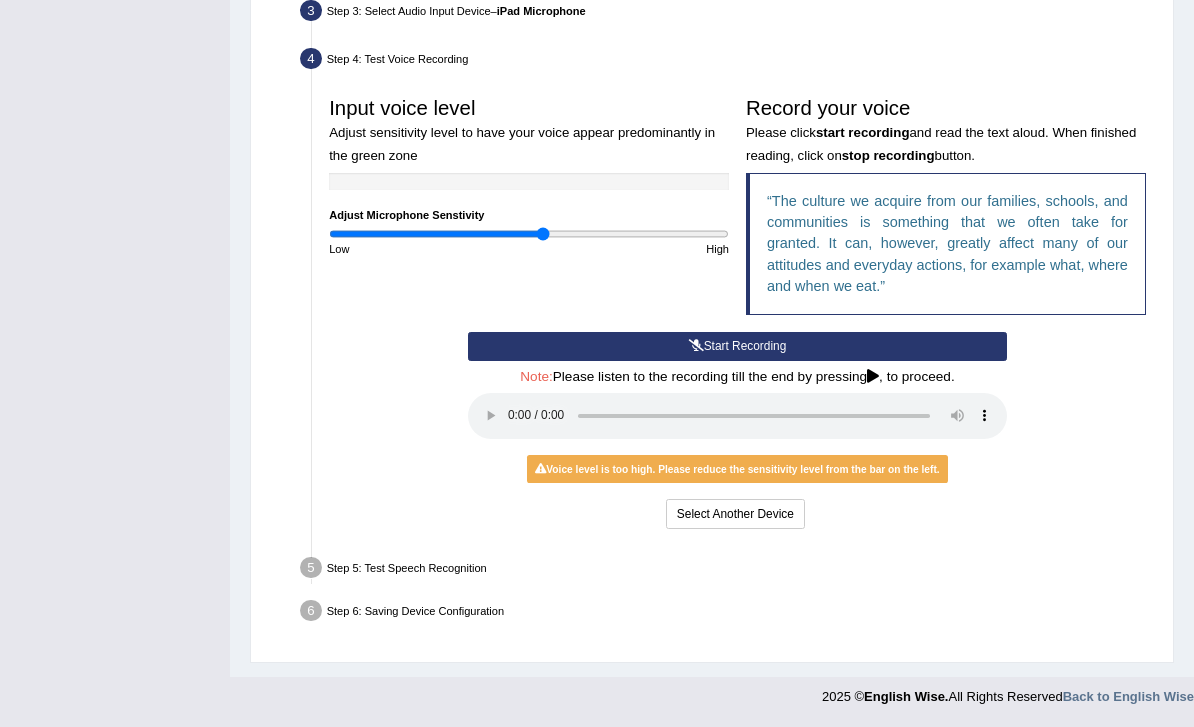 scroll, scrollTop: 544, scrollLeft: 0, axis: vertical 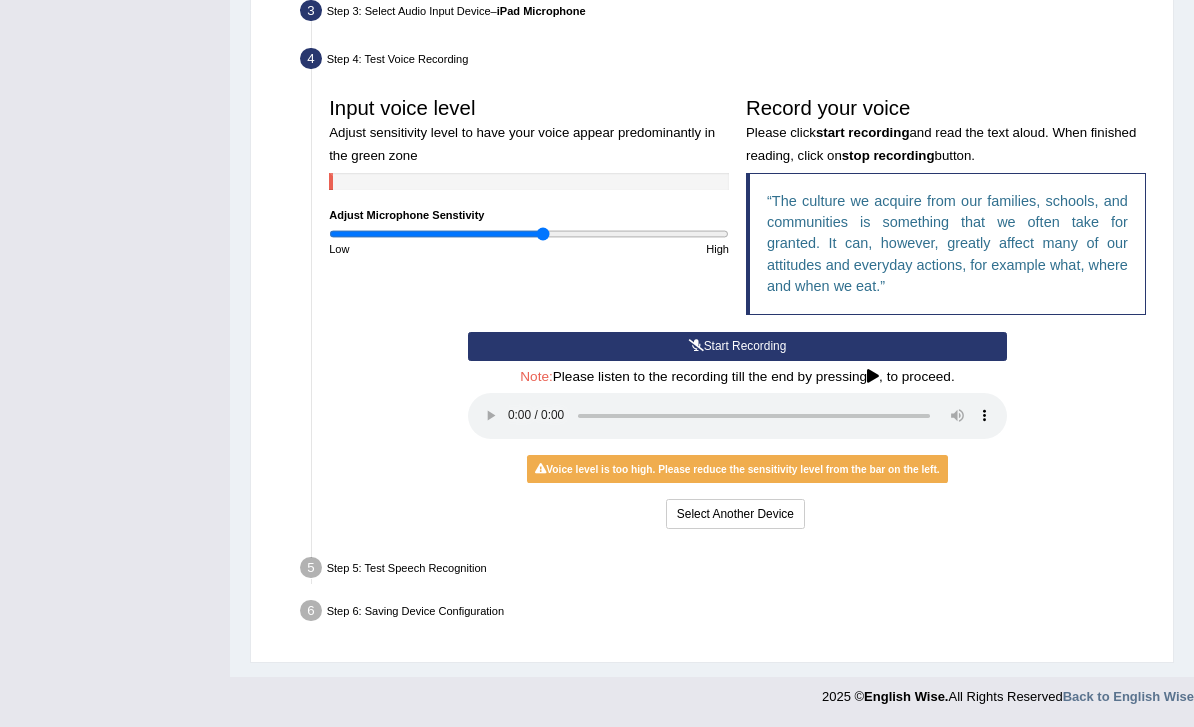 click on "Start Recording" at bounding box center (737, 346) 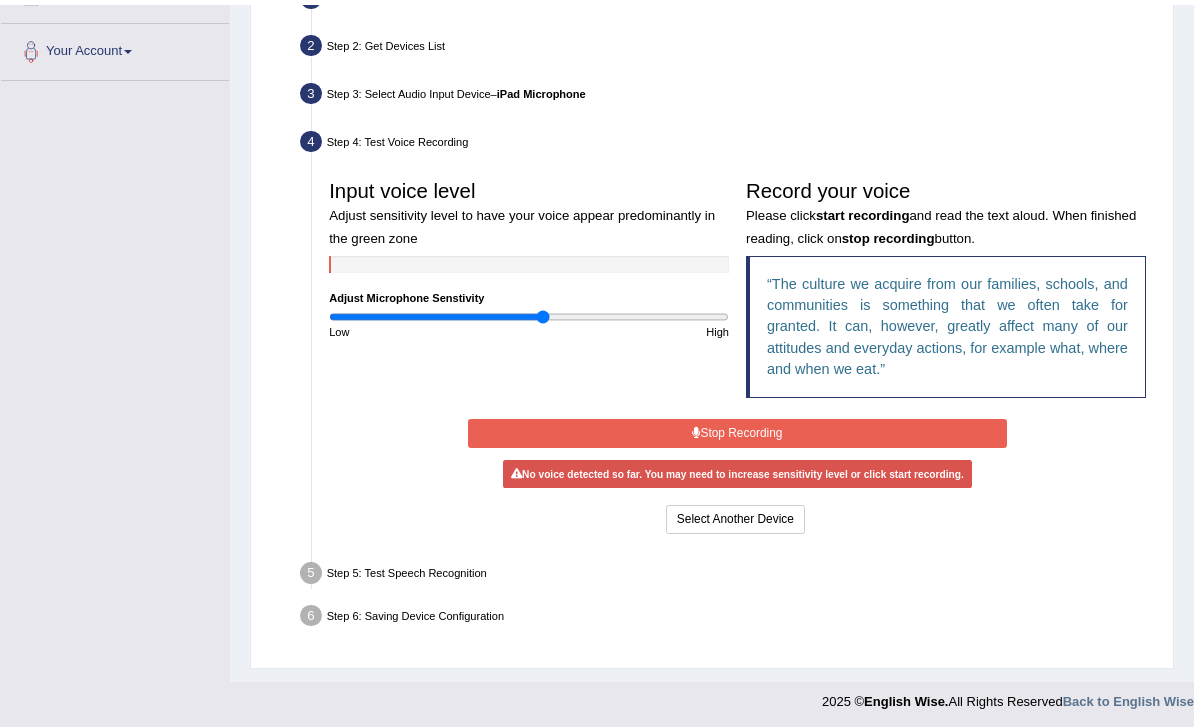 scroll, scrollTop: 465, scrollLeft: 0, axis: vertical 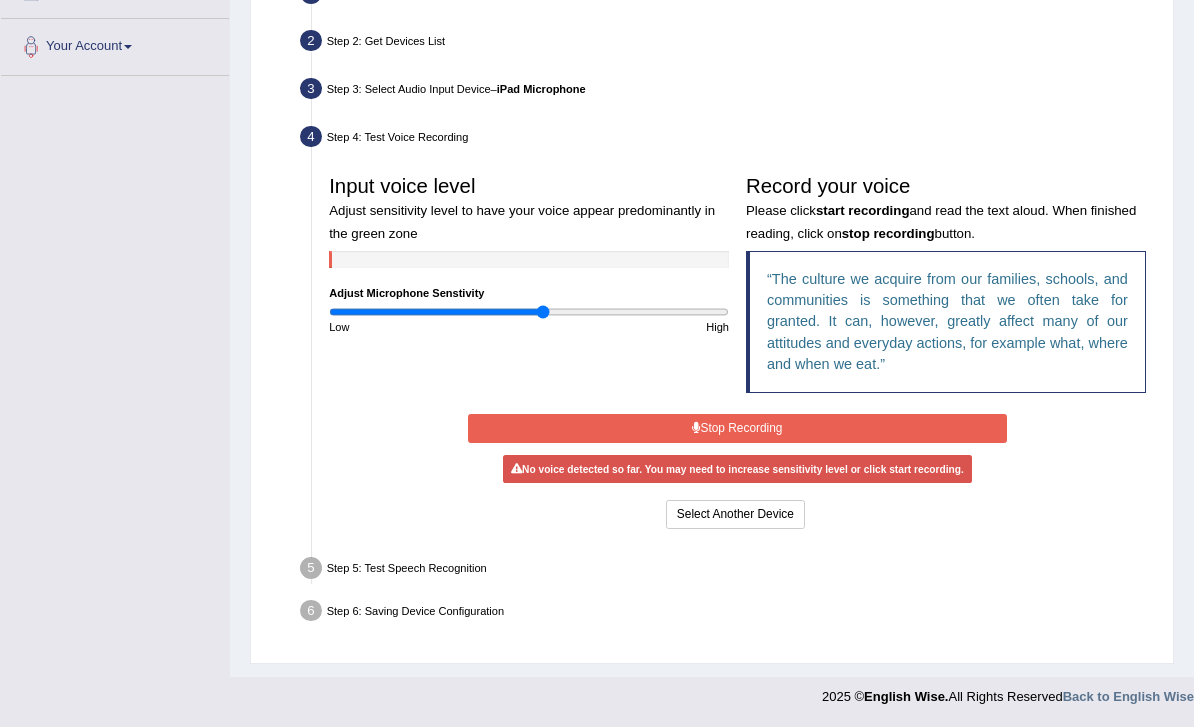 click on "Stop Recording" at bounding box center [737, 428] 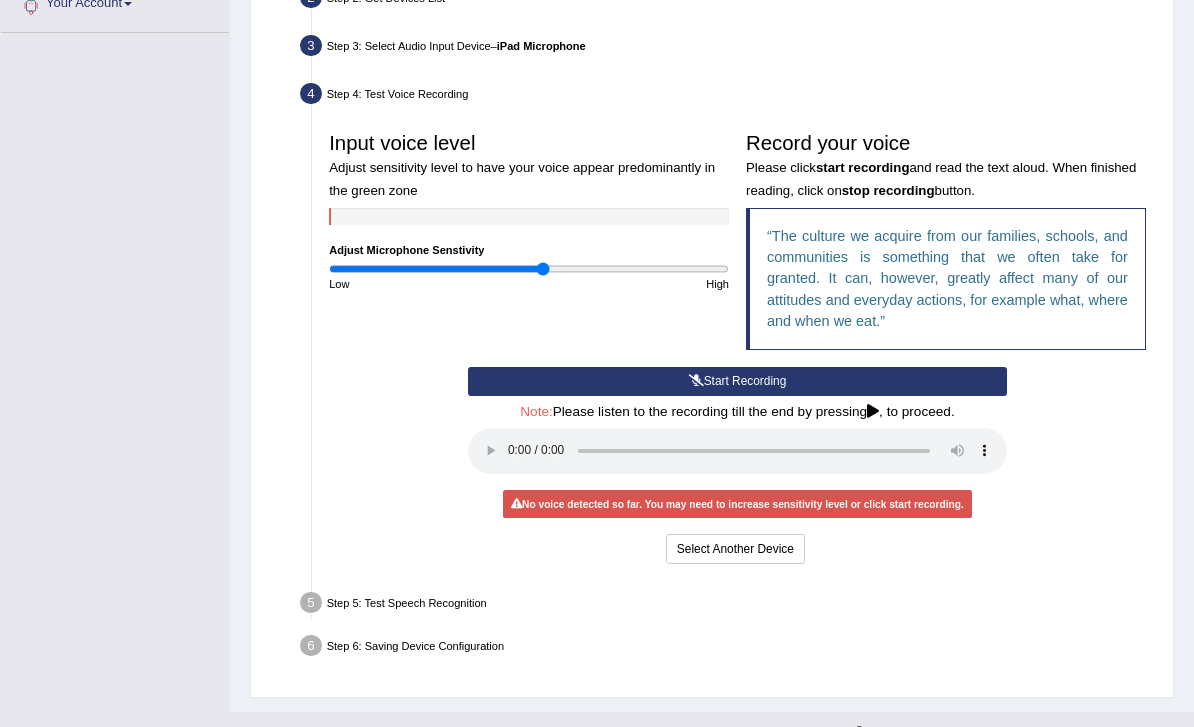 click on "Start Recording" at bounding box center (737, 381) 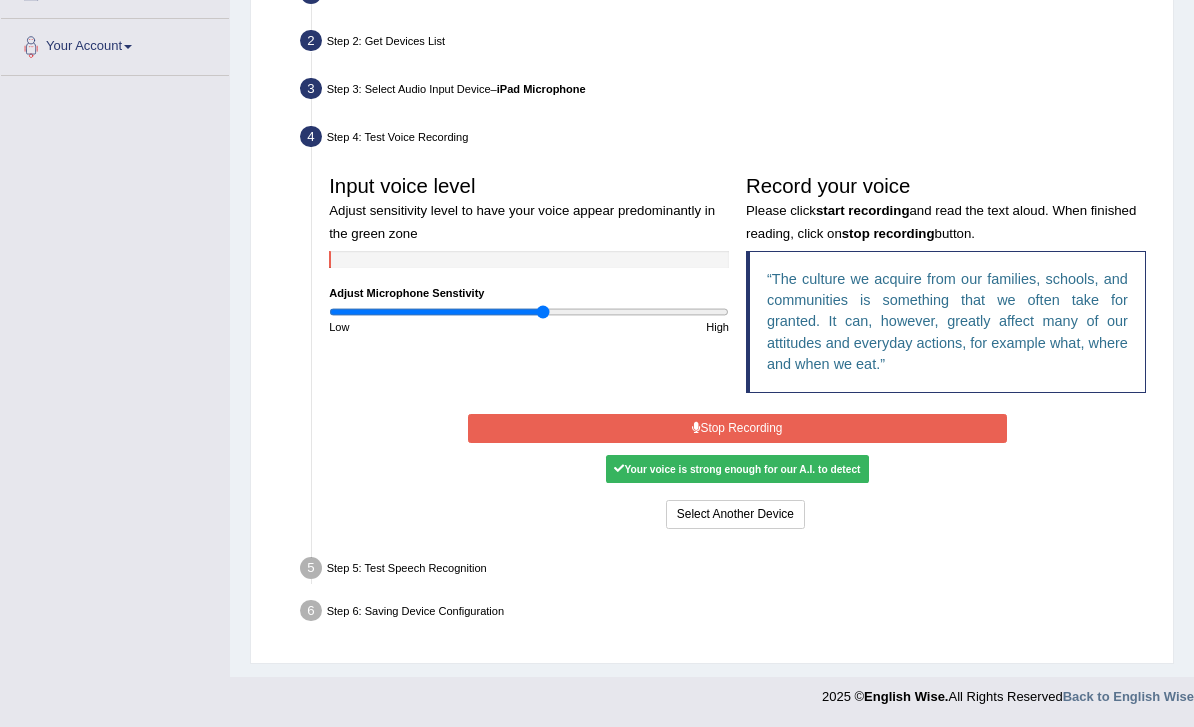 click on "Your voice is strong enough for our A.I. to detect" at bounding box center (737, 469) 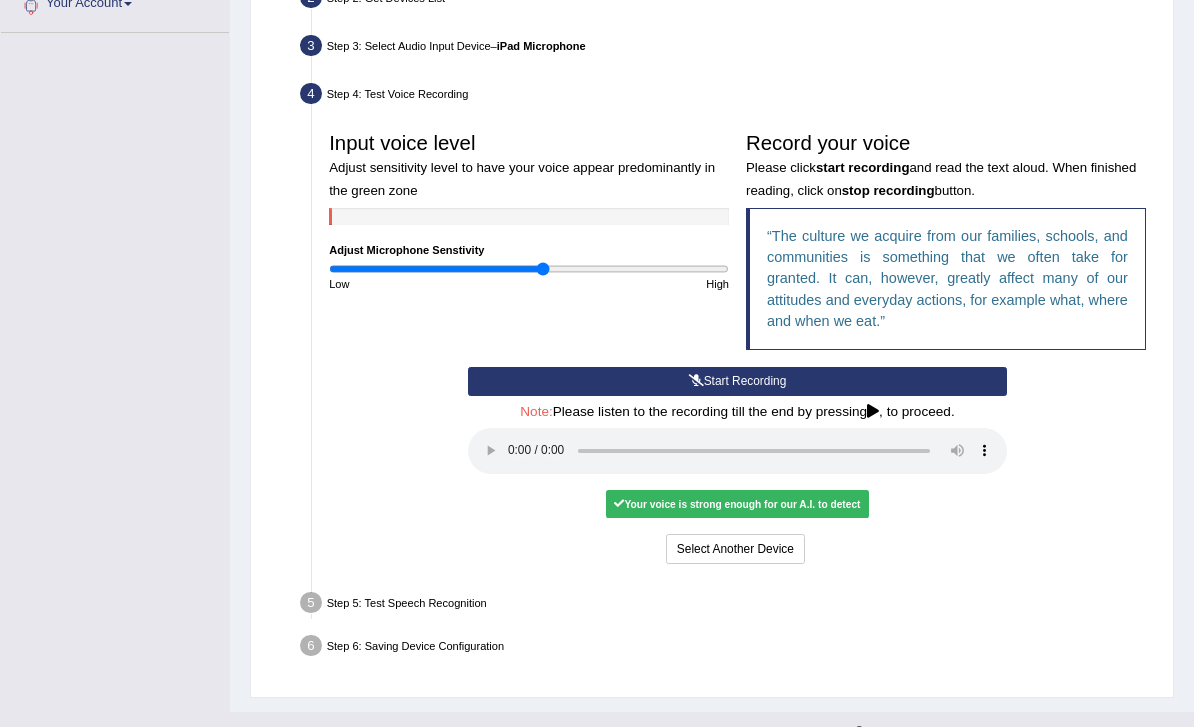 click on "Your voice is strong enough for our A.I. to detect" at bounding box center (737, 504) 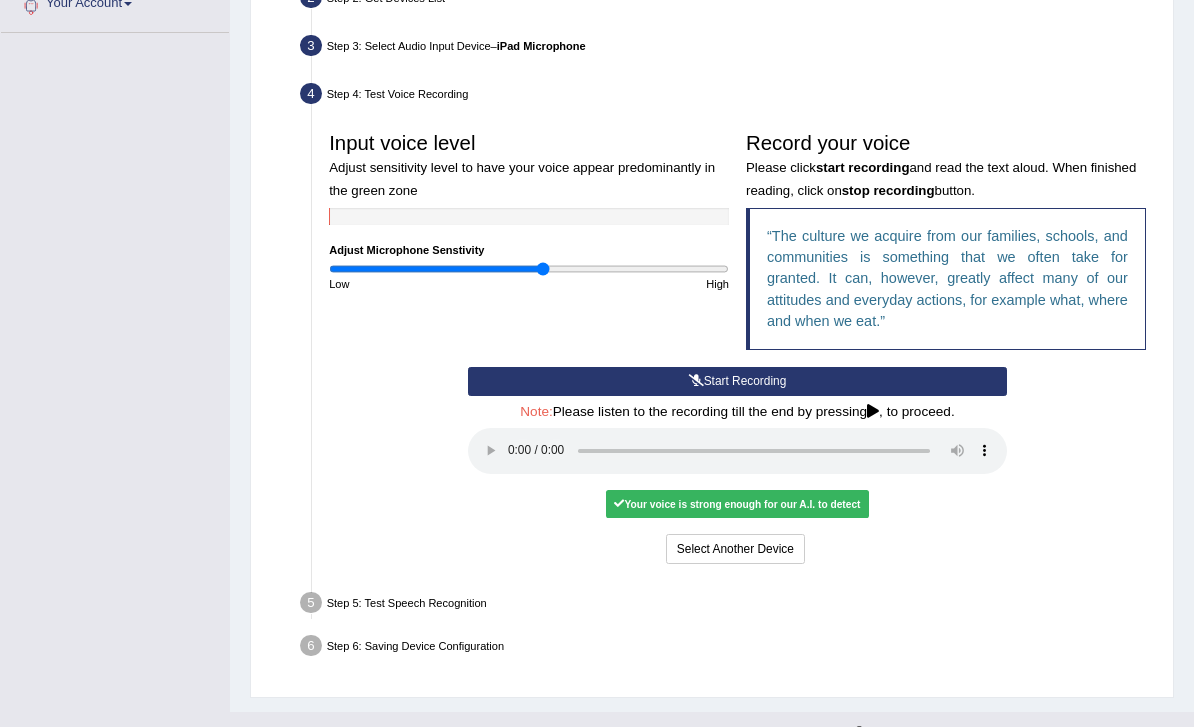 click on "Select Another Device" at bounding box center (735, 548) 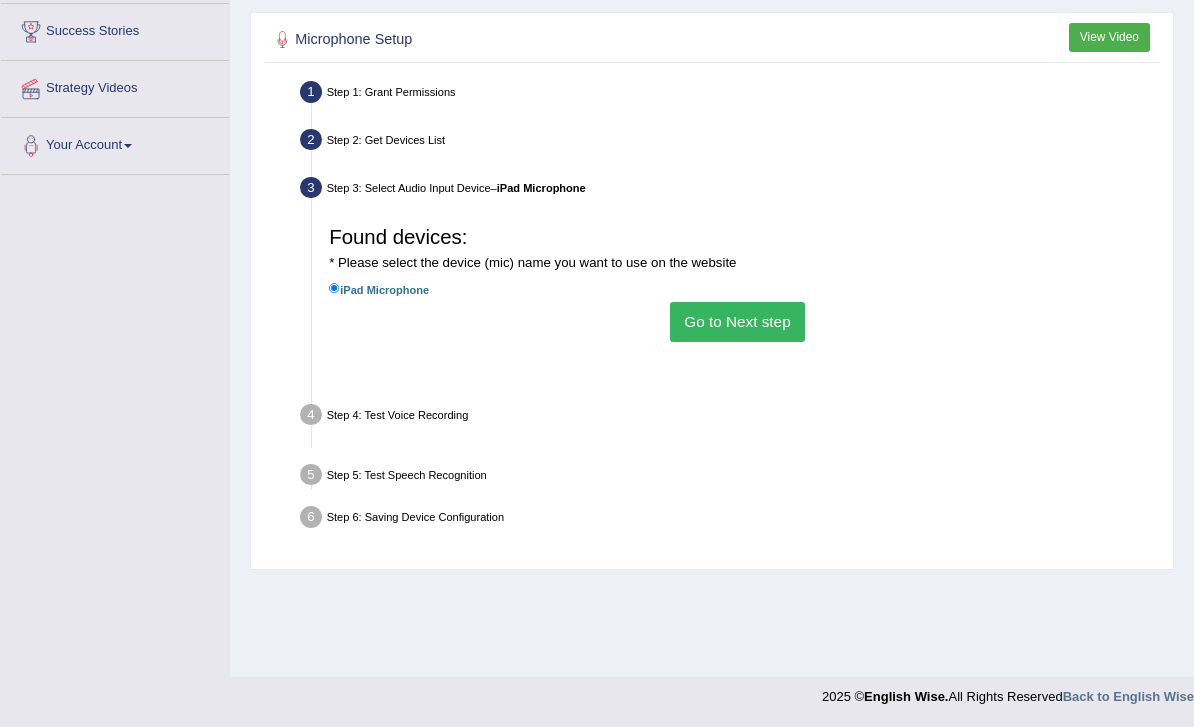 scroll, scrollTop: 259, scrollLeft: 0, axis: vertical 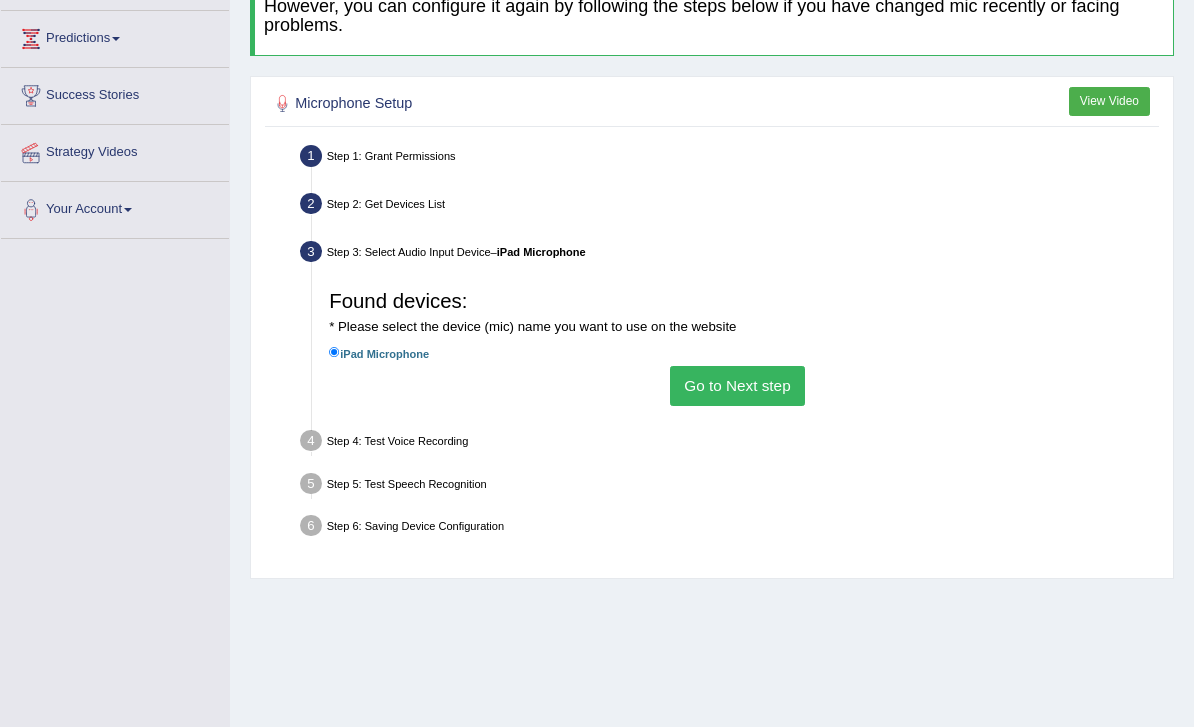 click on "Go to Next step" at bounding box center [737, 385] 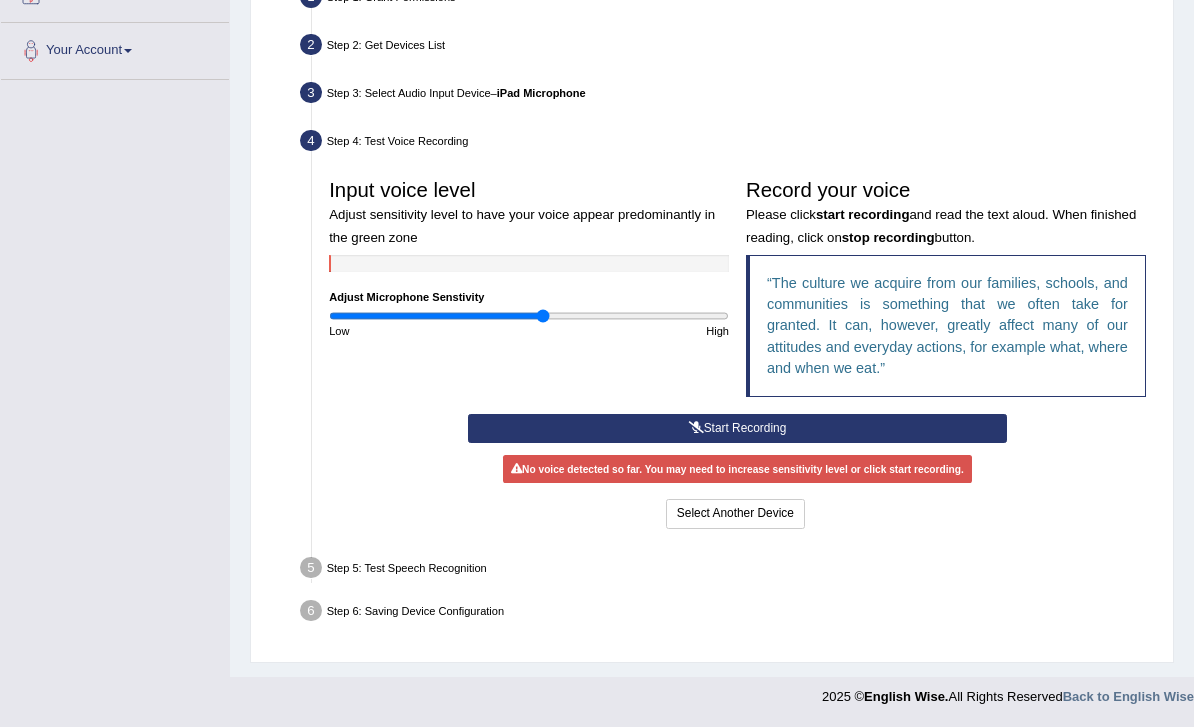 scroll, scrollTop: 460, scrollLeft: 0, axis: vertical 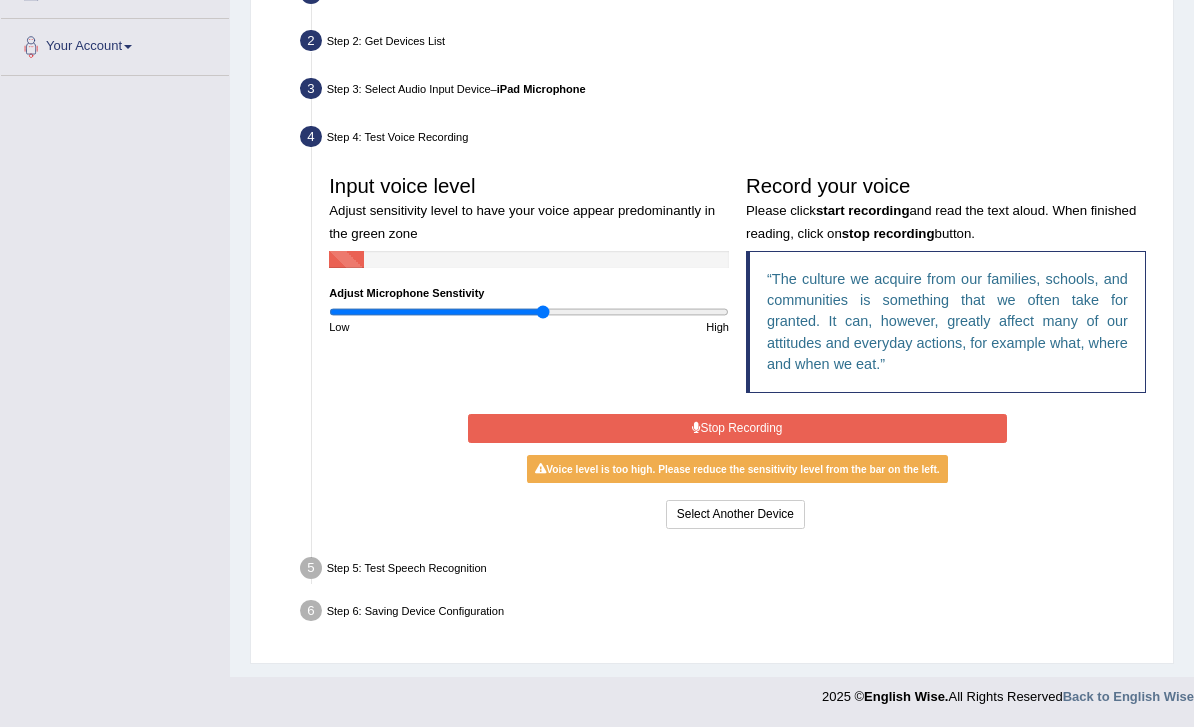 click on "Stop Recording" at bounding box center (737, 428) 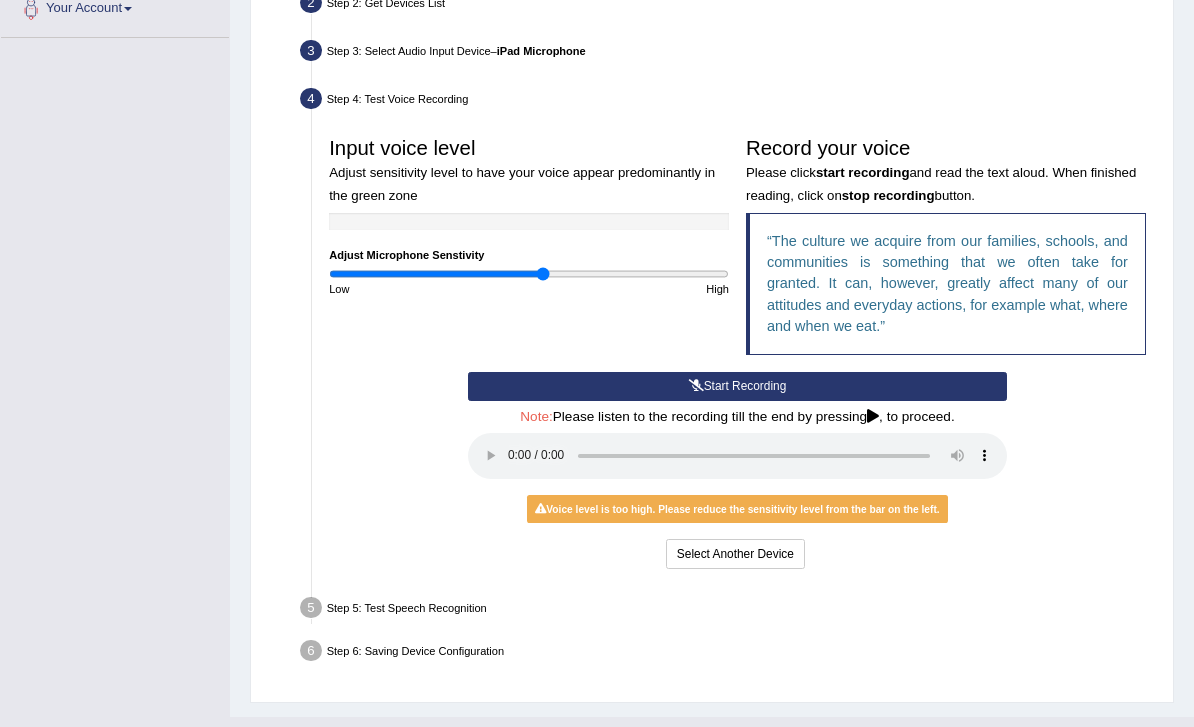 click at bounding box center [737, 456] 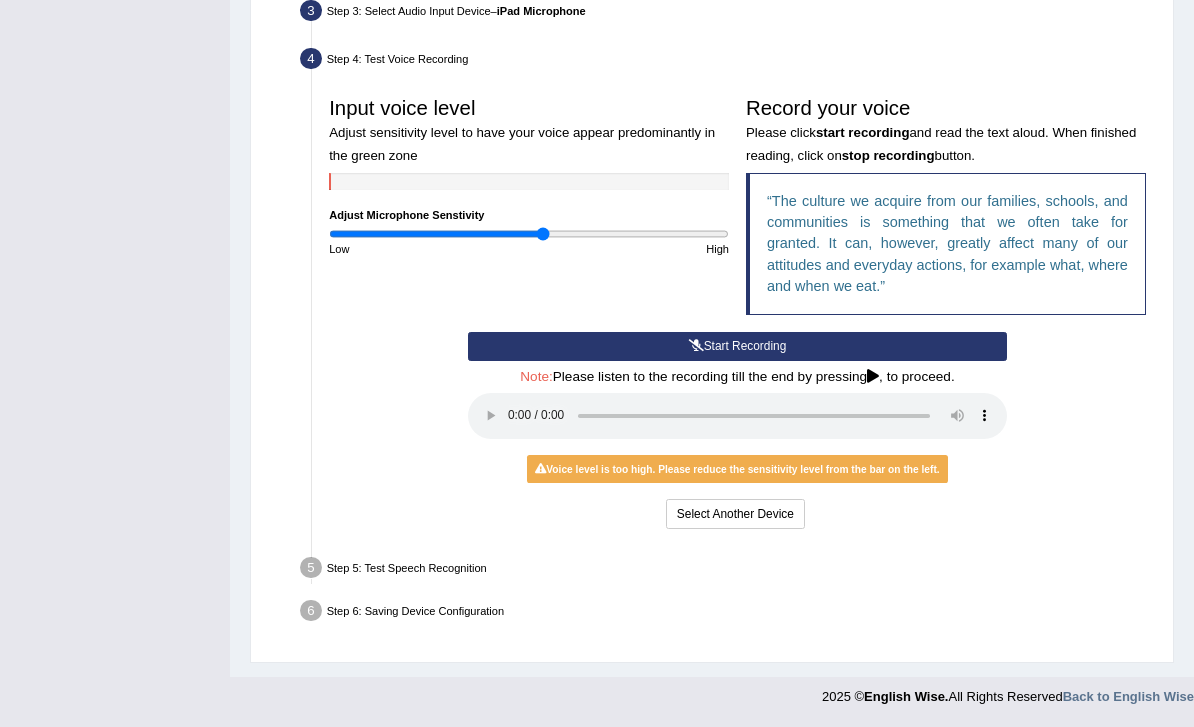 scroll, scrollTop: 544, scrollLeft: 0, axis: vertical 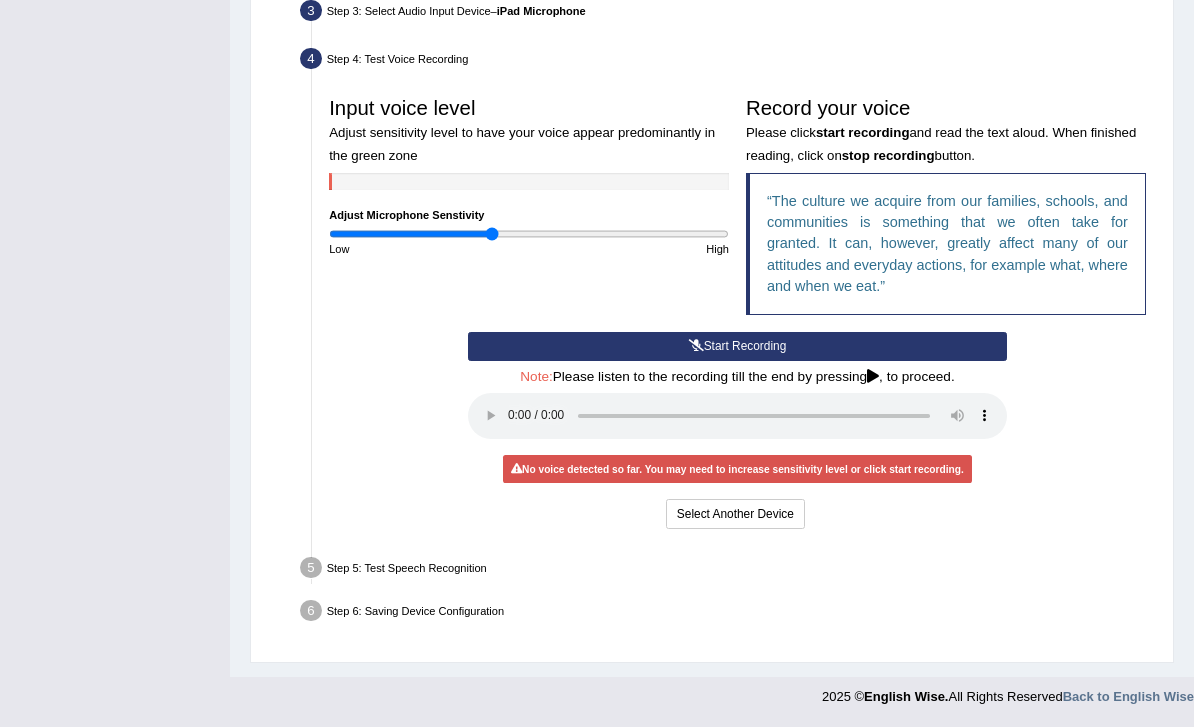 type on "0.76" 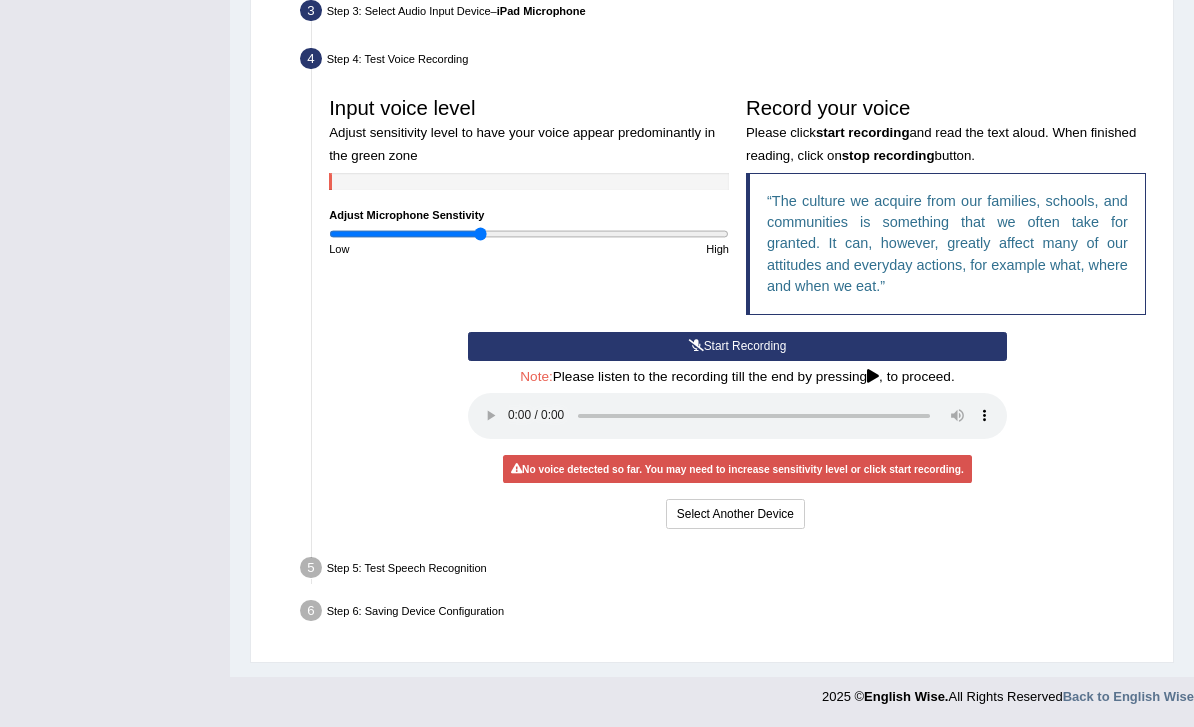 click at bounding box center (529, 234) 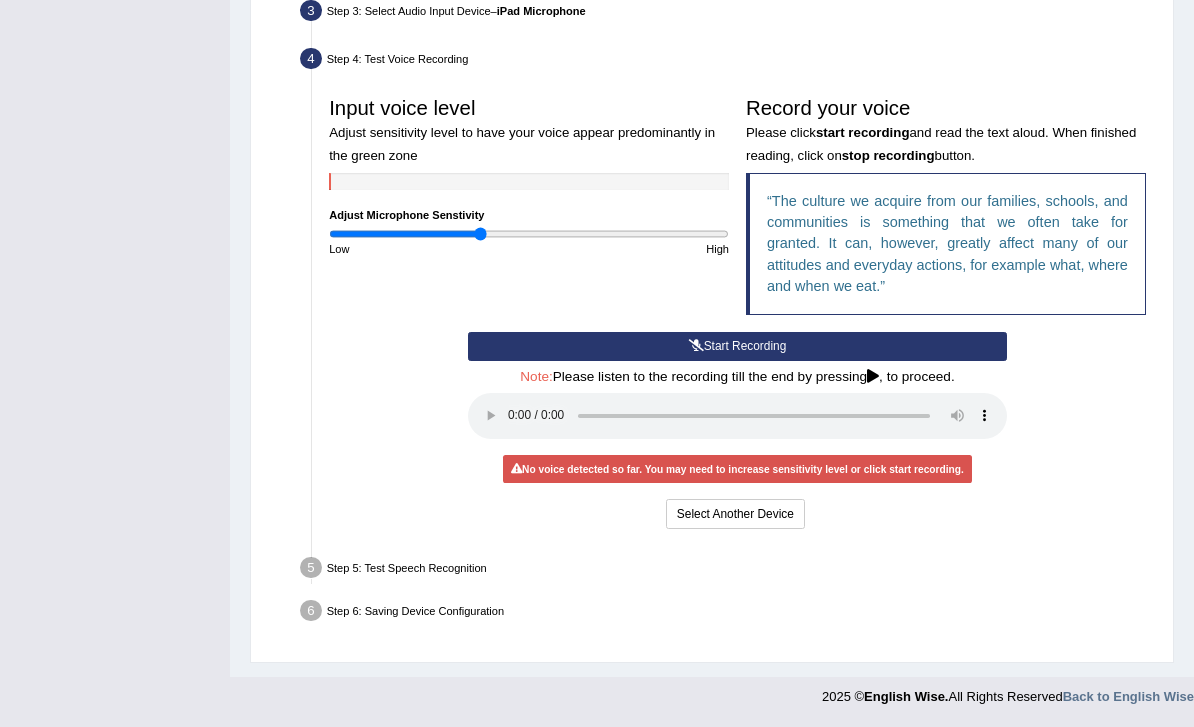 click on "Input voice level   Adjust sensitivity level to have your voice appear predominantly in the green zone     Adjust Microphone Senstivity     Low   High   Record your voice Please click  start recording  and read the text aloud. When finished reading, click on  stop recording  button.   The culture we acquire from our families, schools, and communities is something that we often take for granted. It can, however, greatly affect many of our attitudes and everyday actions, for example what, where and when we eat." at bounding box center (738, 210) 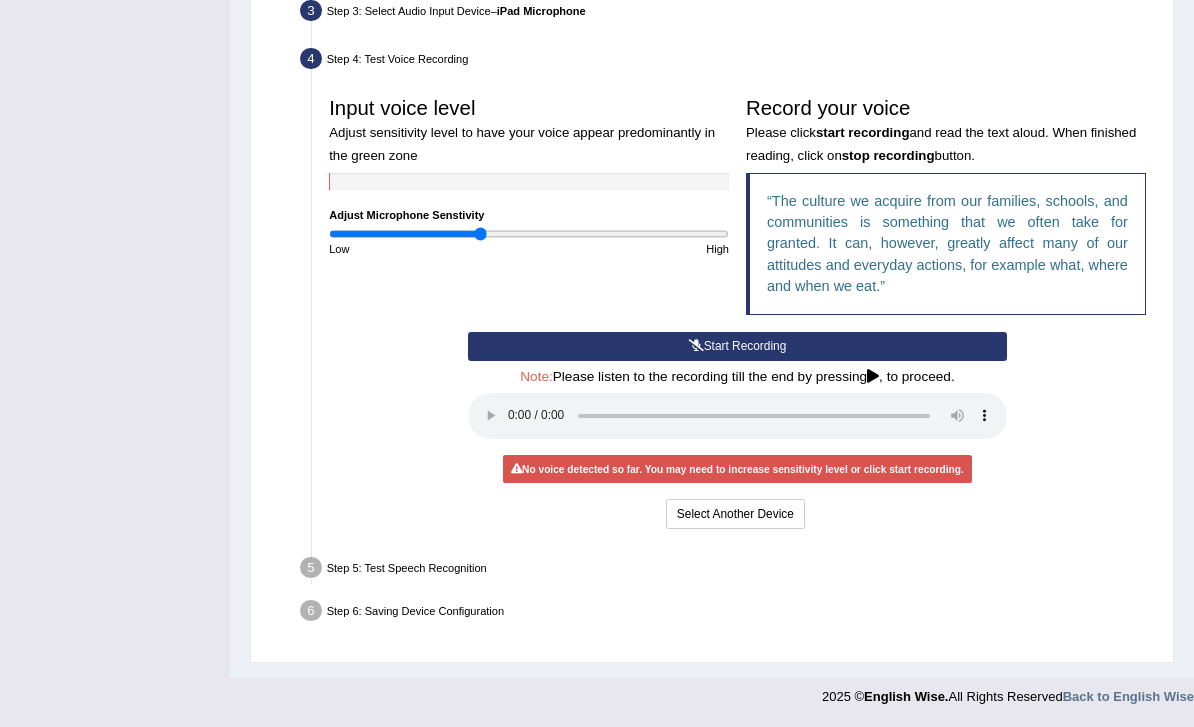 click at bounding box center (873, 377) 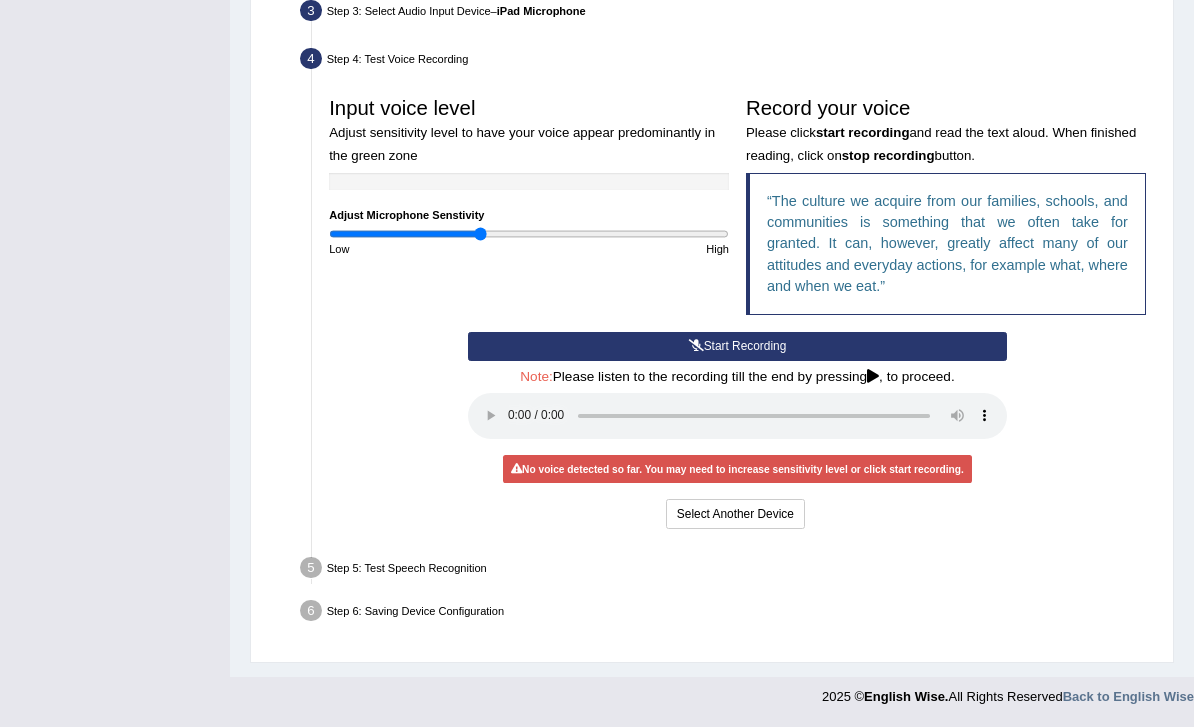 click at bounding box center (737, 416) 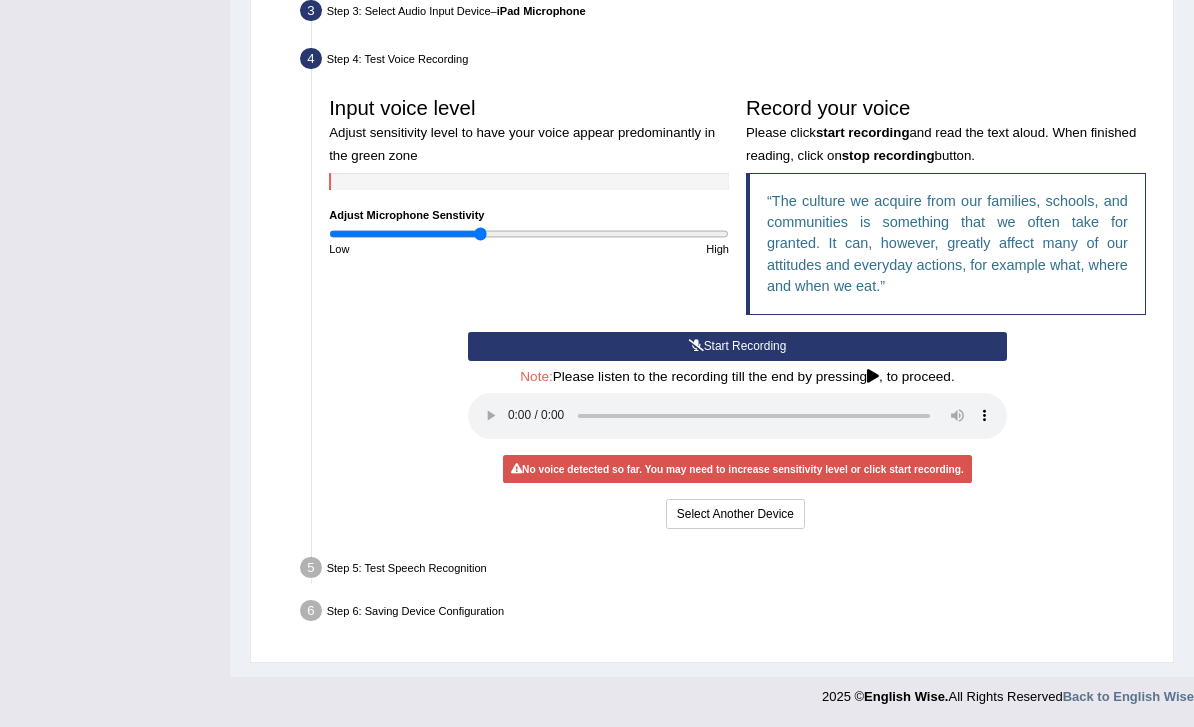 click on "Start Recording" at bounding box center (737, 346) 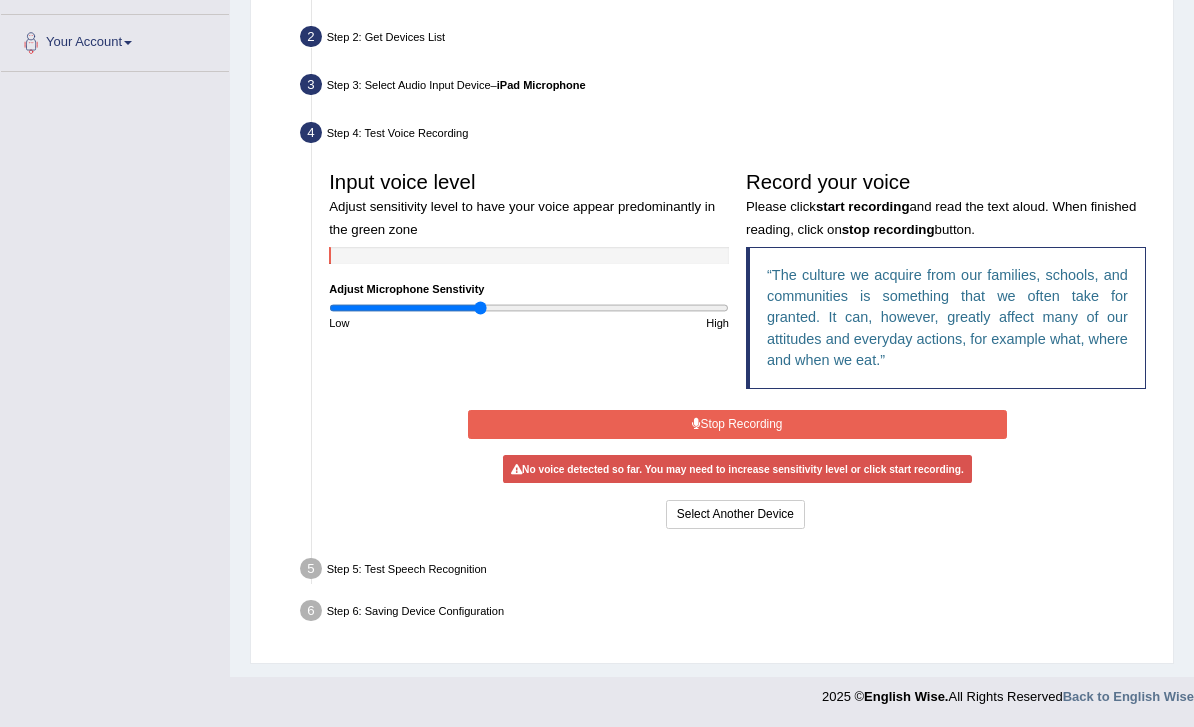 scroll, scrollTop: 465, scrollLeft: 0, axis: vertical 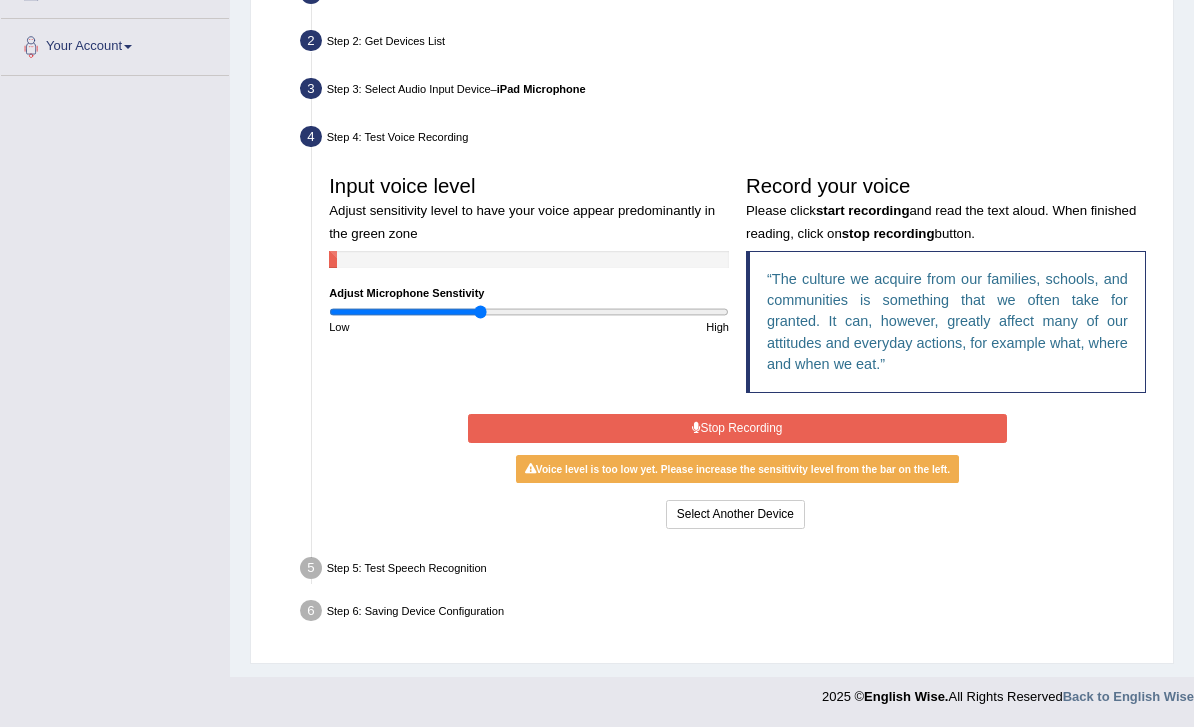 click on "Stop Recording" at bounding box center [737, 428] 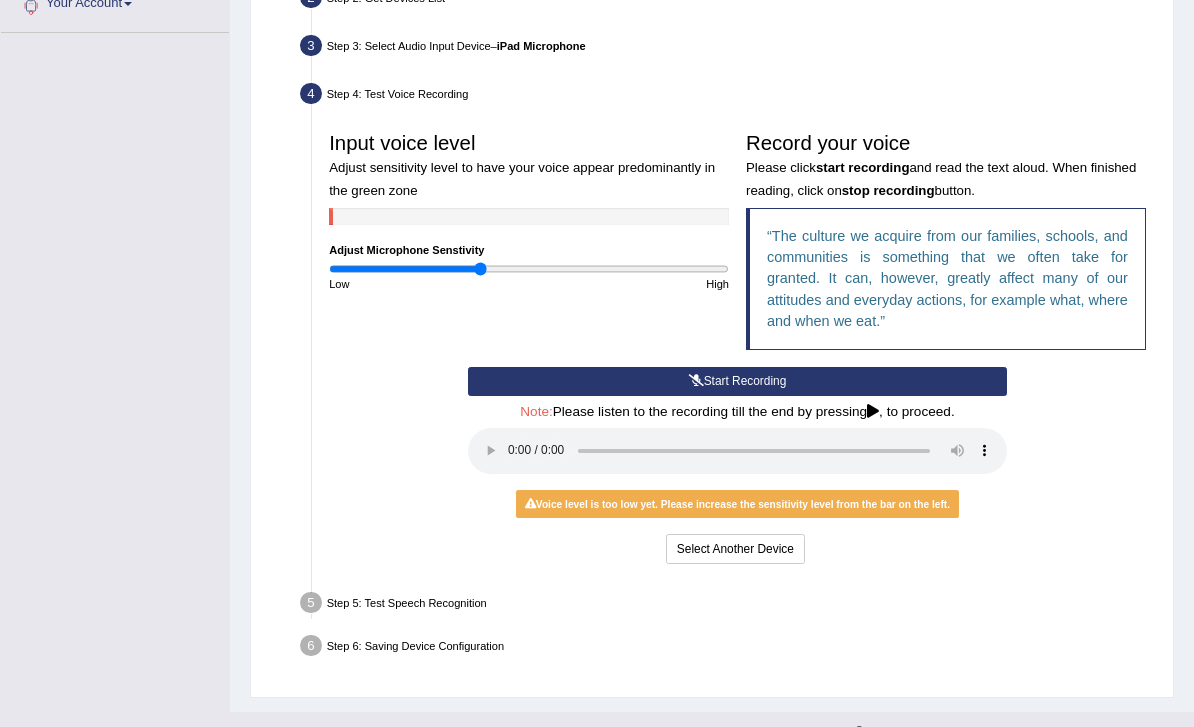 click on "Start Recording" at bounding box center [737, 381] 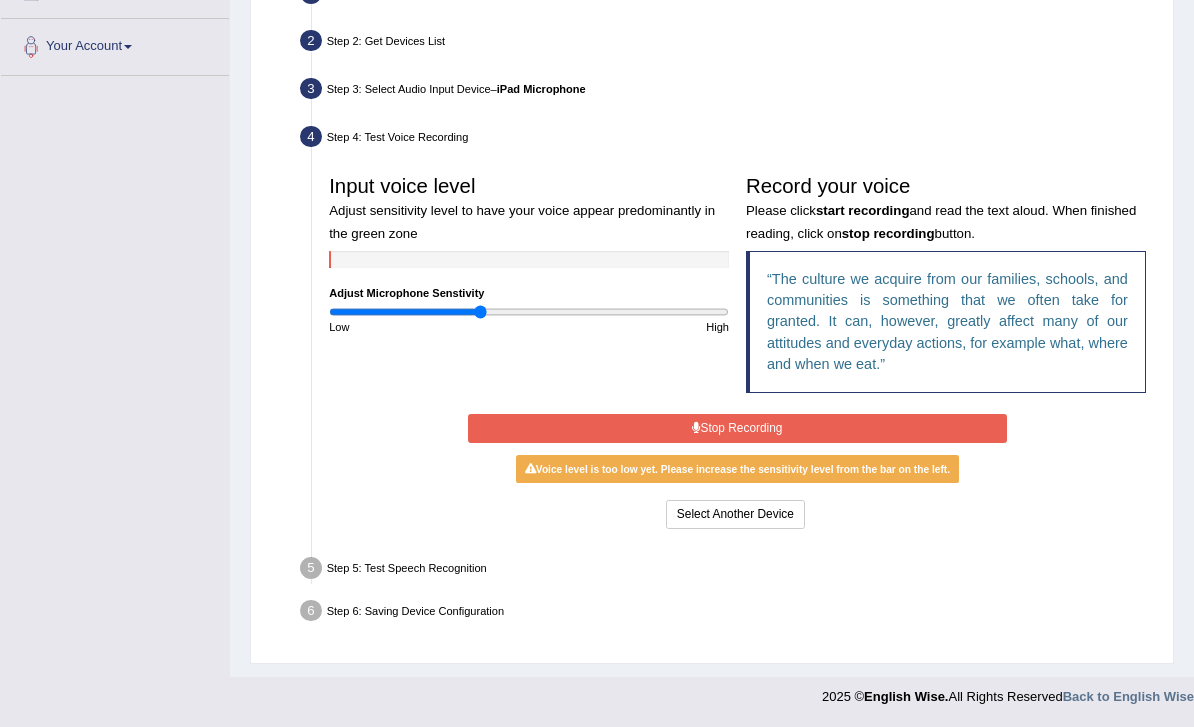 click on "Stop Recording" at bounding box center (737, 428) 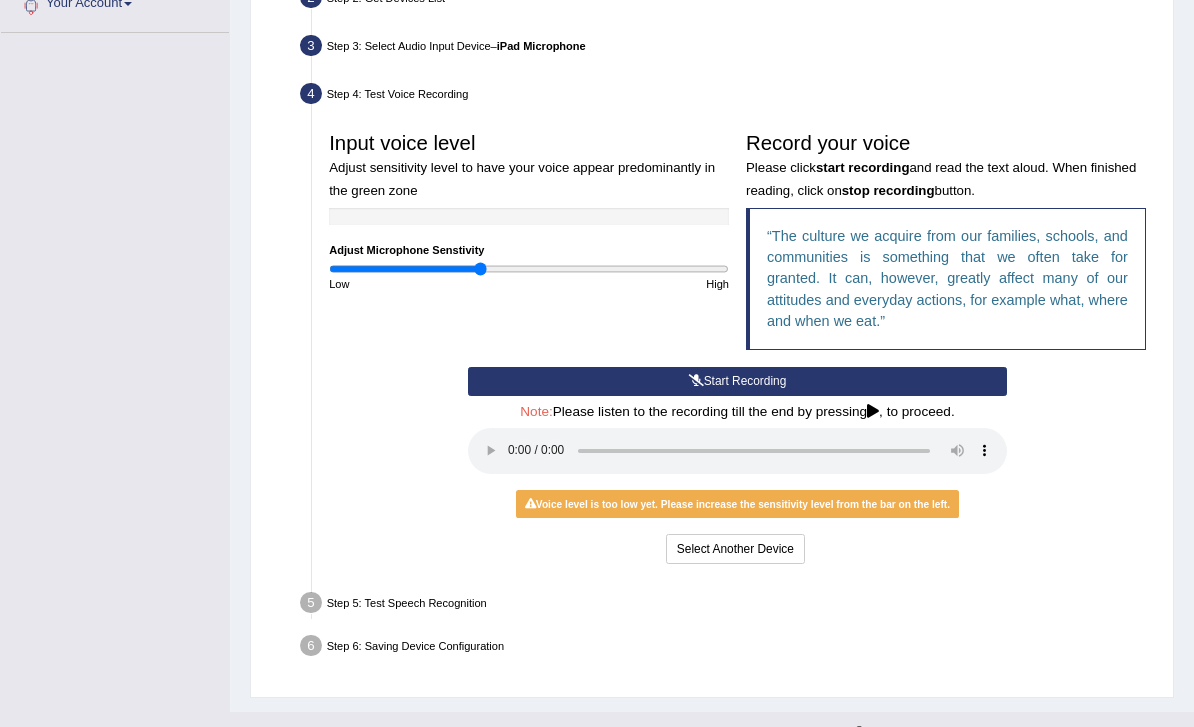 click at bounding box center (737, 451) 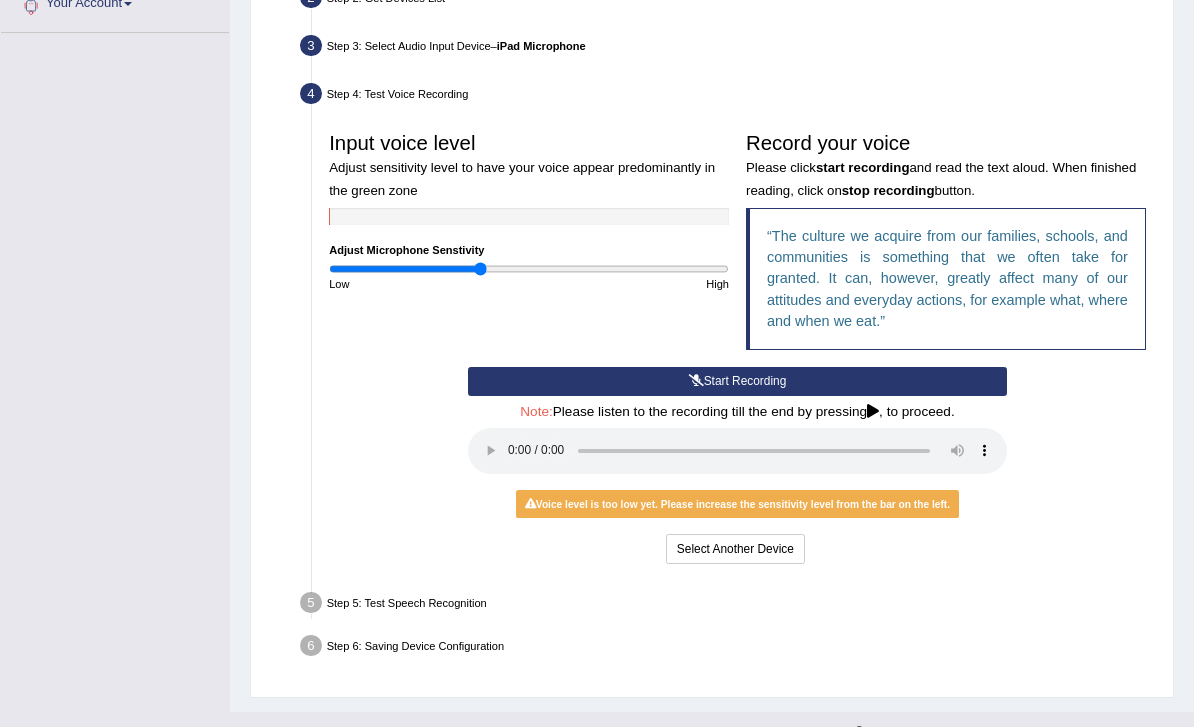 click on "Start Recording" at bounding box center [737, 381] 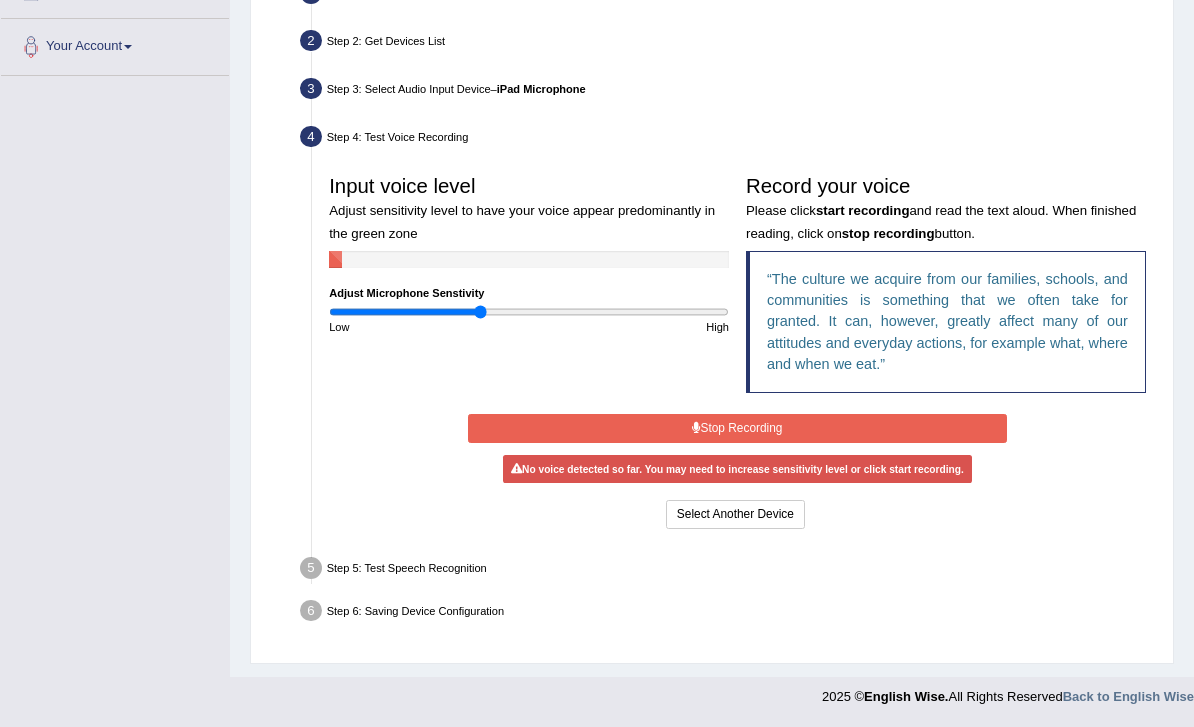click on "Stop Recording" at bounding box center [737, 428] 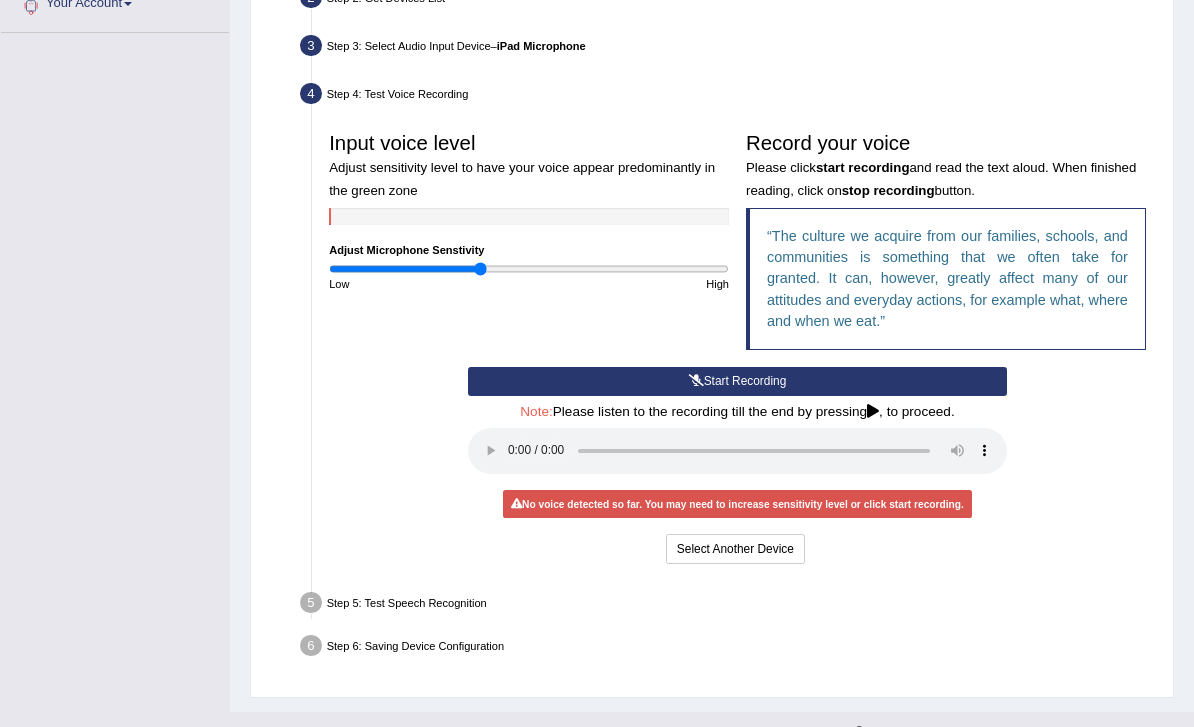 click on "Start Recording" at bounding box center (737, 381) 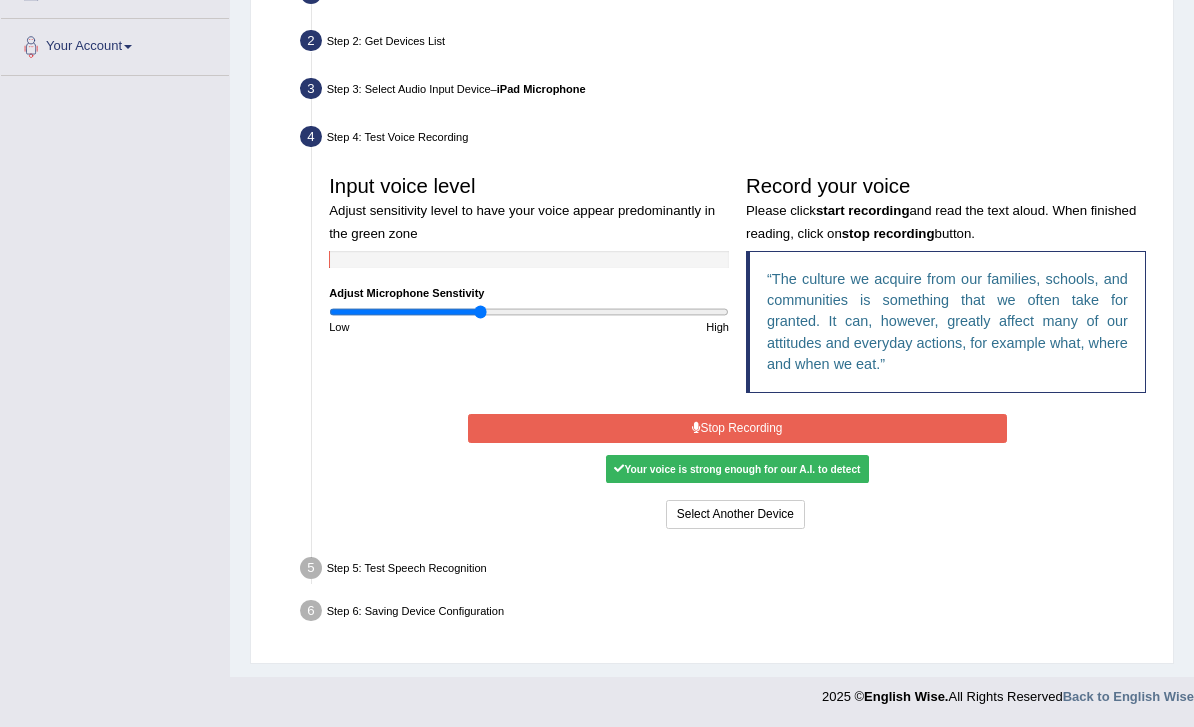 click on "Stop Recording" at bounding box center (737, 428) 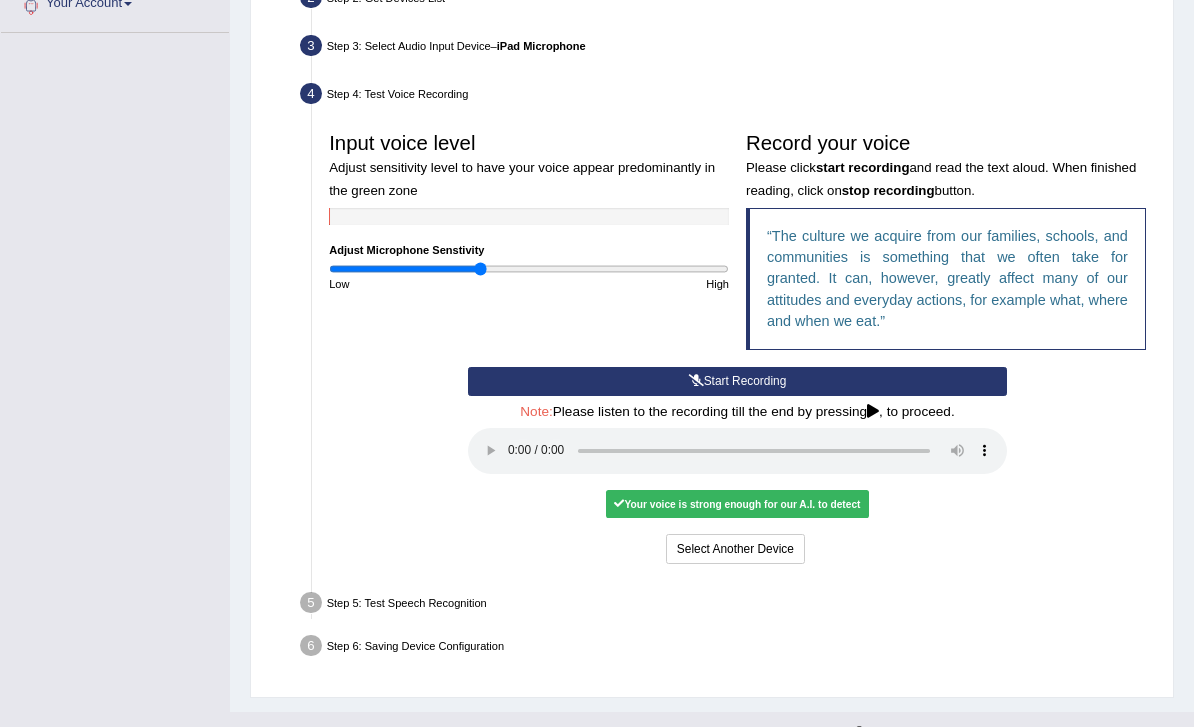 click on "Your voice is strong enough for our A.I. to detect" at bounding box center (737, 504) 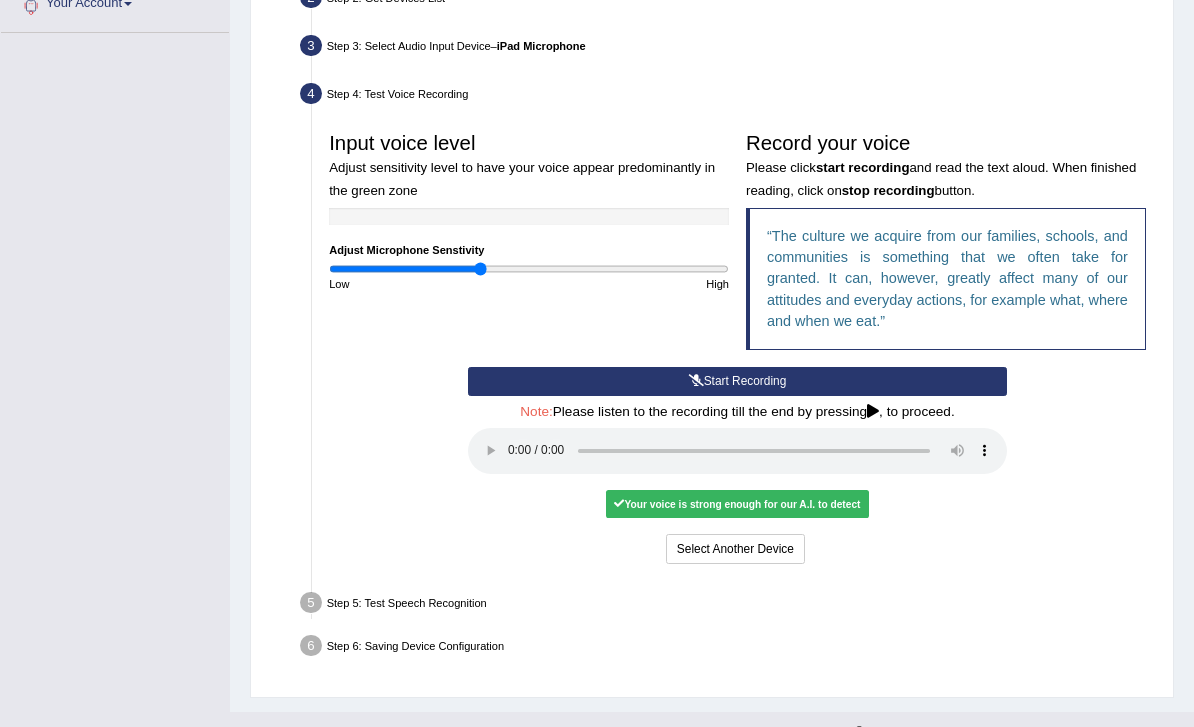 click at bounding box center [737, 451] 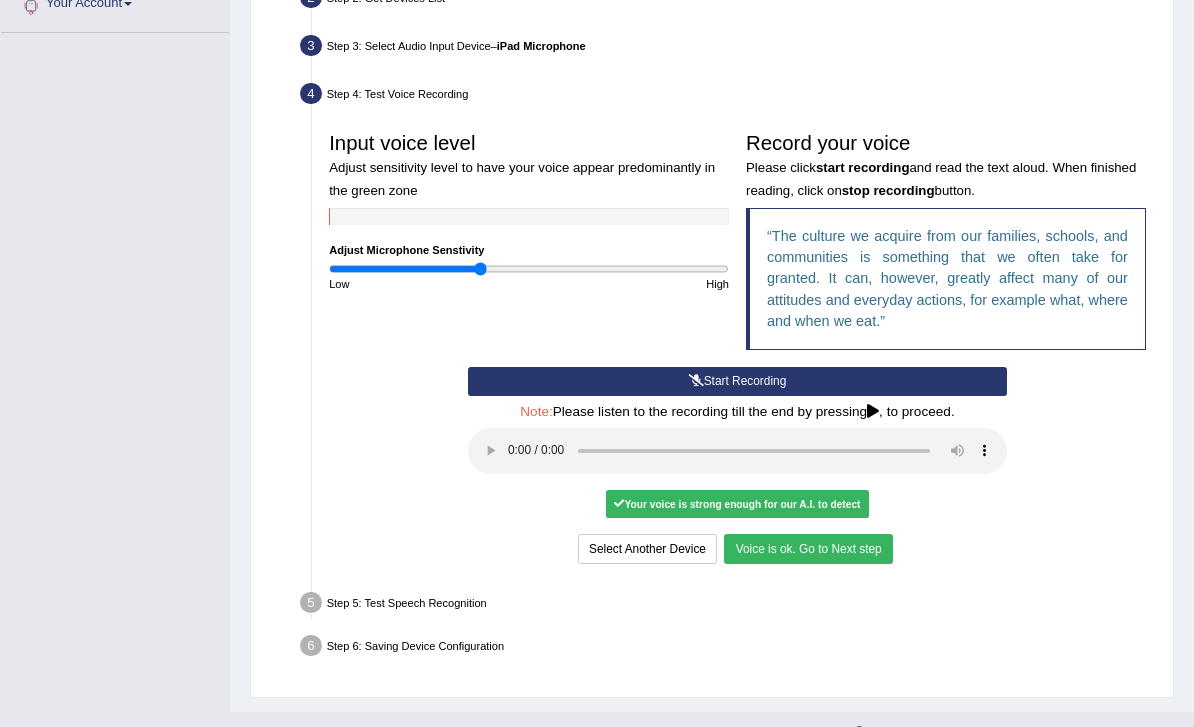 click on "Voice is ok. Go to Next step" at bounding box center [808, 548] 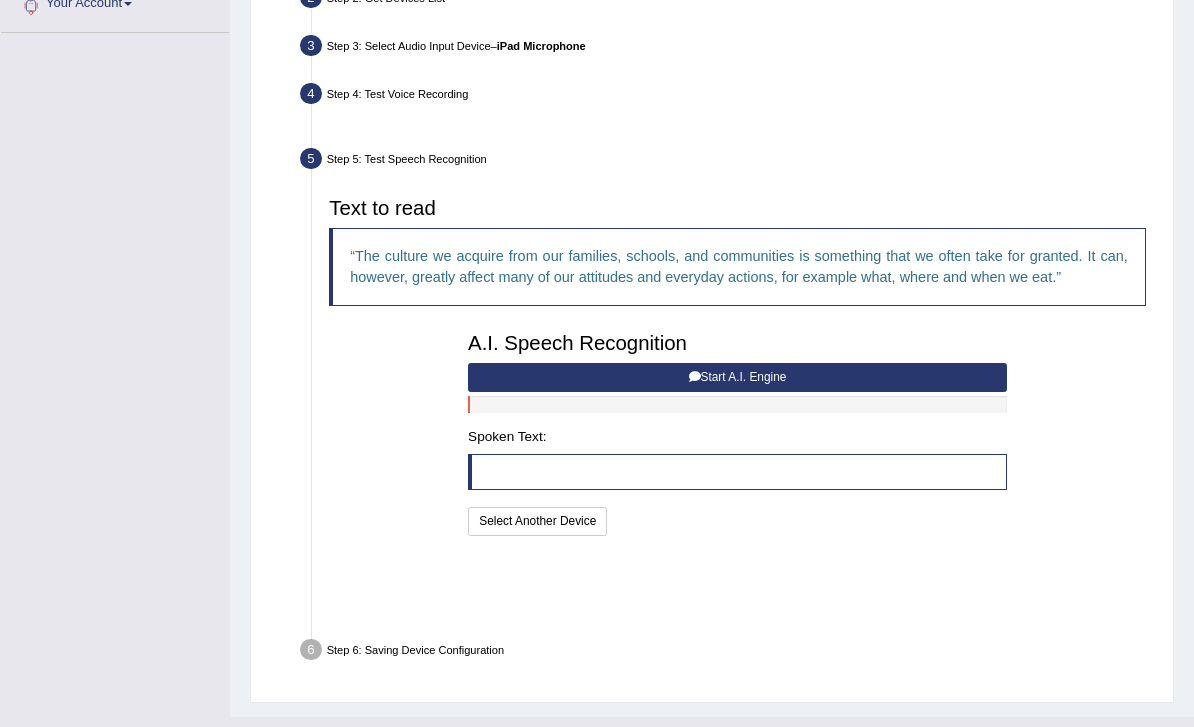 scroll, scrollTop: 441, scrollLeft: 0, axis: vertical 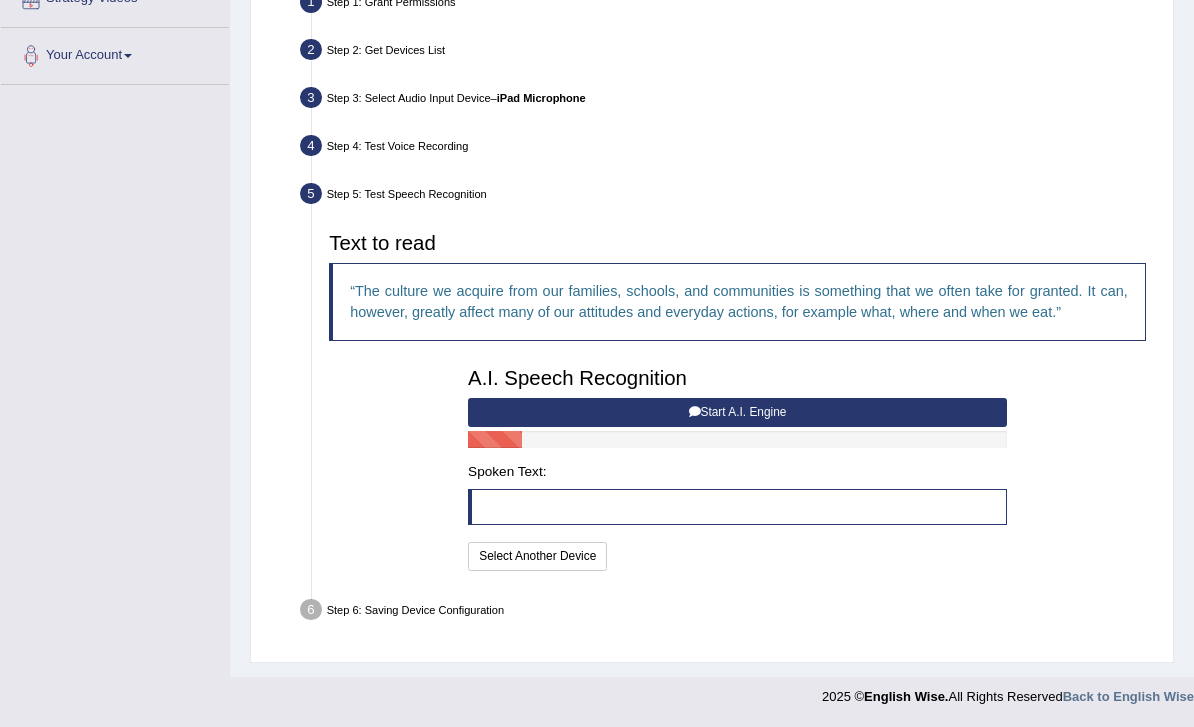 click on "Start A.I. Engine" at bounding box center (737, 412) 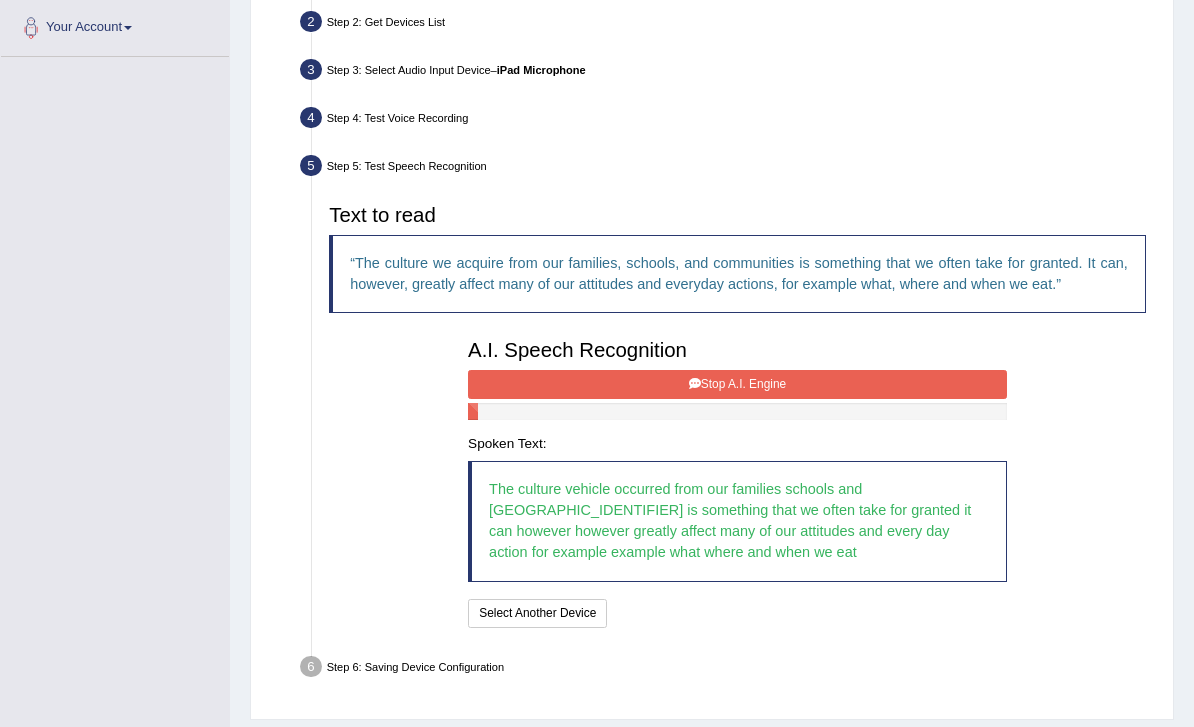 click on "Stop A.I. Engine" at bounding box center (737, 384) 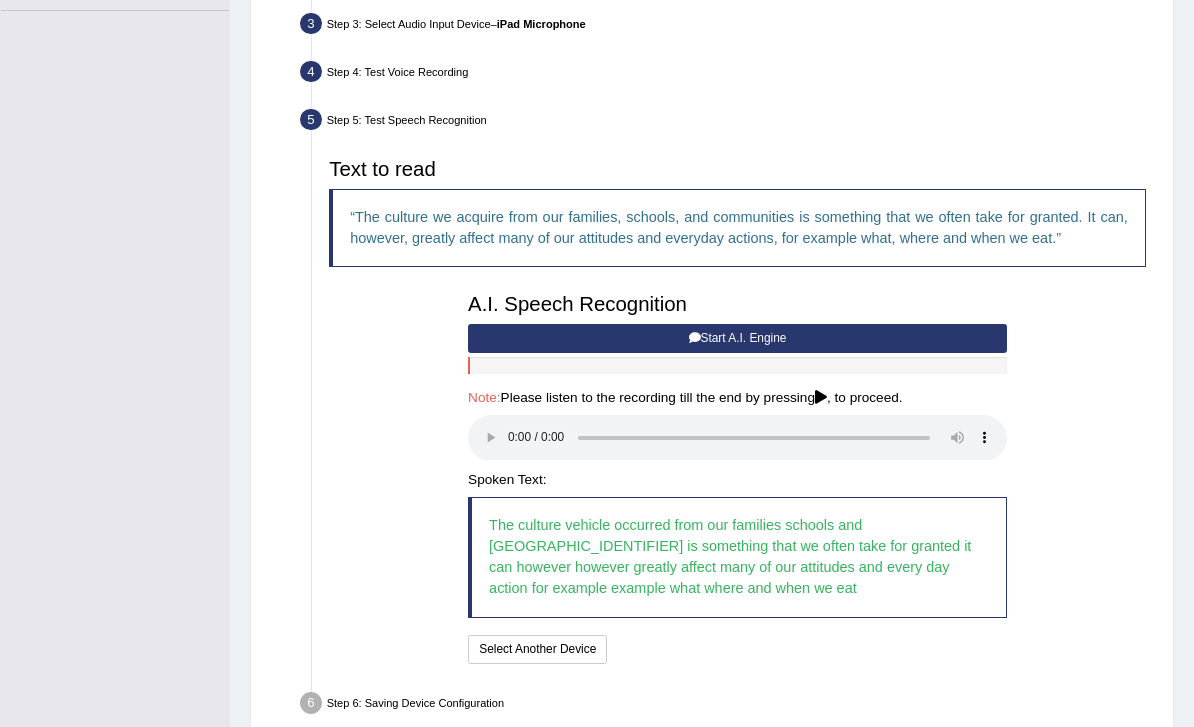 scroll, scrollTop: 608, scrollLeft: 0, axis: vertical 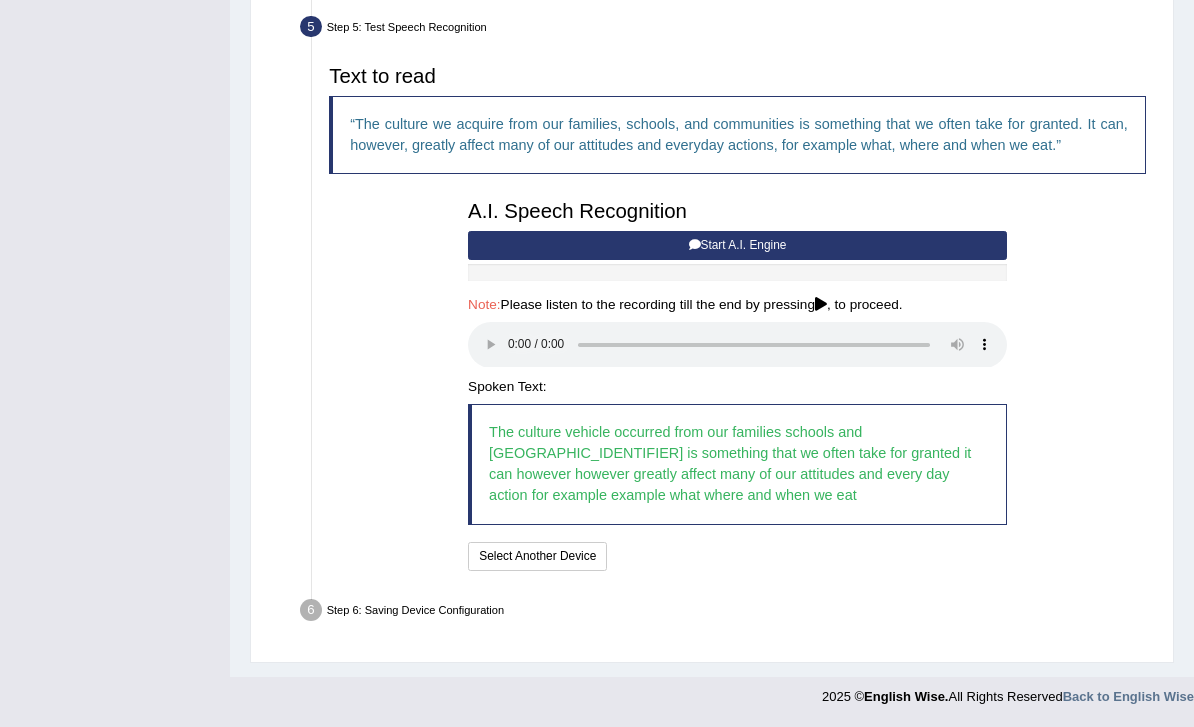 click at bounding box center [737, 345] 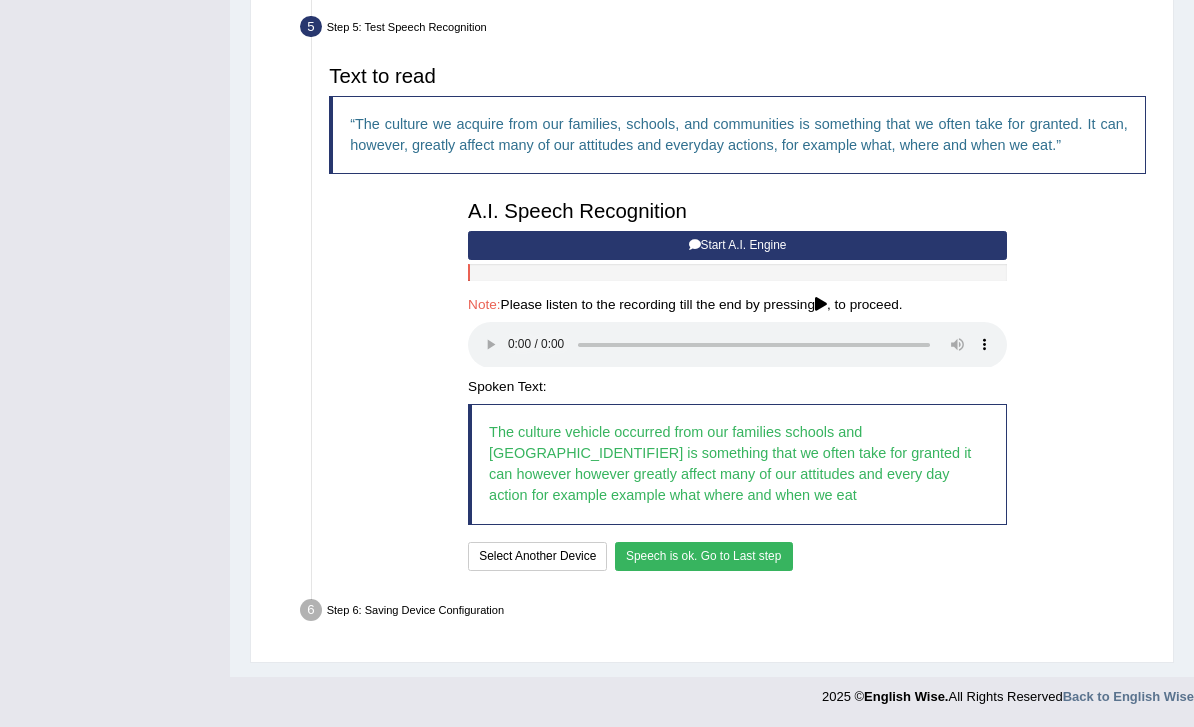 click on "Speech is ok. Go to Last step" at bounding box center [704, 556] 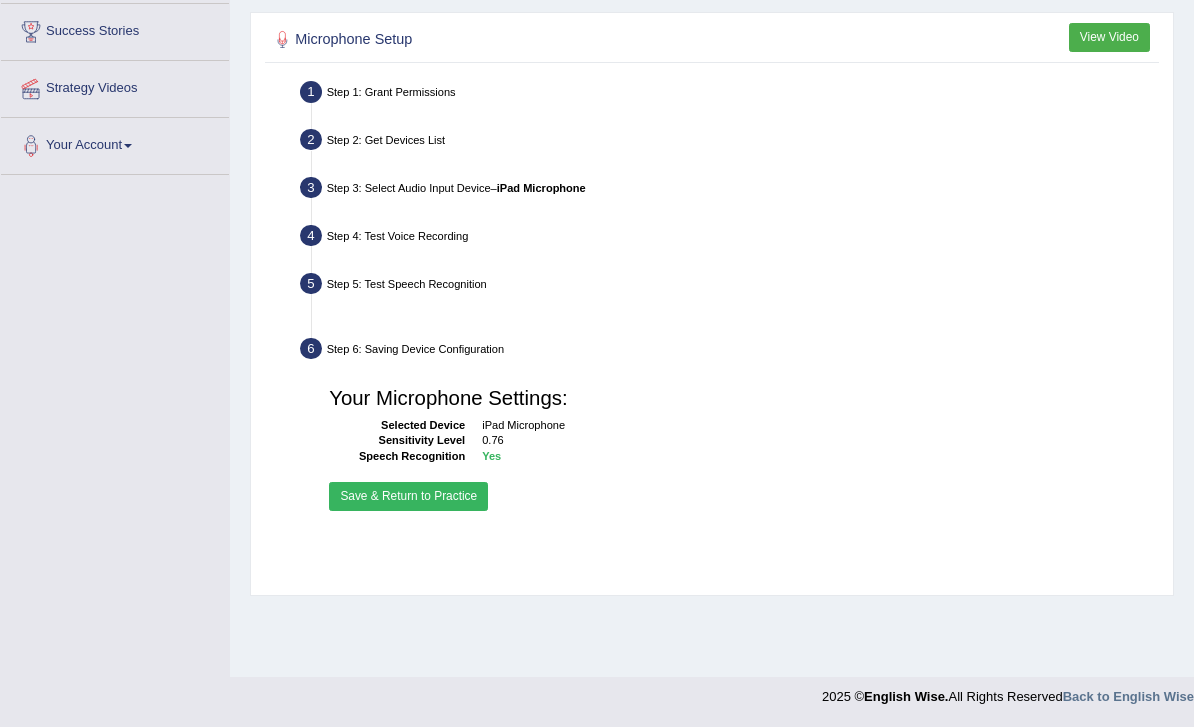 scroll, scrollTop: 259, scrollLeft: 0, axis: vertical 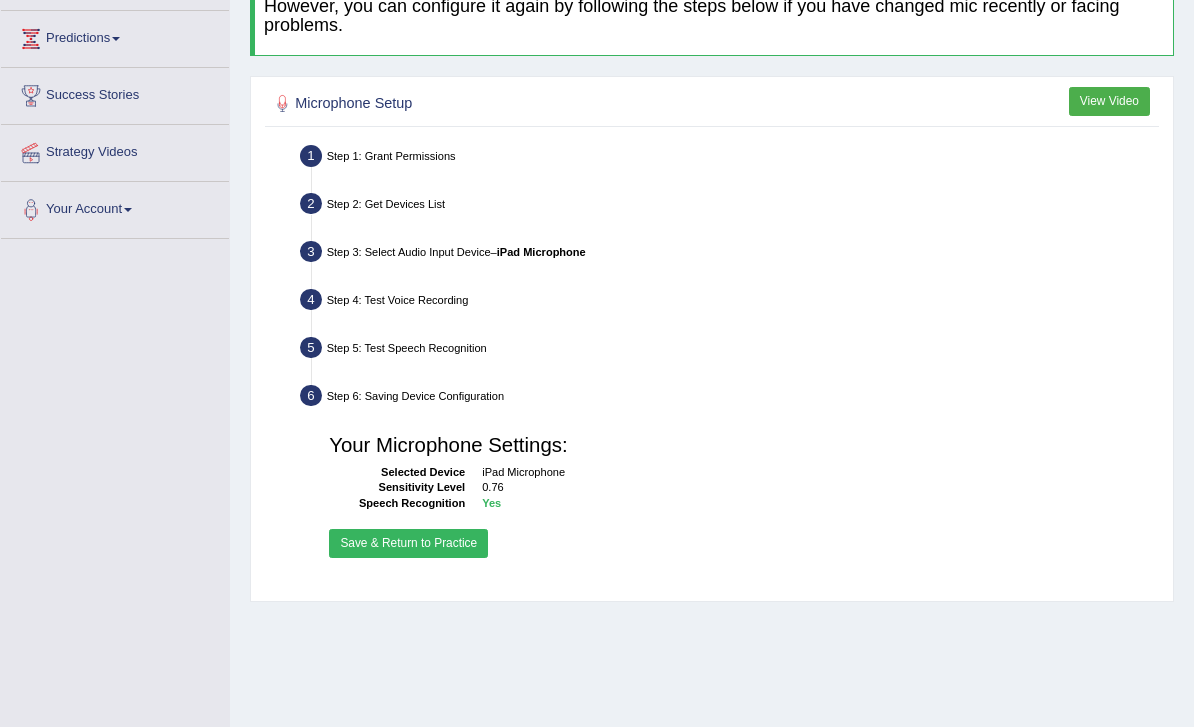 click on "Save & Return to Practice" at bounding box center (408, 543) 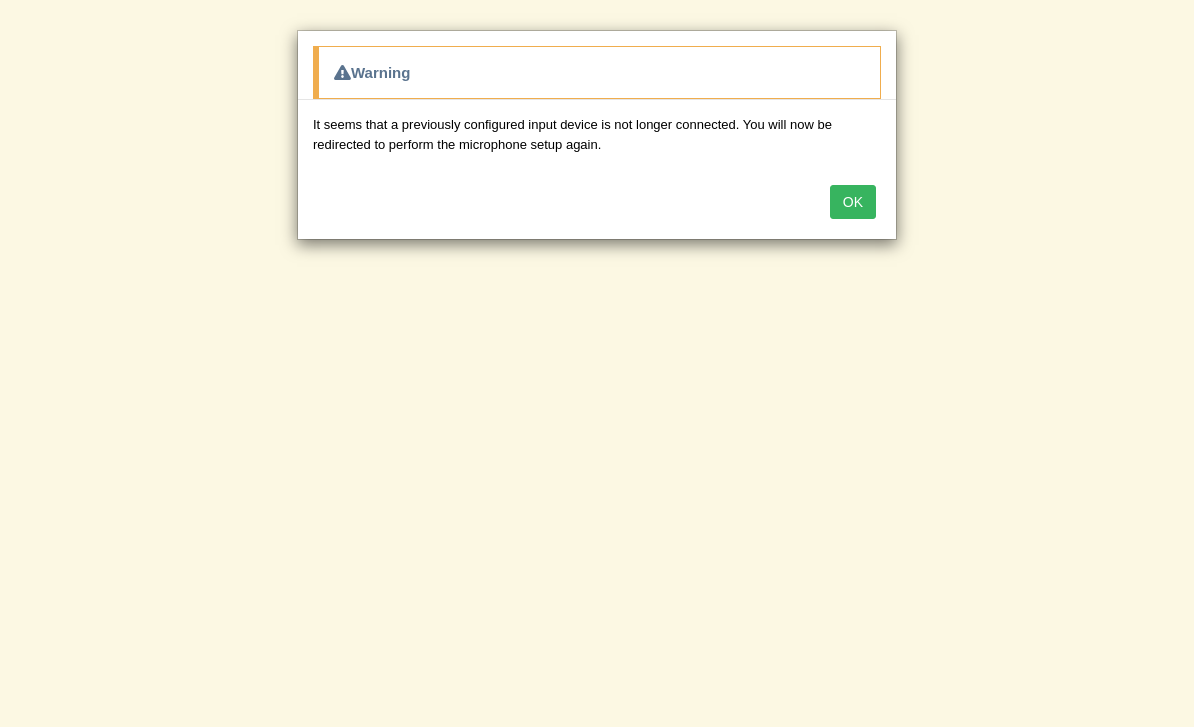 scroll, scrollTop: 0, scrollLeft: 0, axis: both 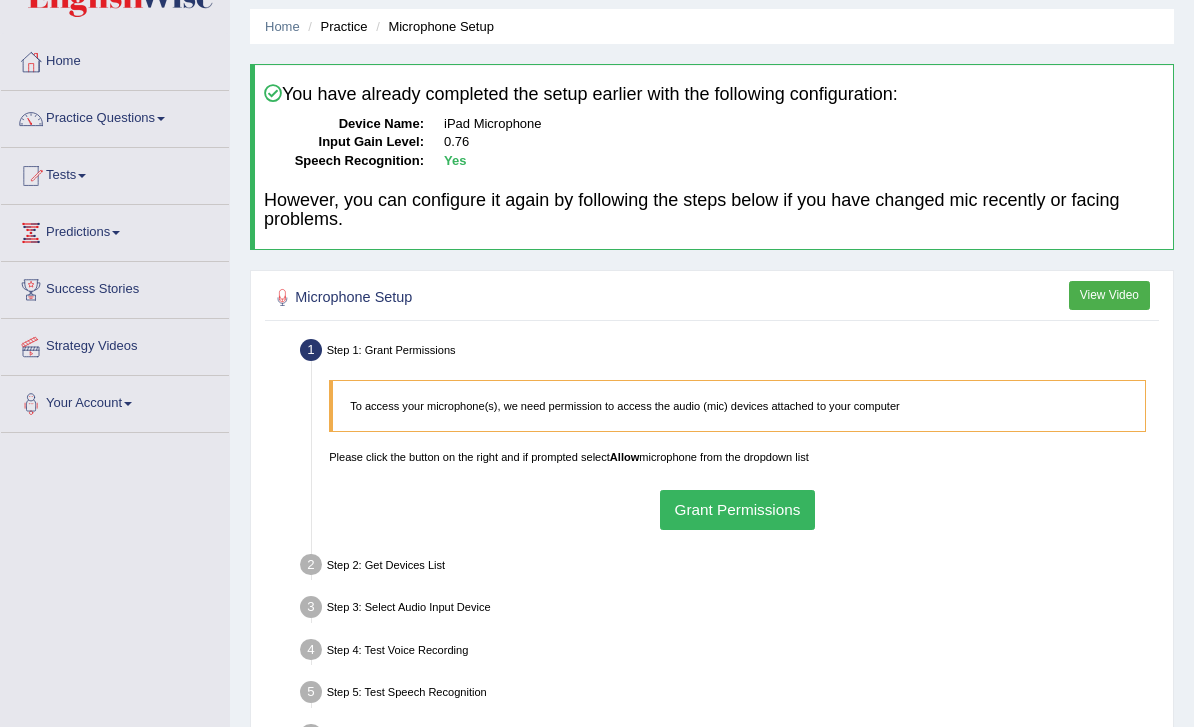 click on "Grant Permissions" at bounding box center [737, 510] 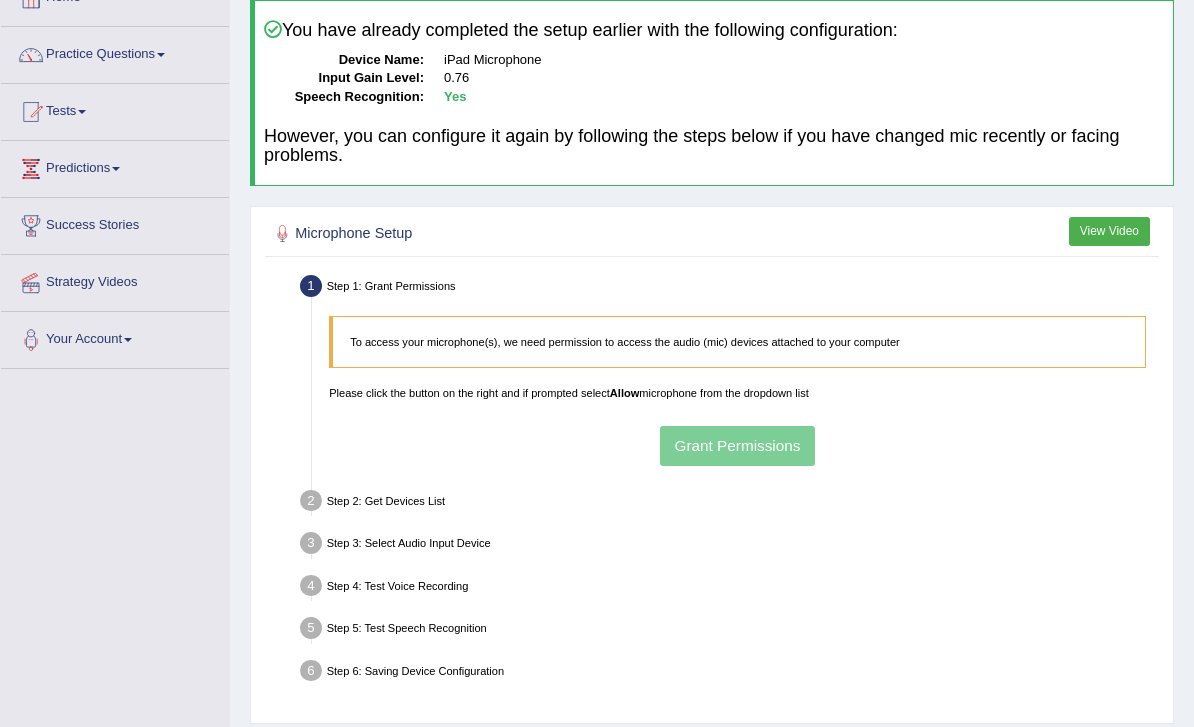 scroll, scrollTop: 129, scrollLeft: 0, axis: vertical 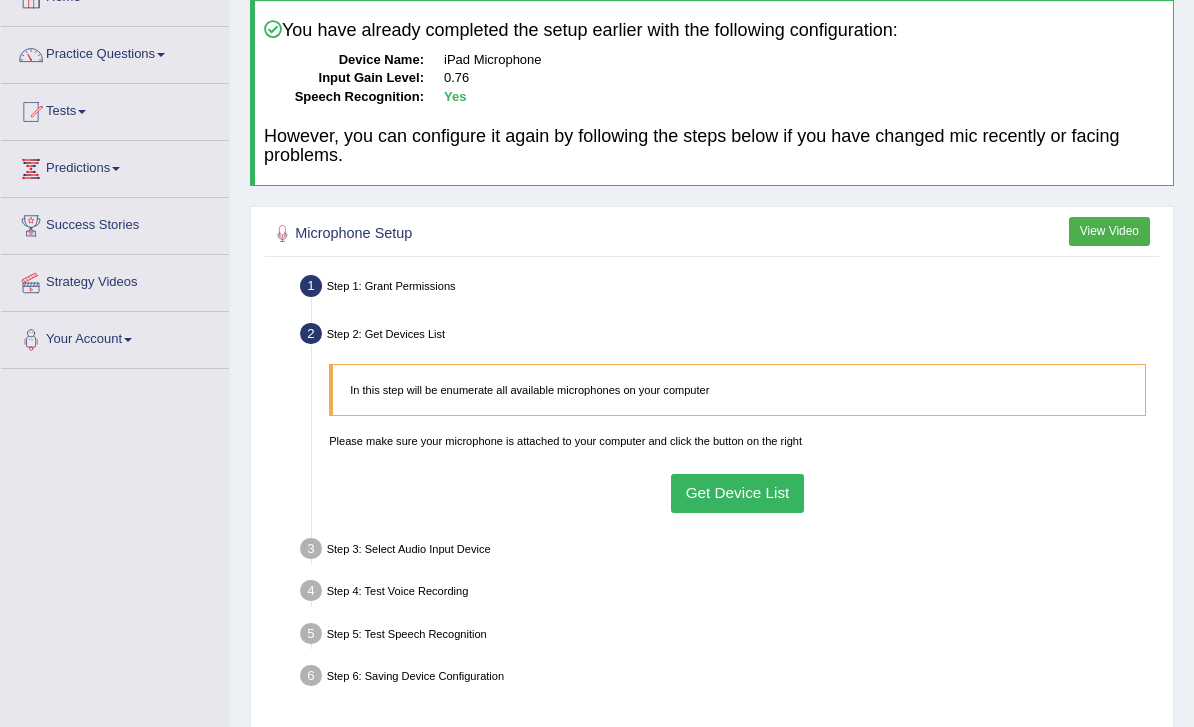 click on "Get Device List" at bounding box center (737, 493) 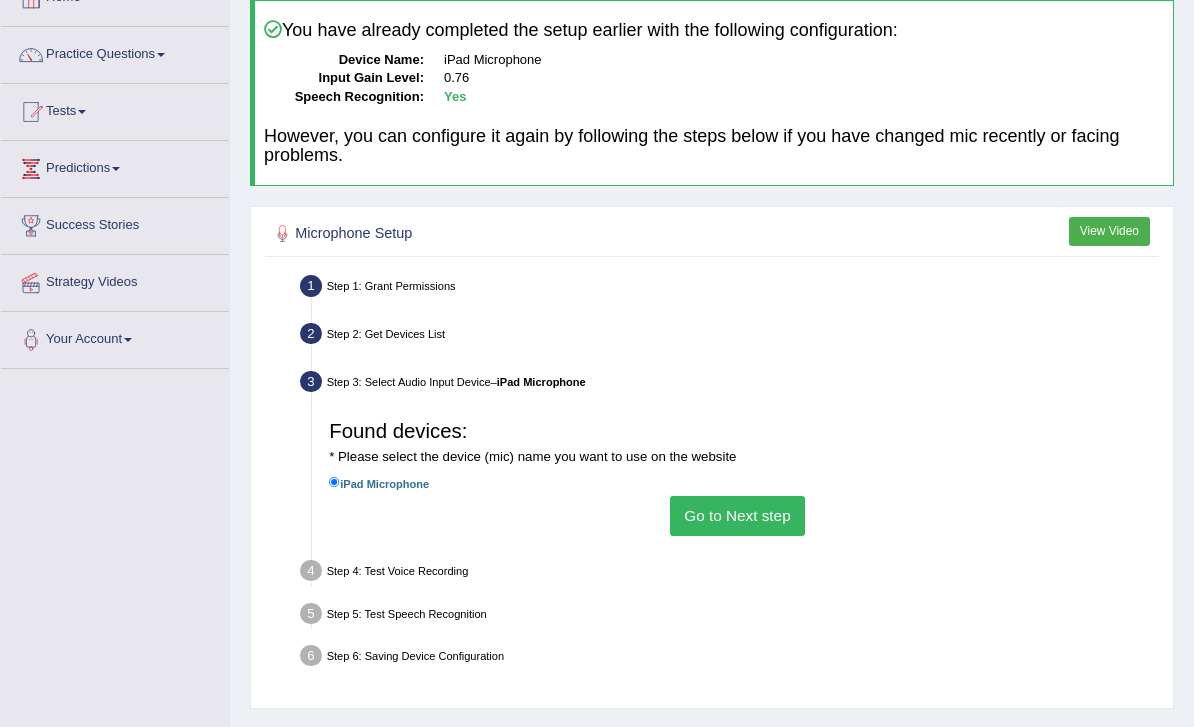 click on "Go to Next step" at bounding box center (737, 515) 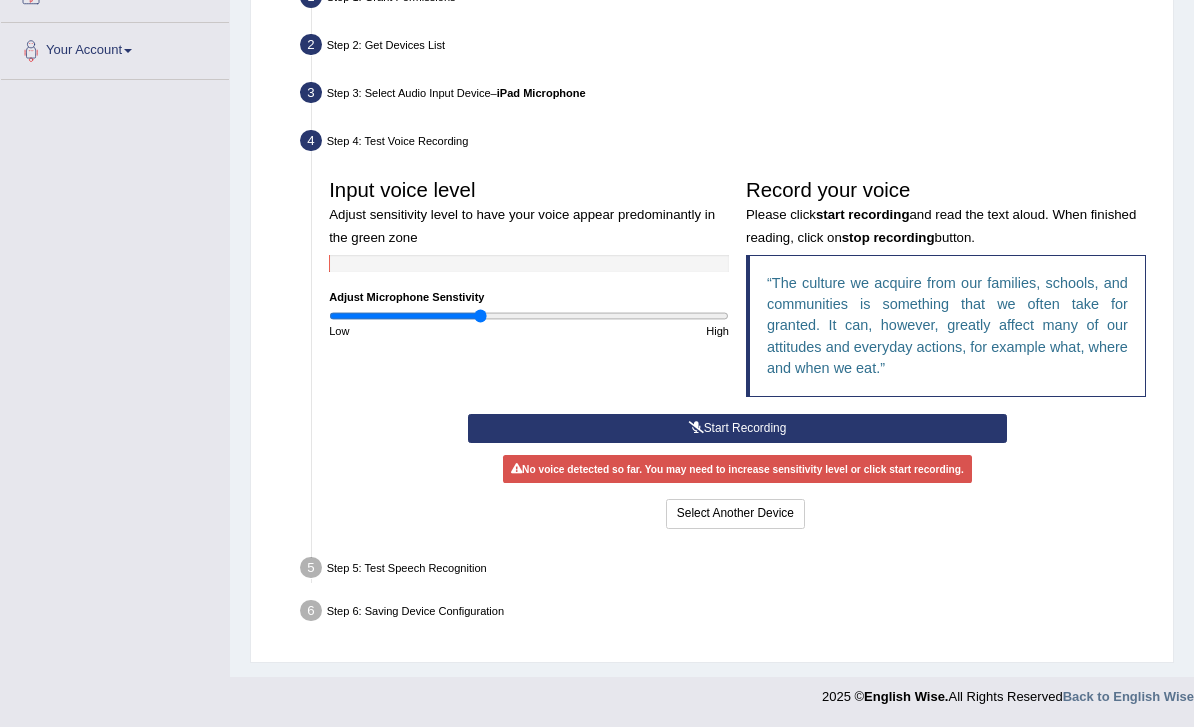 scroll, scrollTop: 452, scrollLeft: 0, axis: vertical 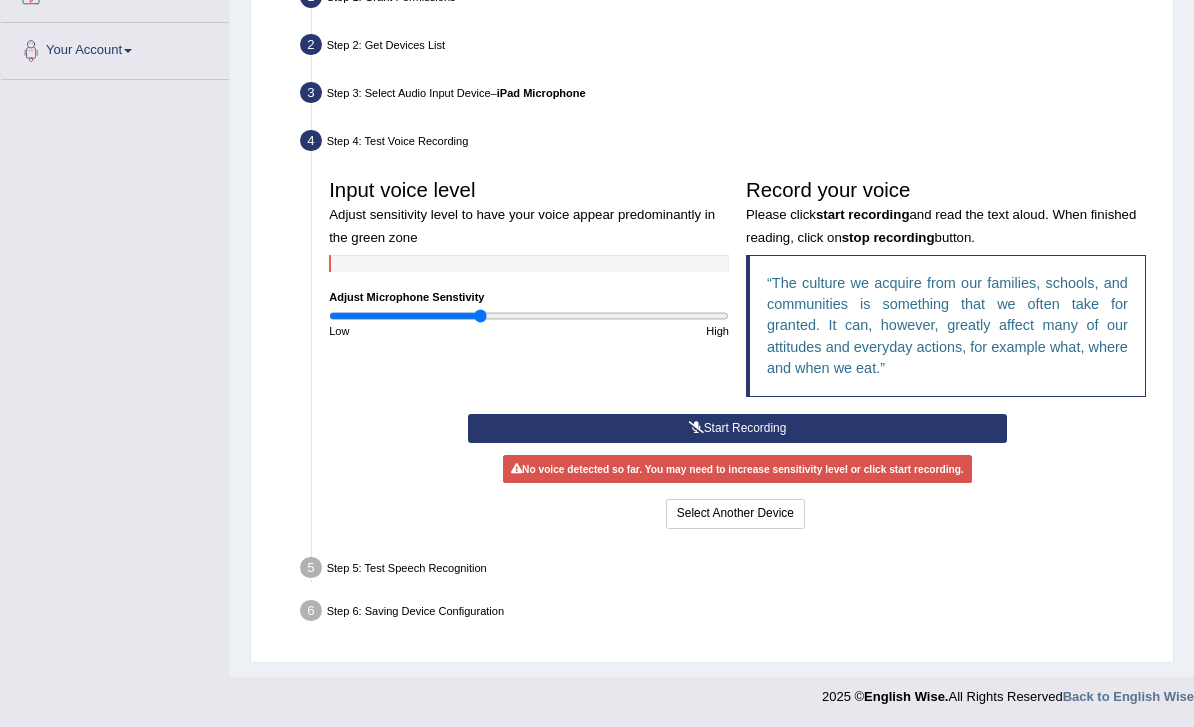 click on "Start Recording" at bounding box center (737, 428) 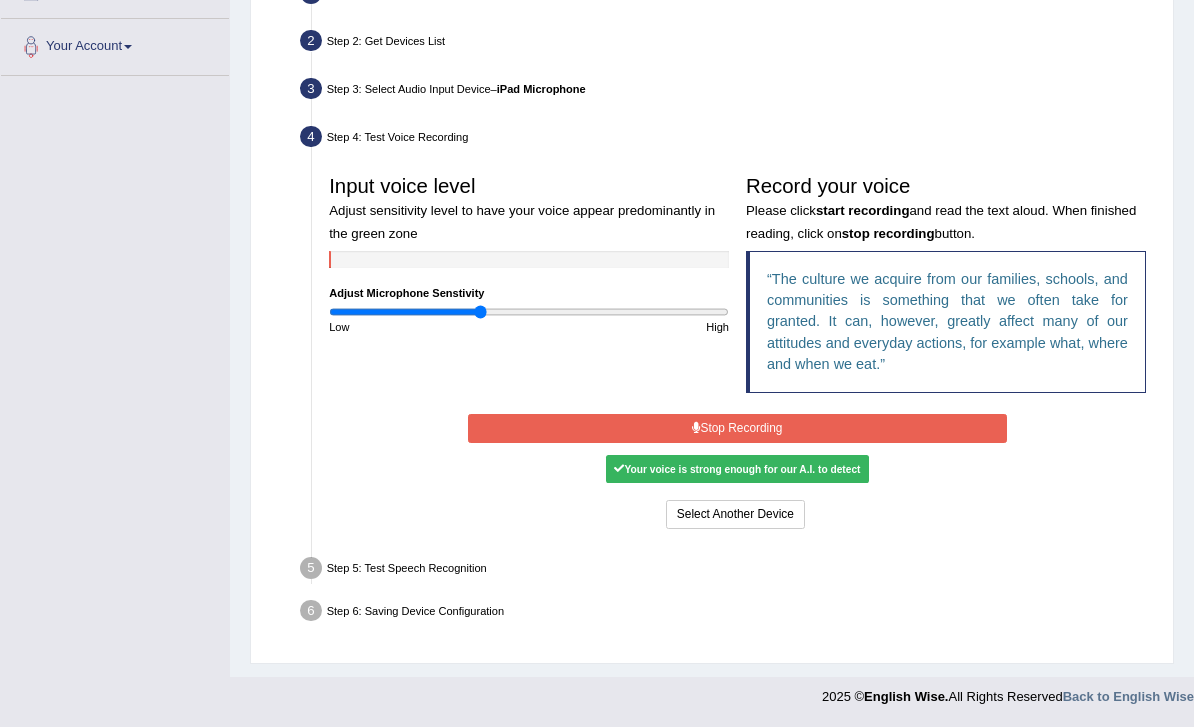 click on "Stop Recording" at bounding box center [737, 428] 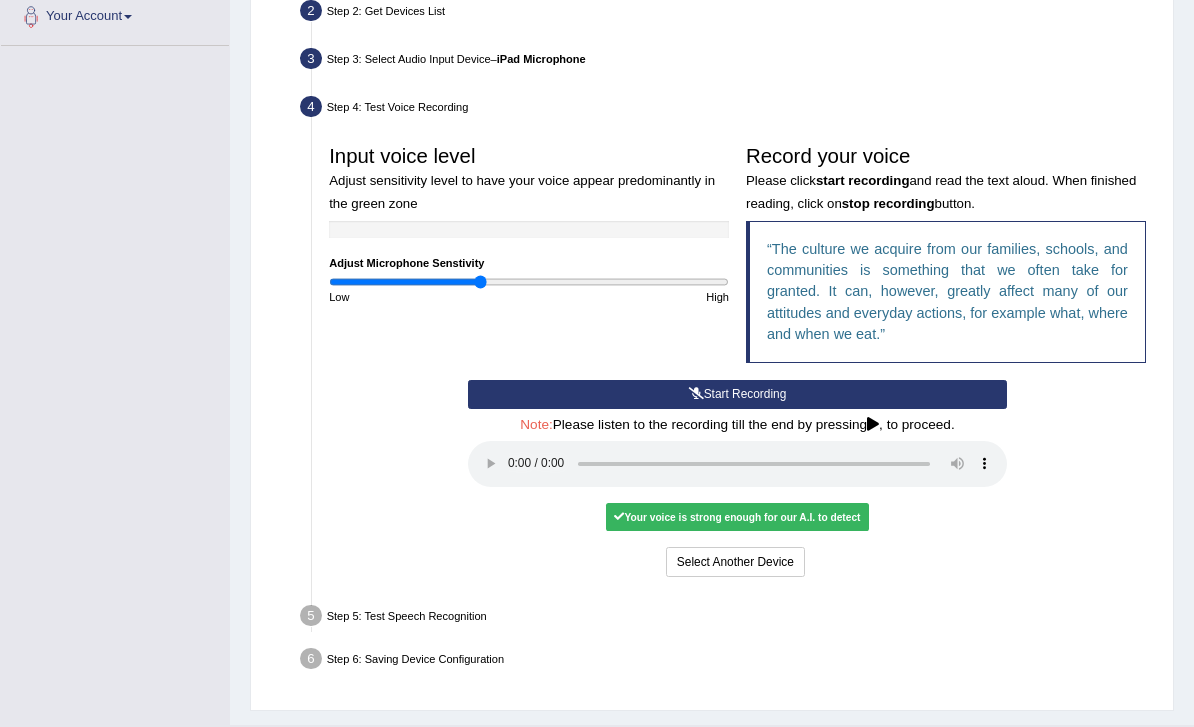 click at bounding box center (737, 464) 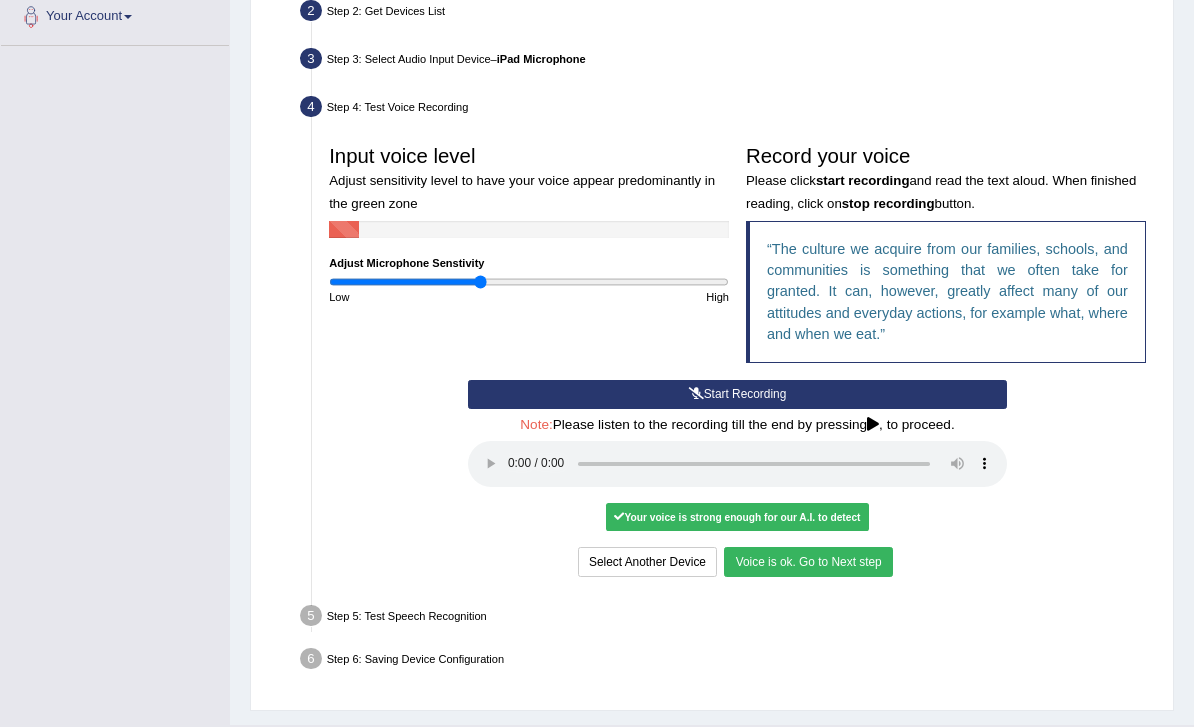 click on "Voice is ok. Go to Next step" at bounding box center [808, 561] 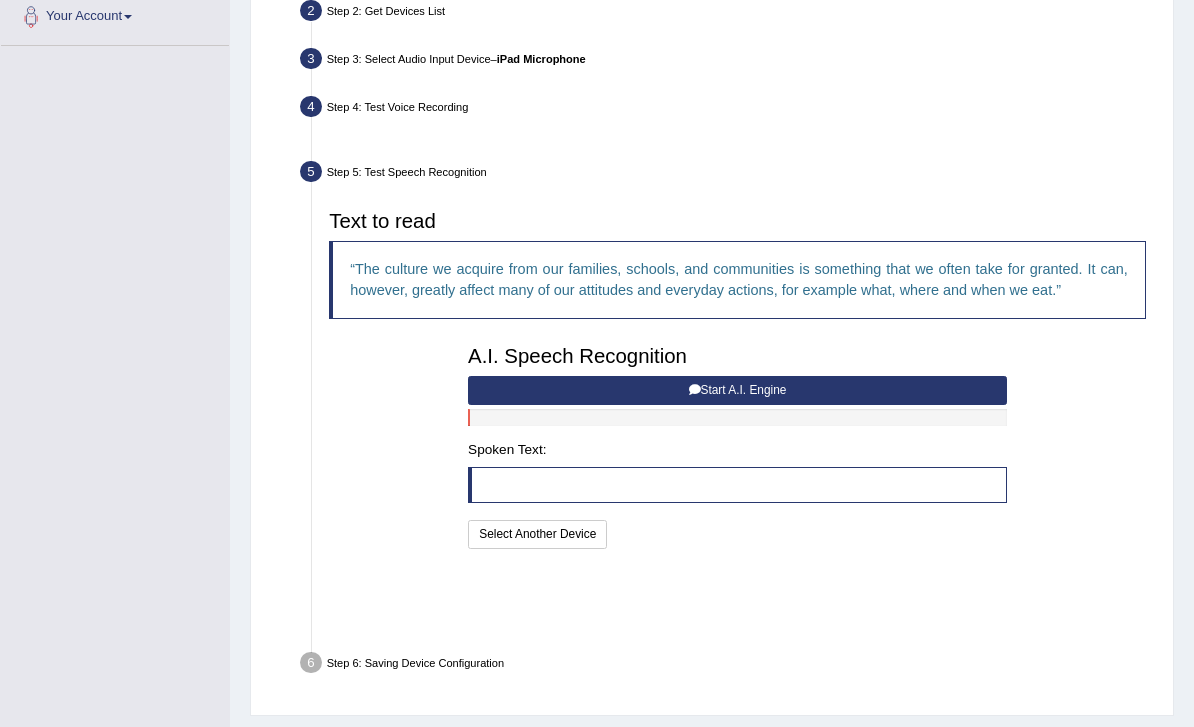 scroll, scrollTop: 441, scrollLeft: 0, axis: vertical 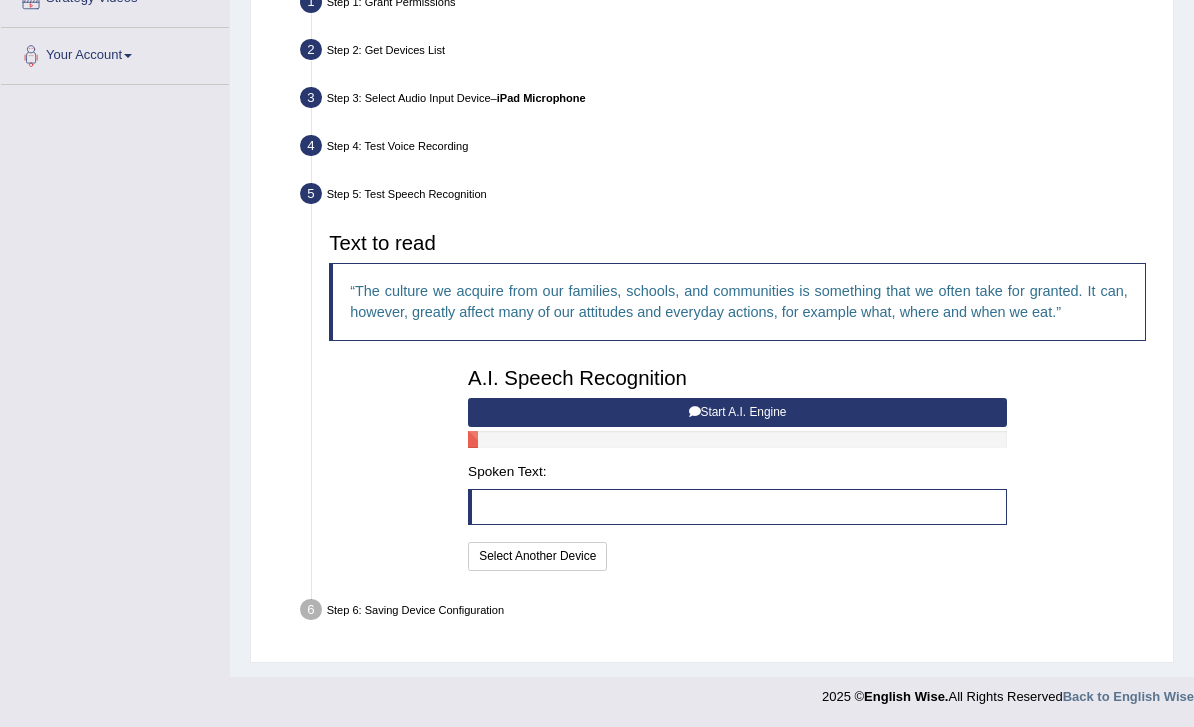 click on "Start A.I. Engine" at bounding box center (737, 412) 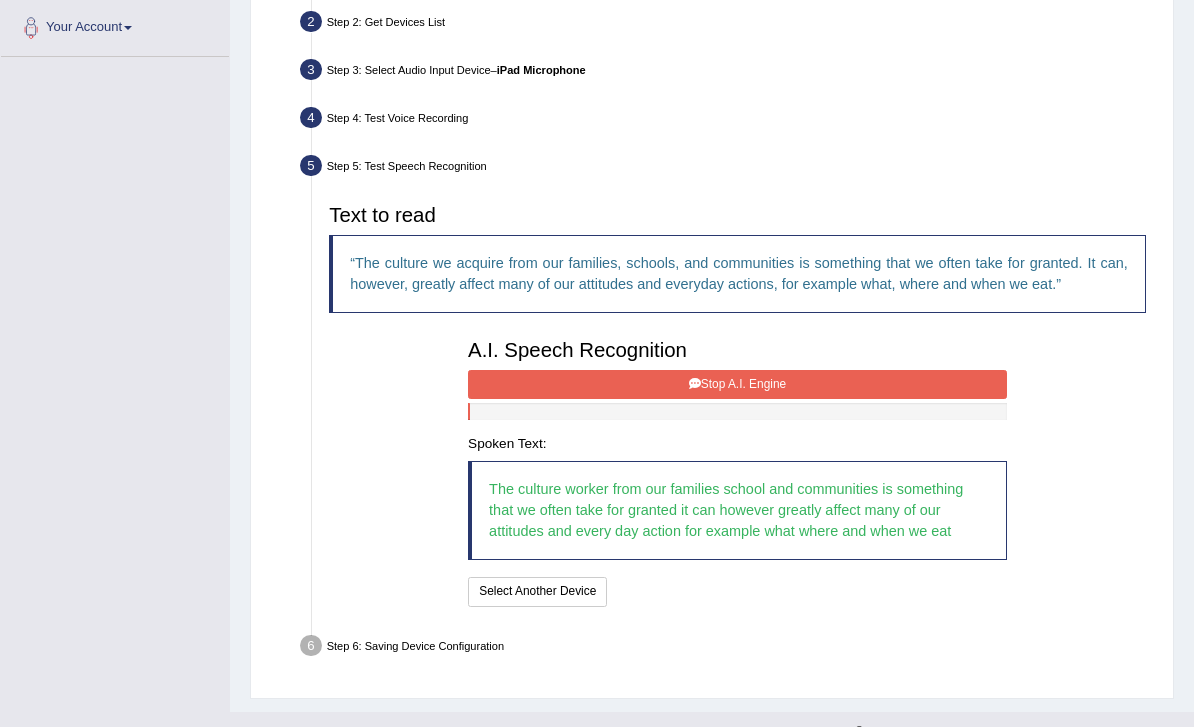 click on "Stop A.I. Engine" at bounding box center (737, 384) 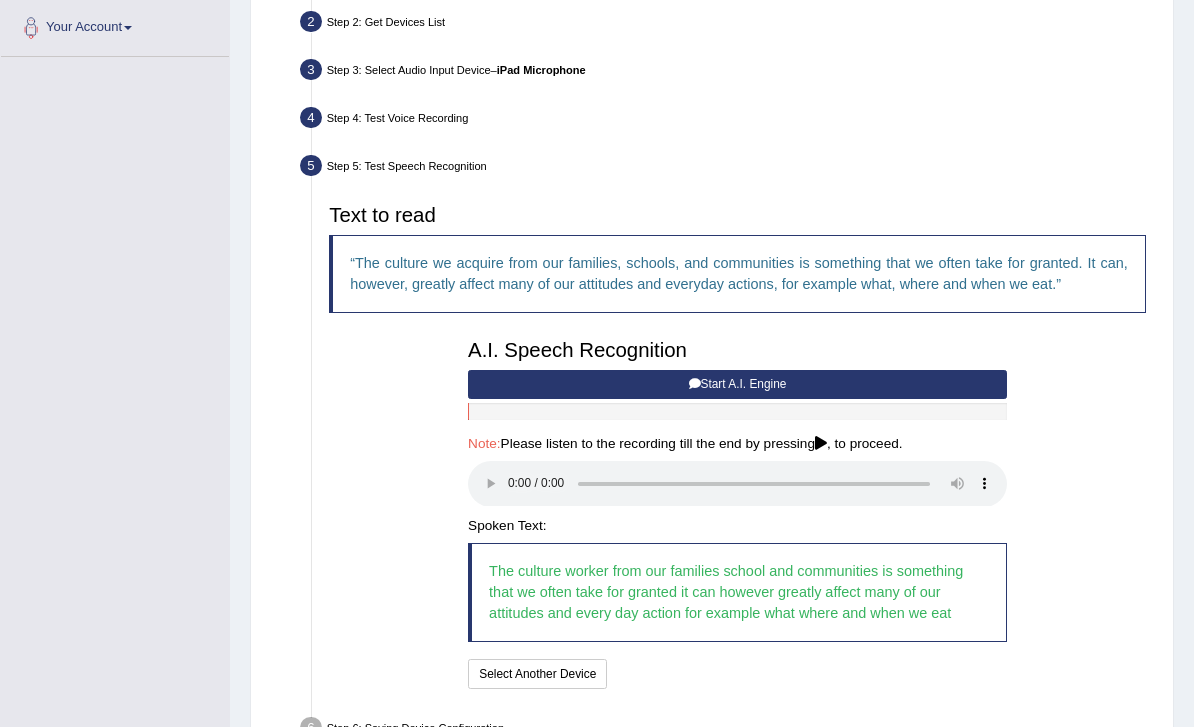 click at bounding box center [737, 484] 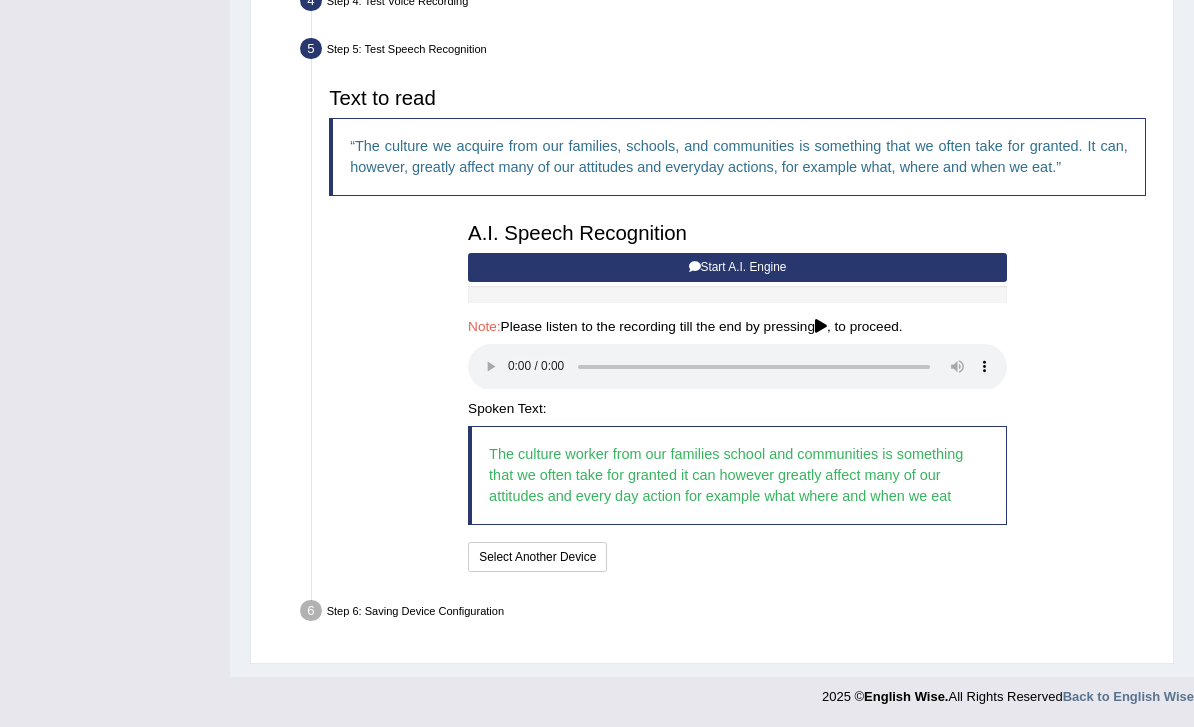 scroll, scrollTop: 587, scrollLeft: 0, axis: vertical 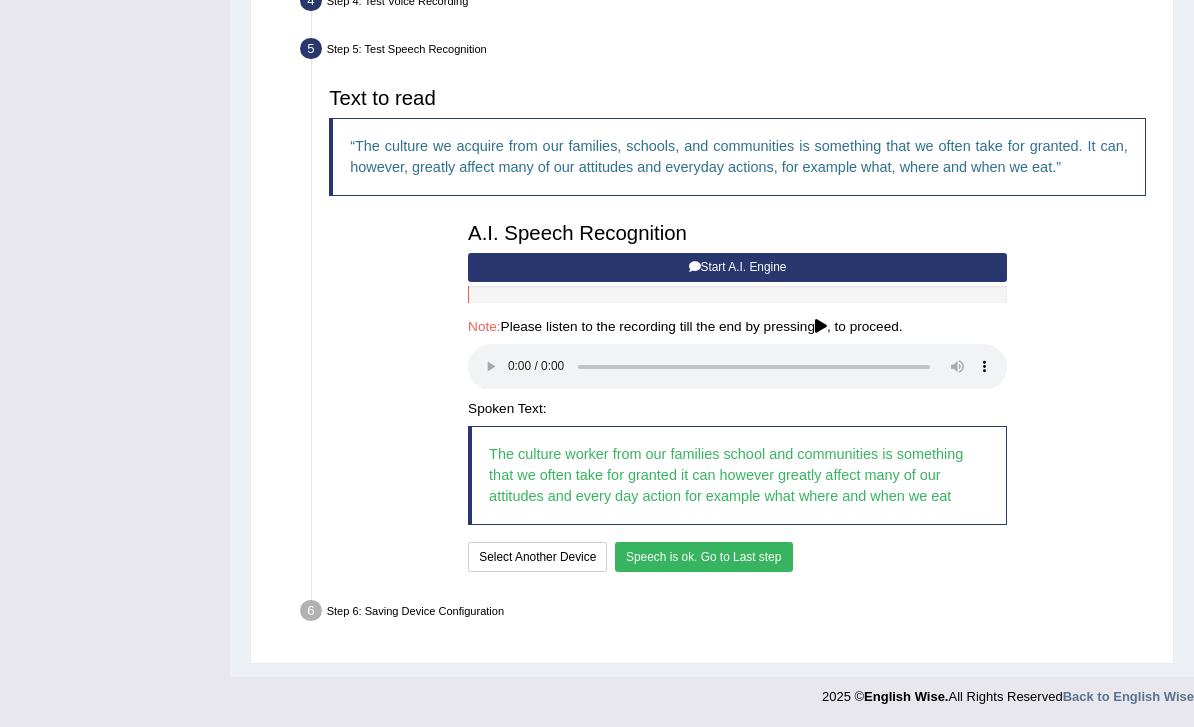 click on "Speech is ok. Go to Last step" at bounding box center (704, 556) 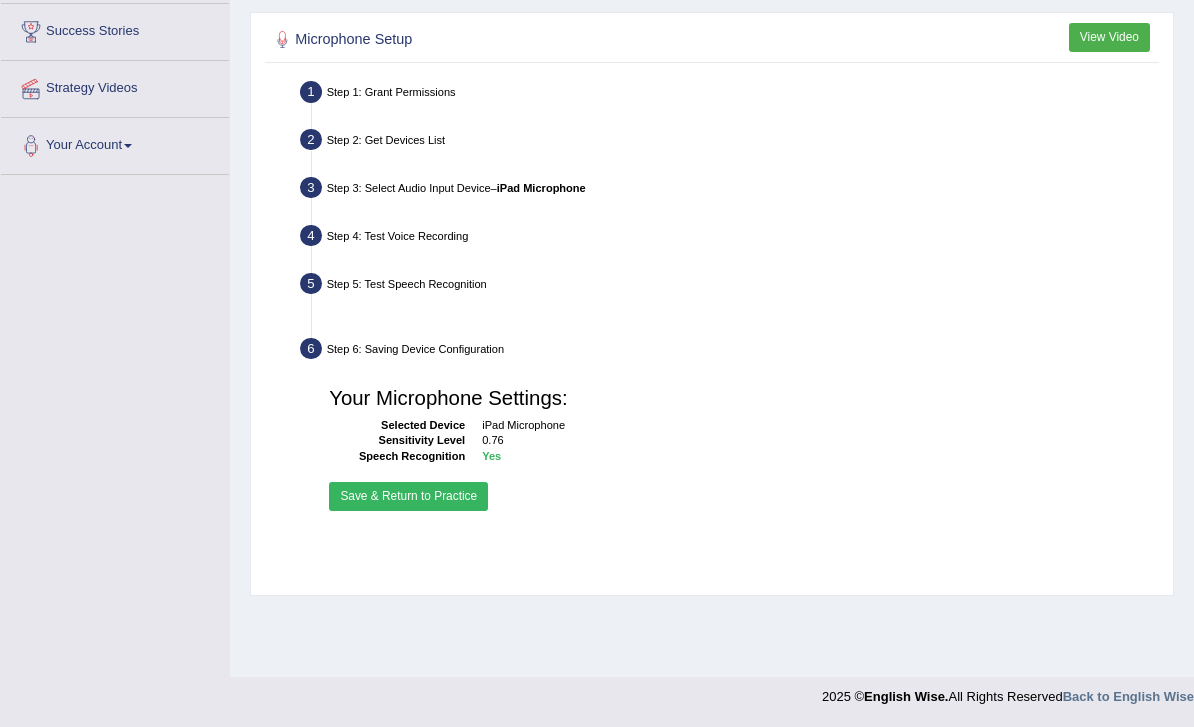 scroll, scrollTop: 259, scrollLeft: 0, axis: vertical 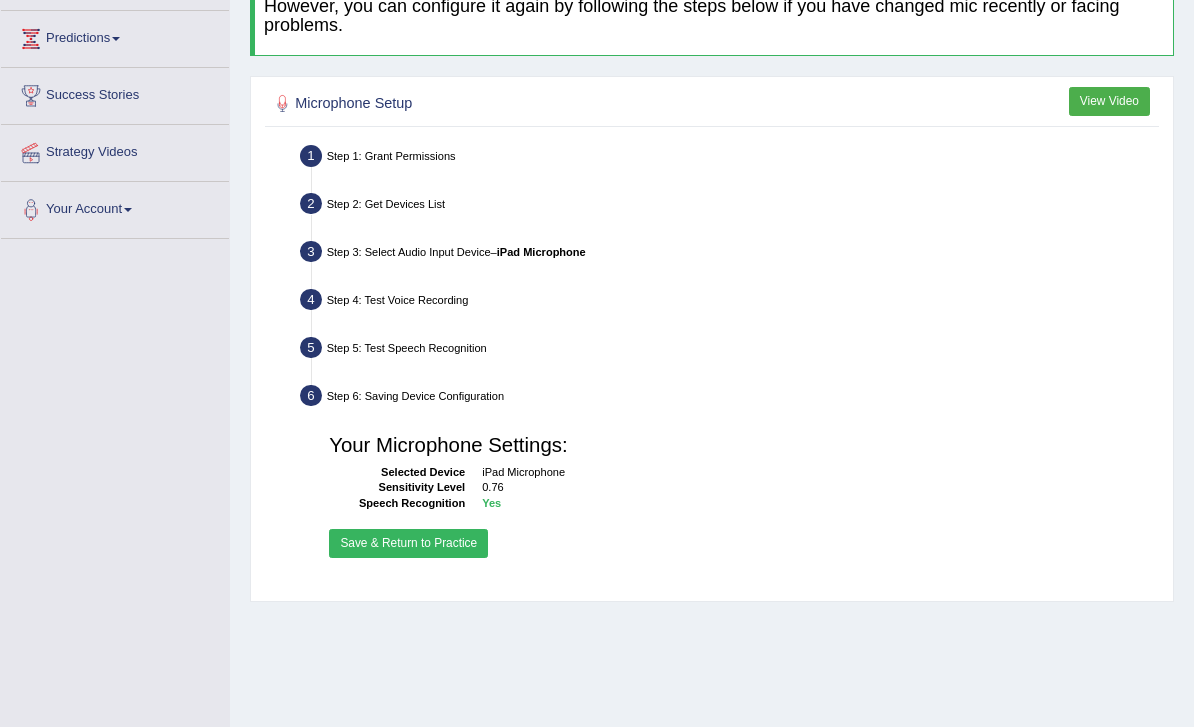 click on "Save & Return to Practice" at bounding box center (408, 543) 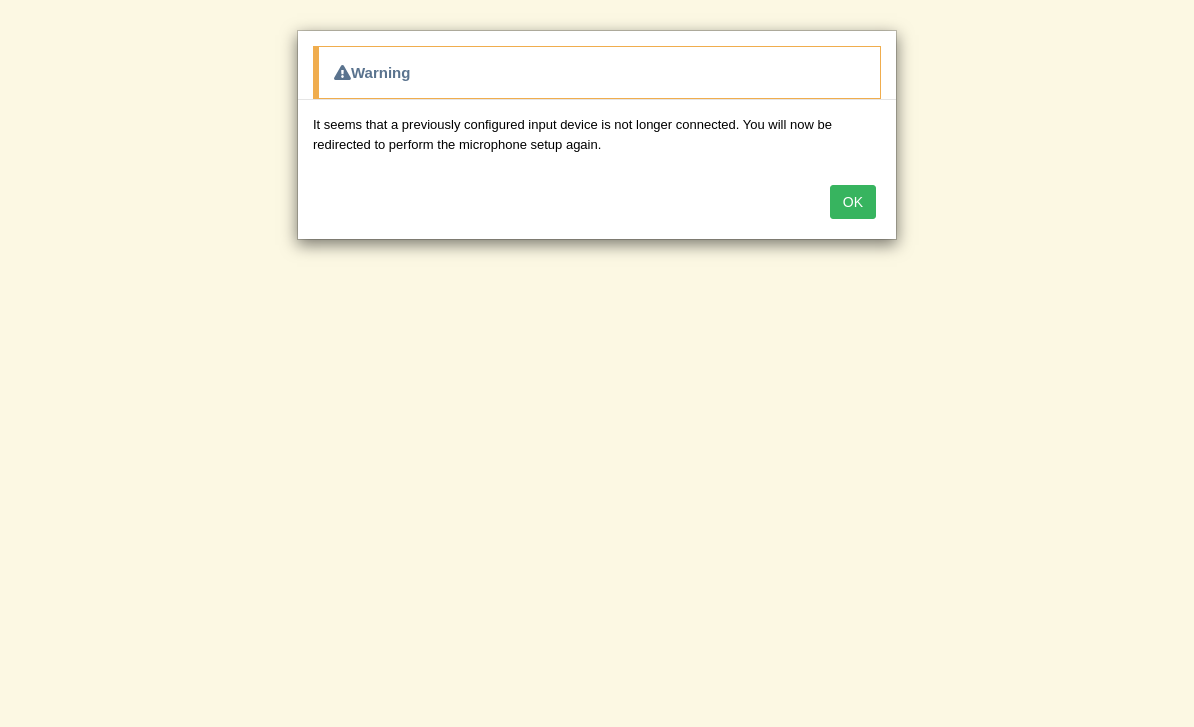 scroll, scrollTop: 0, scrollLeft: 0, axis: both 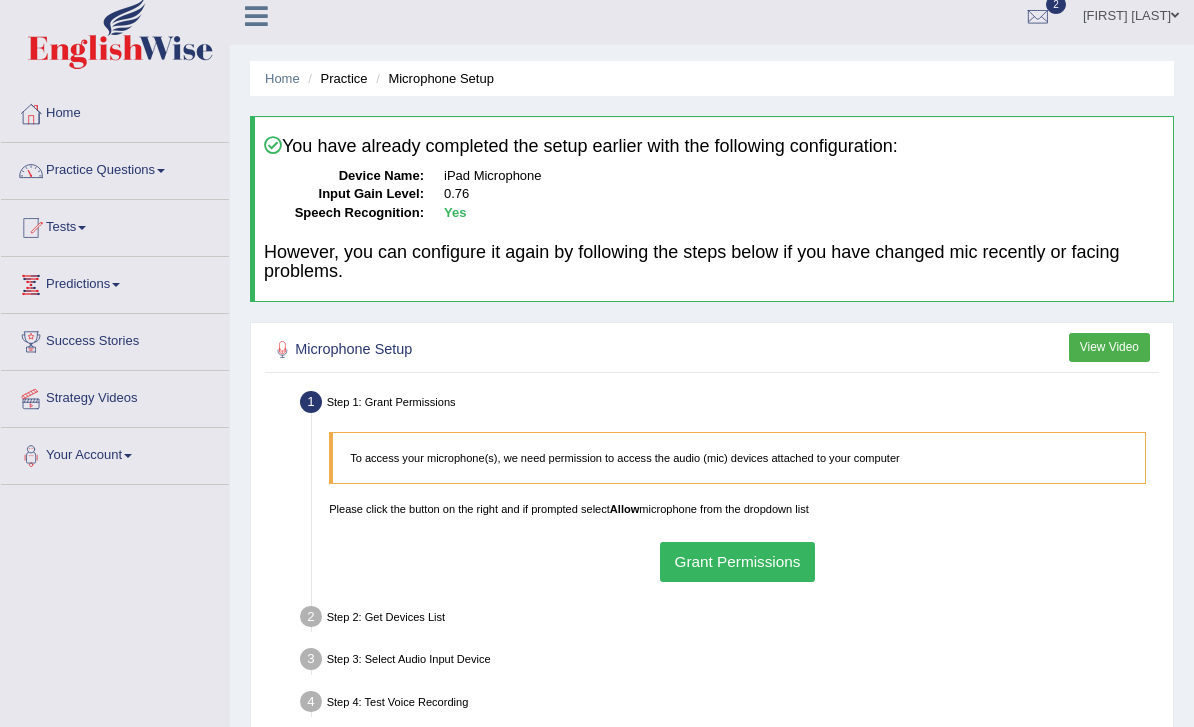 click on "Practice Questions" at bounding box center [115, 168] 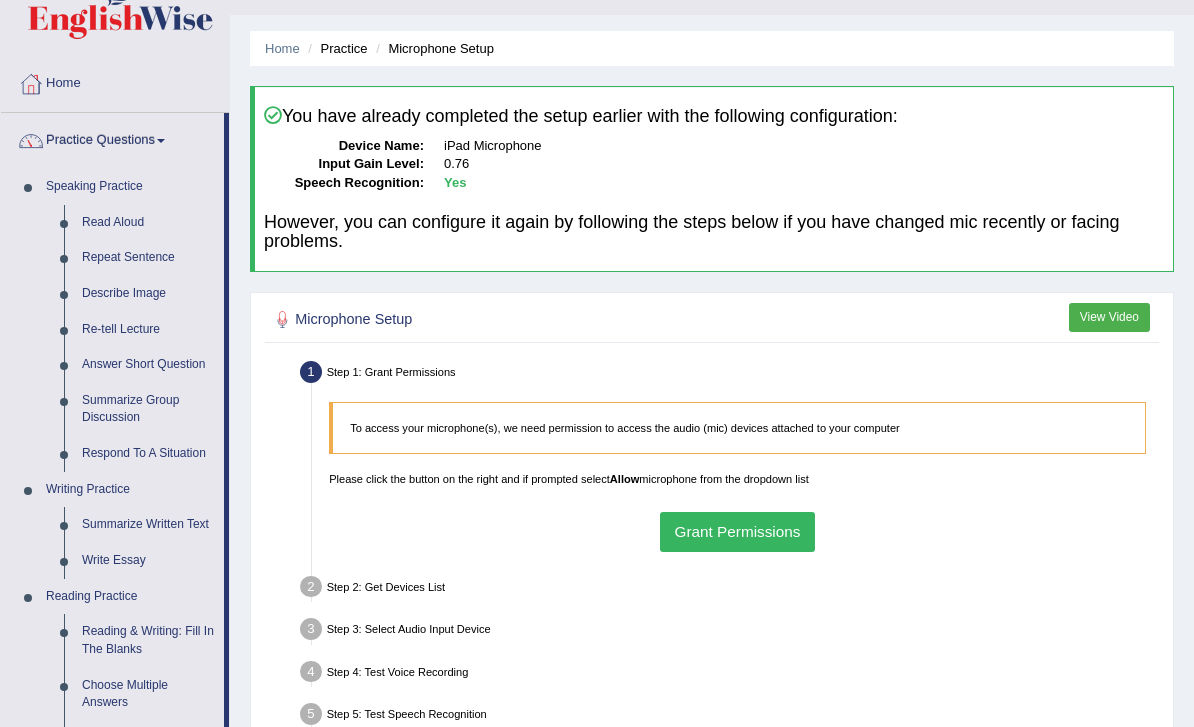 scroll, scrollTop: 48, scrollLeft: 0, axis: vertical 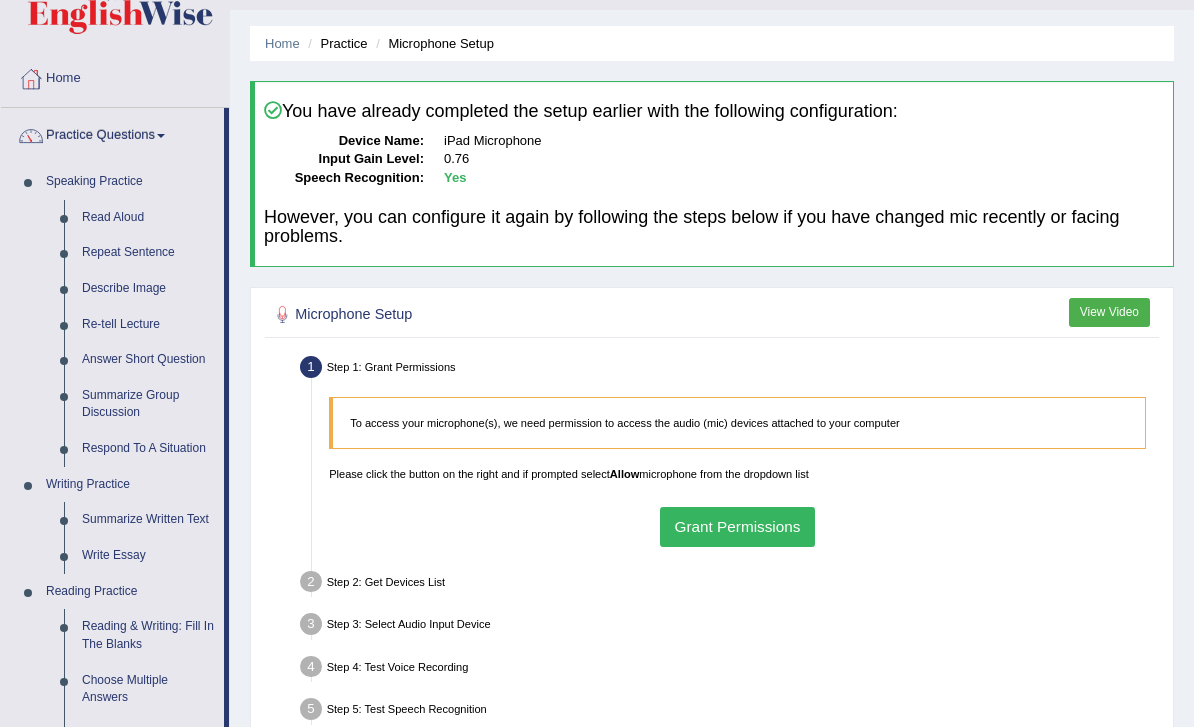 click at bounding box center [597, 363] 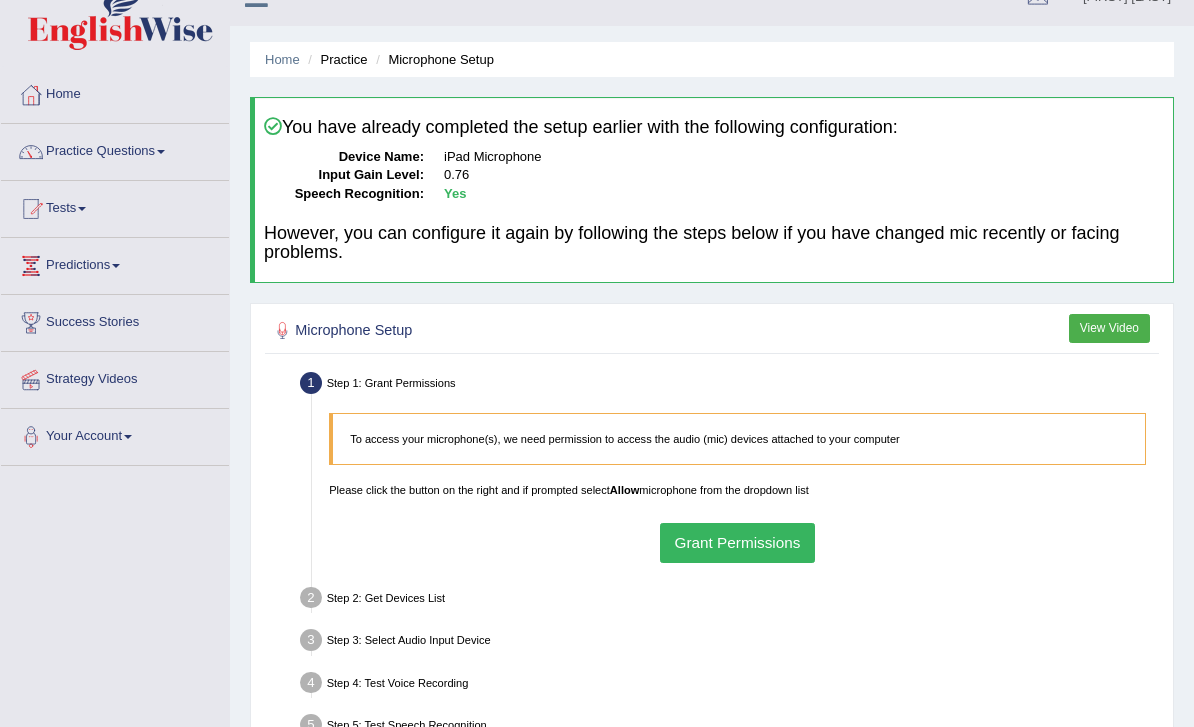scroll, scrollTop: 0, scrollLeft: 0, axis: both 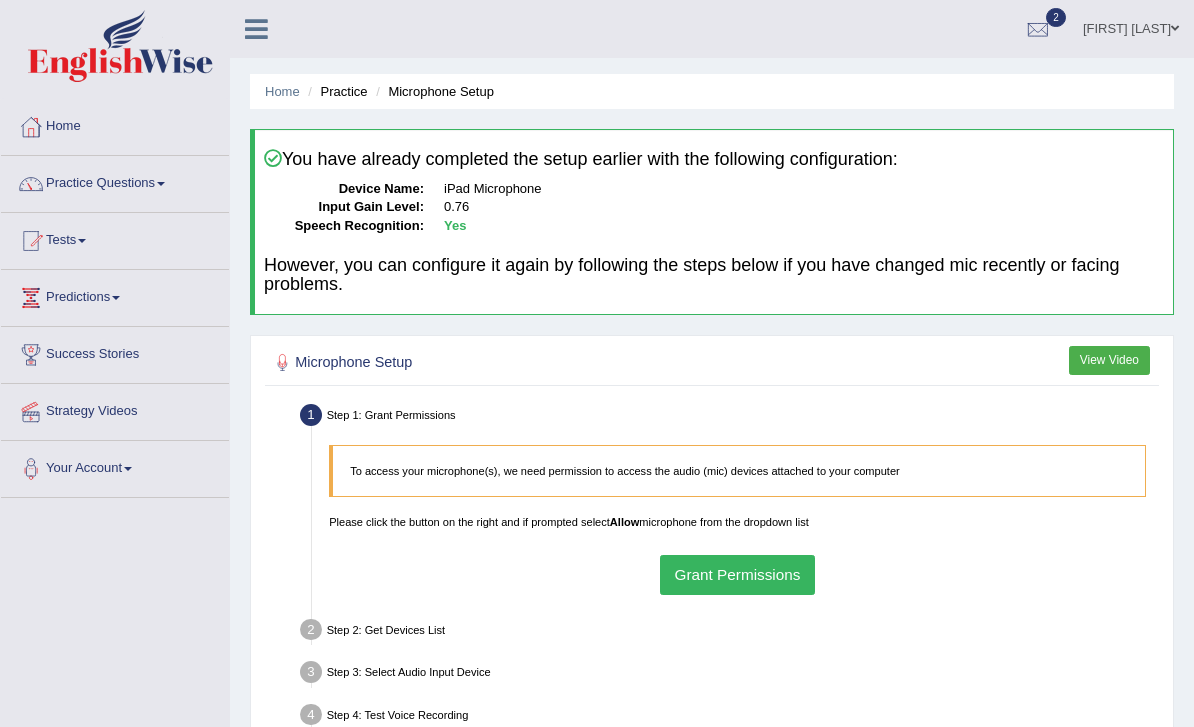 click on "Practice Questions" at bounding box center [115, 181] 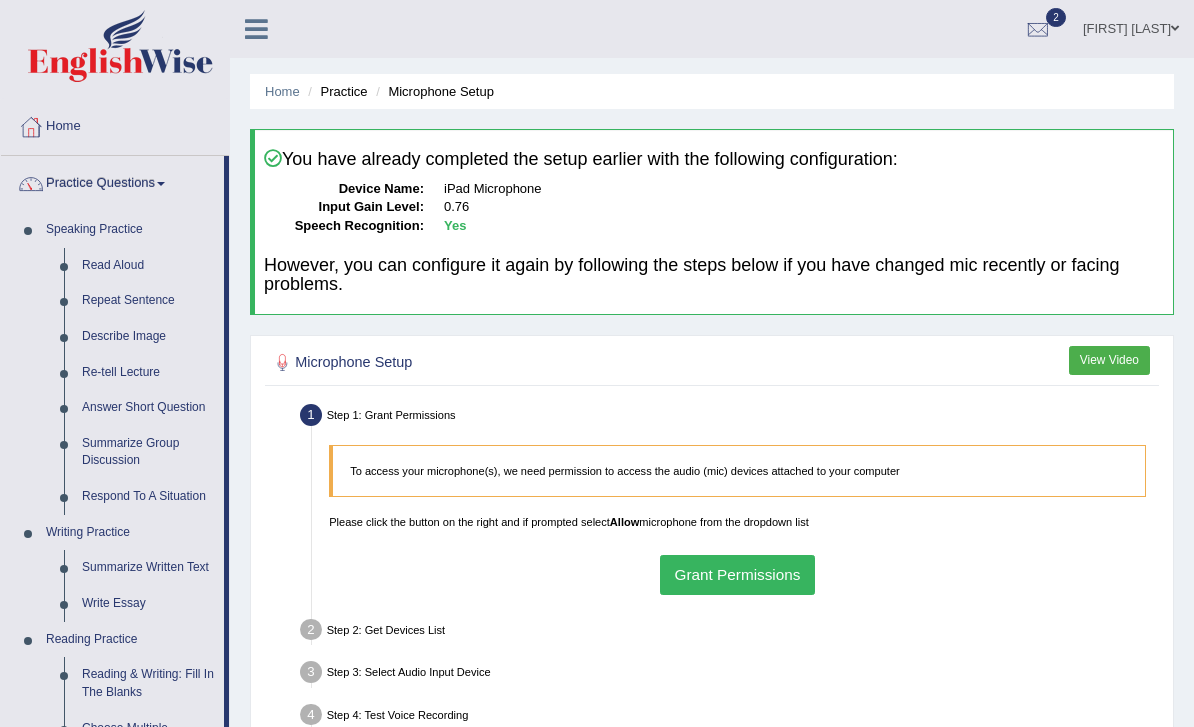 click at bounding box center (597, 363) 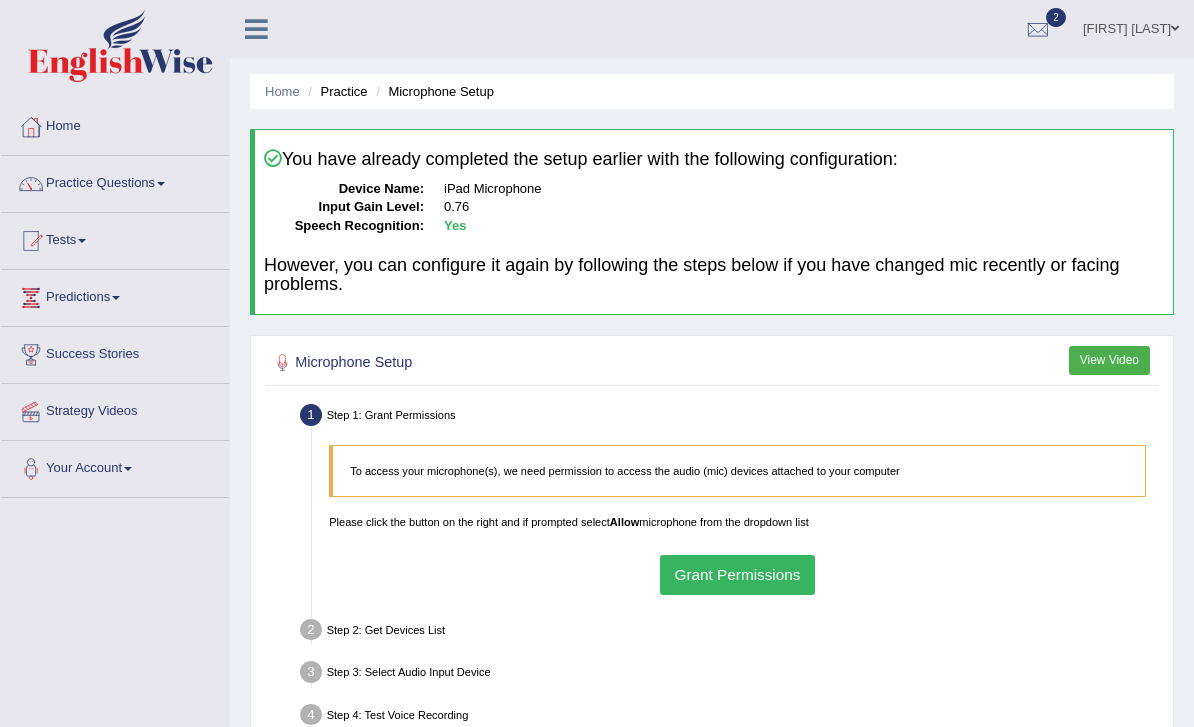 click at bounding box center [256, 29] 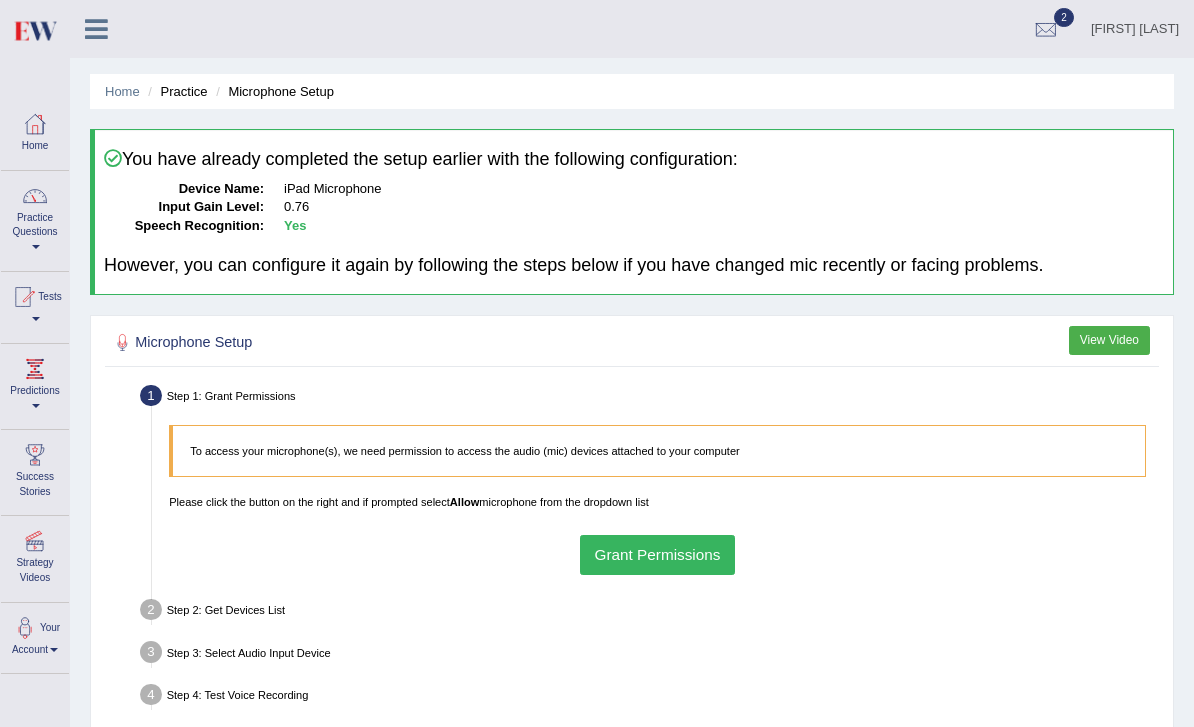 click on "Practice Questions" at bounding box center (35, 218) 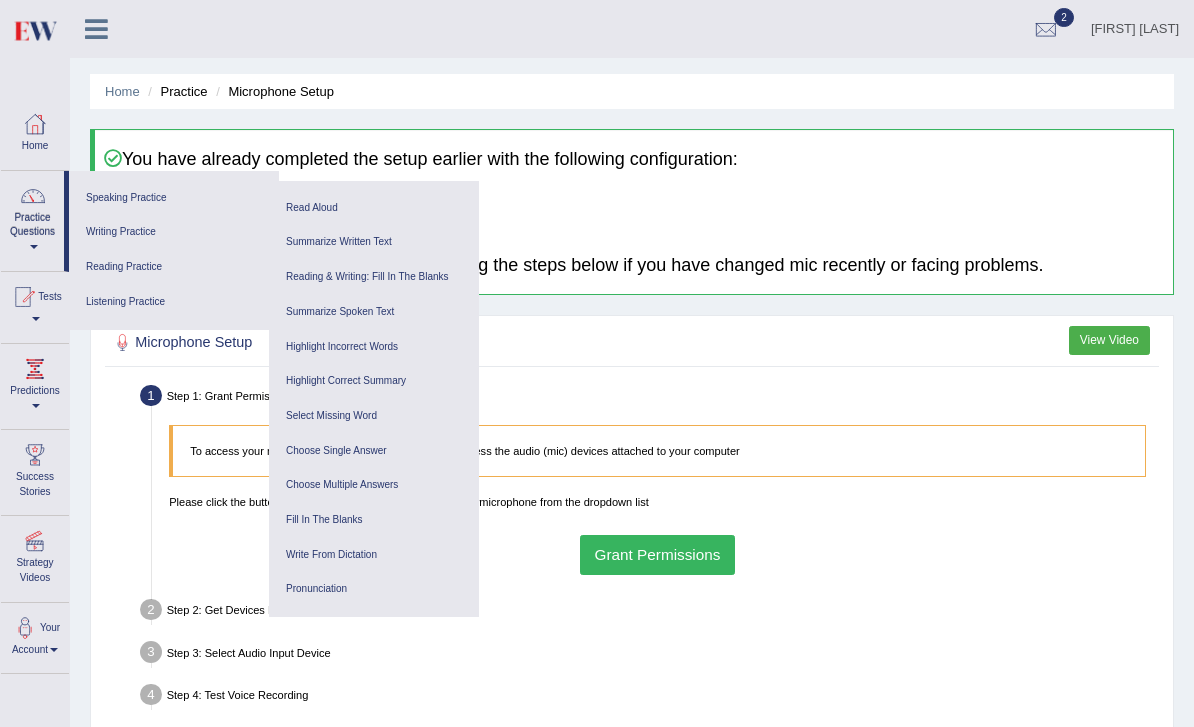 click on "Speaking Practice" at bounding box center (174, 198) 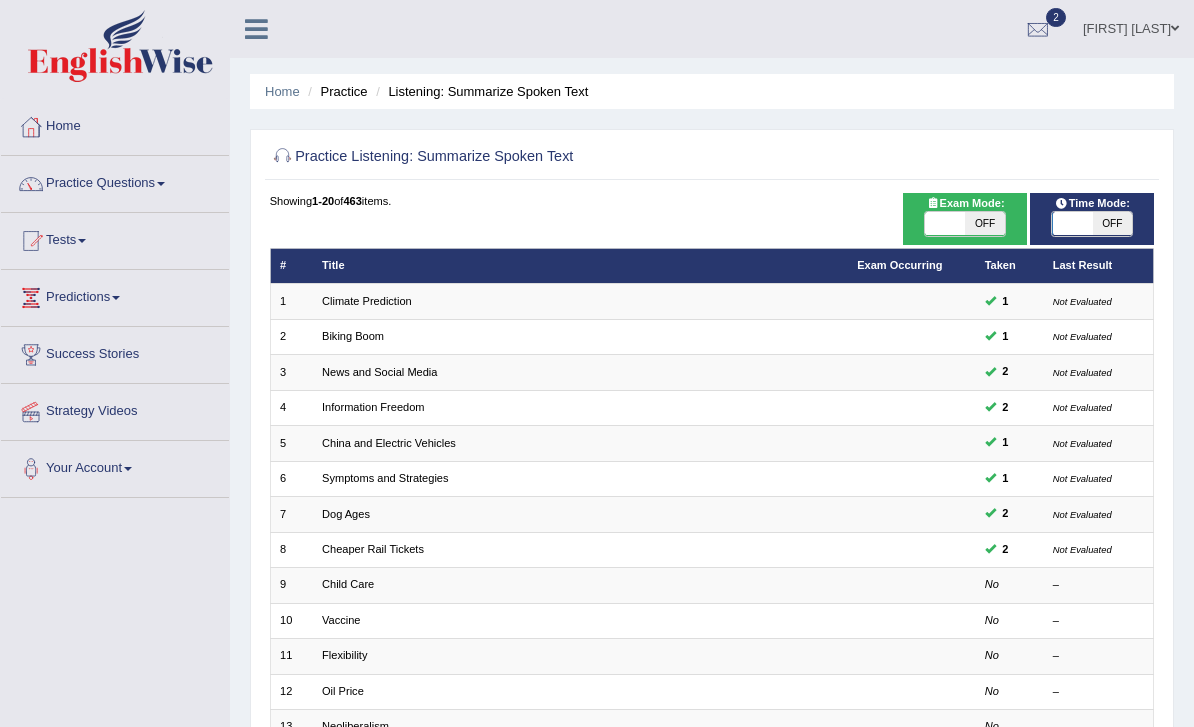 scroll, scrollTop: 0, scrollLeft: 0, axis: both 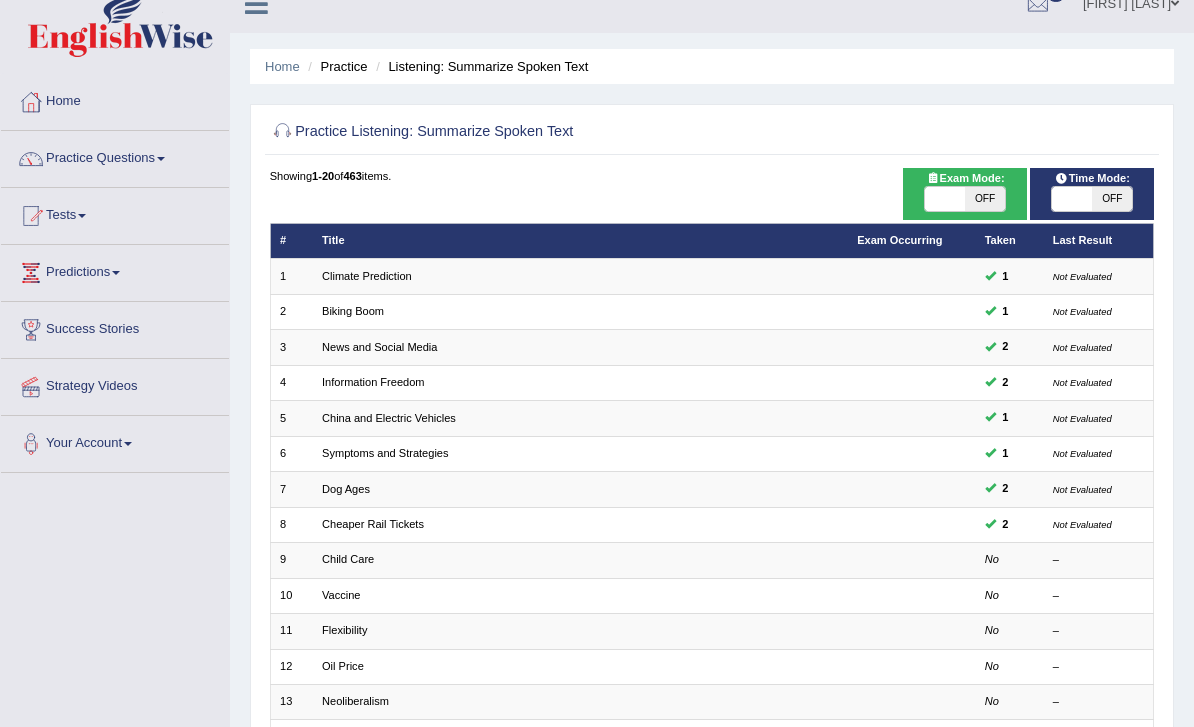 click at bounding box center (912, 560) 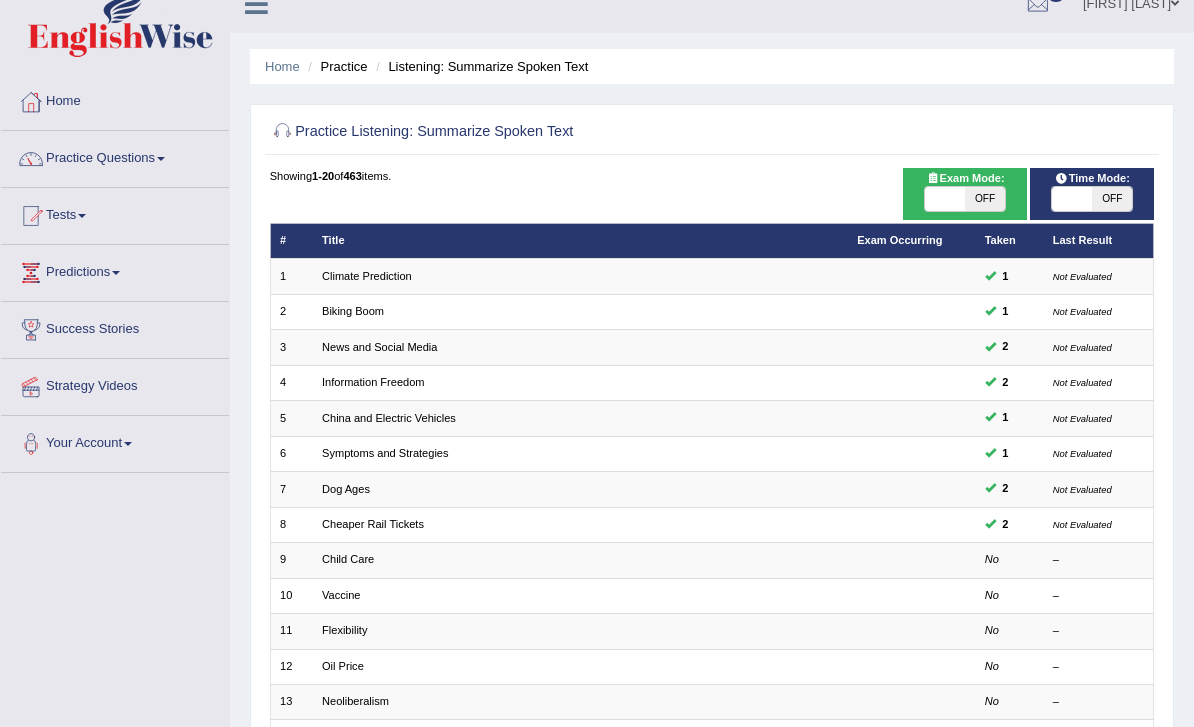 click on "Child Care" at bounding box center (348, 559) 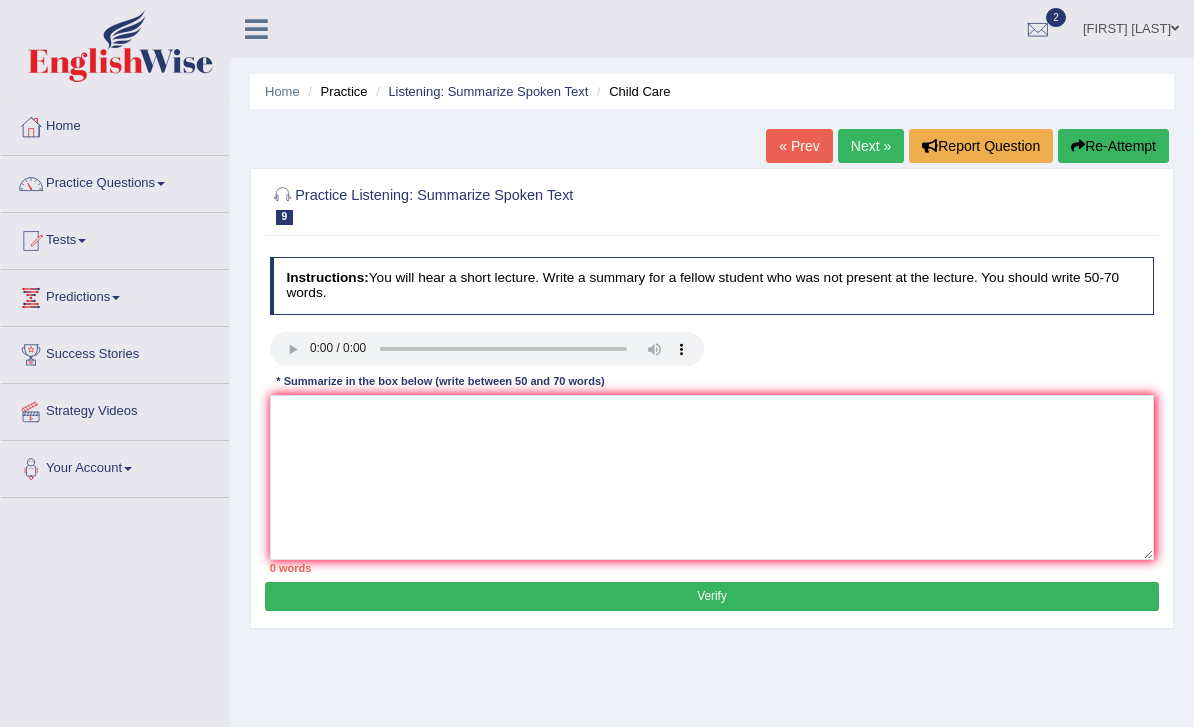 scroll, scrollTop: 0, scrollLeft: 0, axis: both 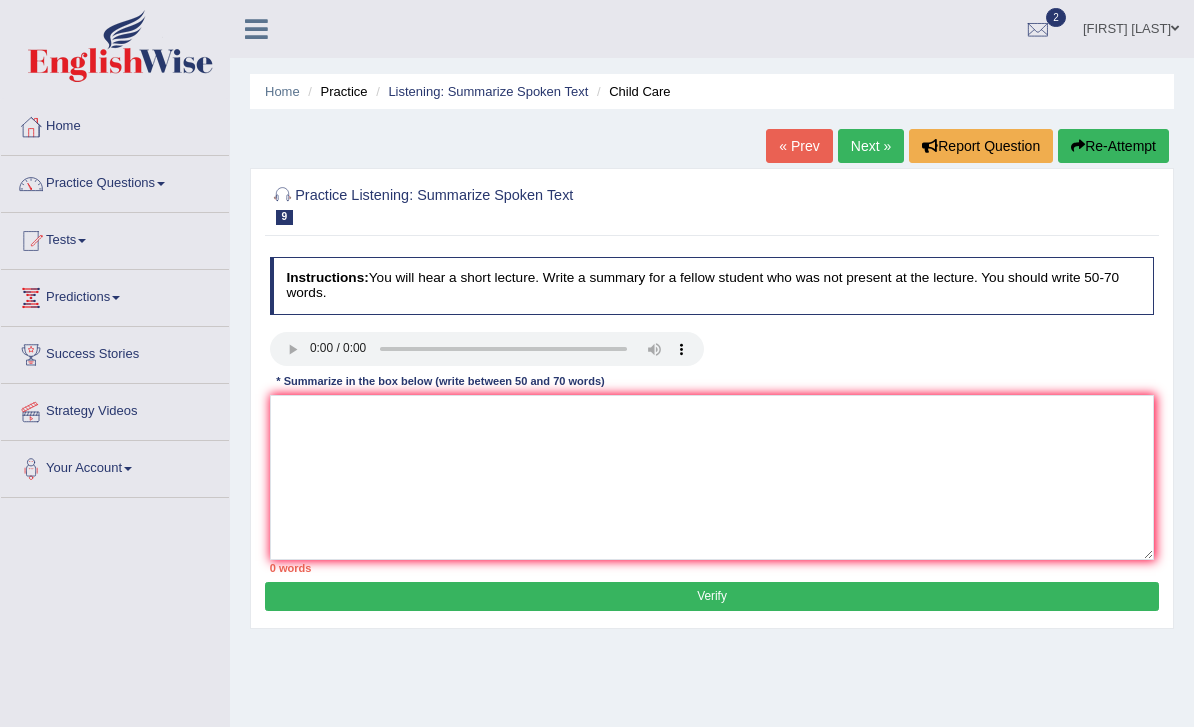 click at bounding box center (487, 349) 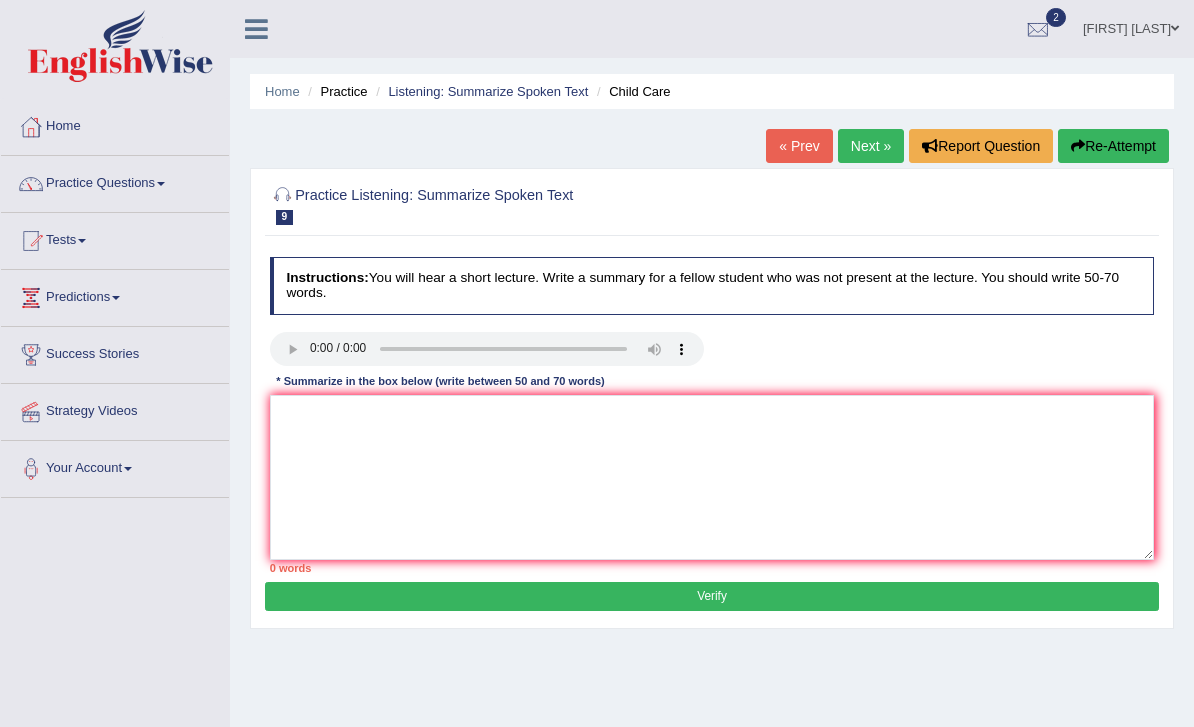 type 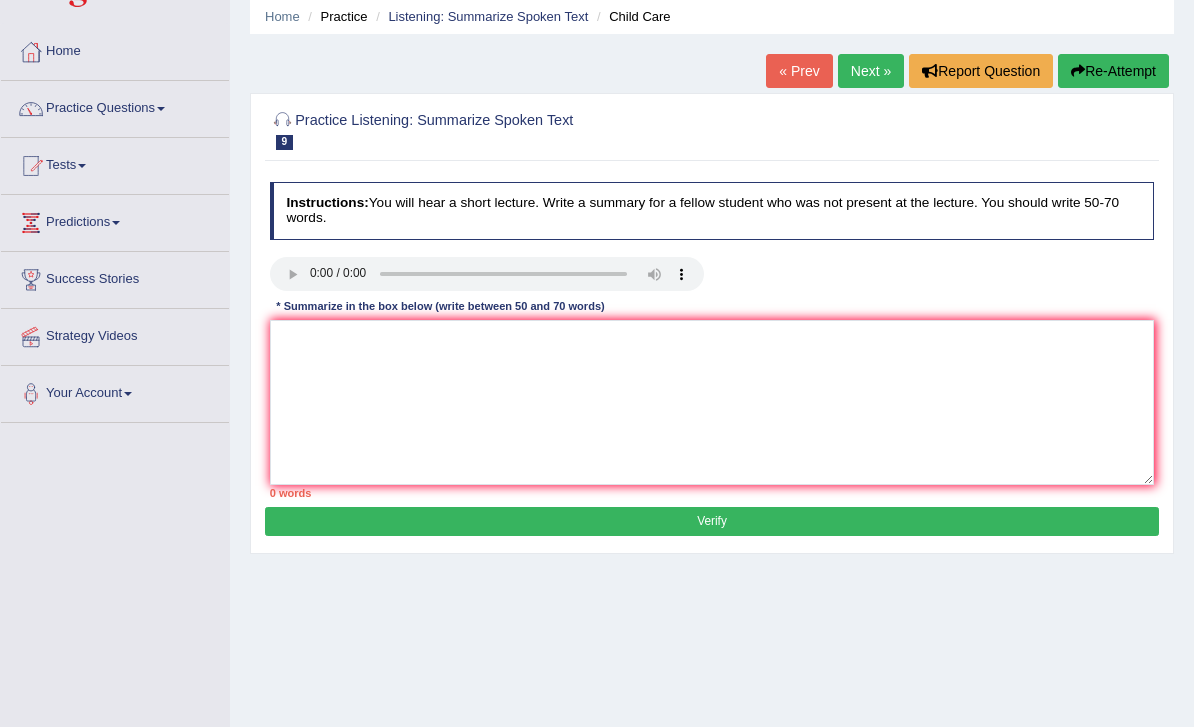 scroll, scrollTop: 0, scrollLeft: 0, axis: both 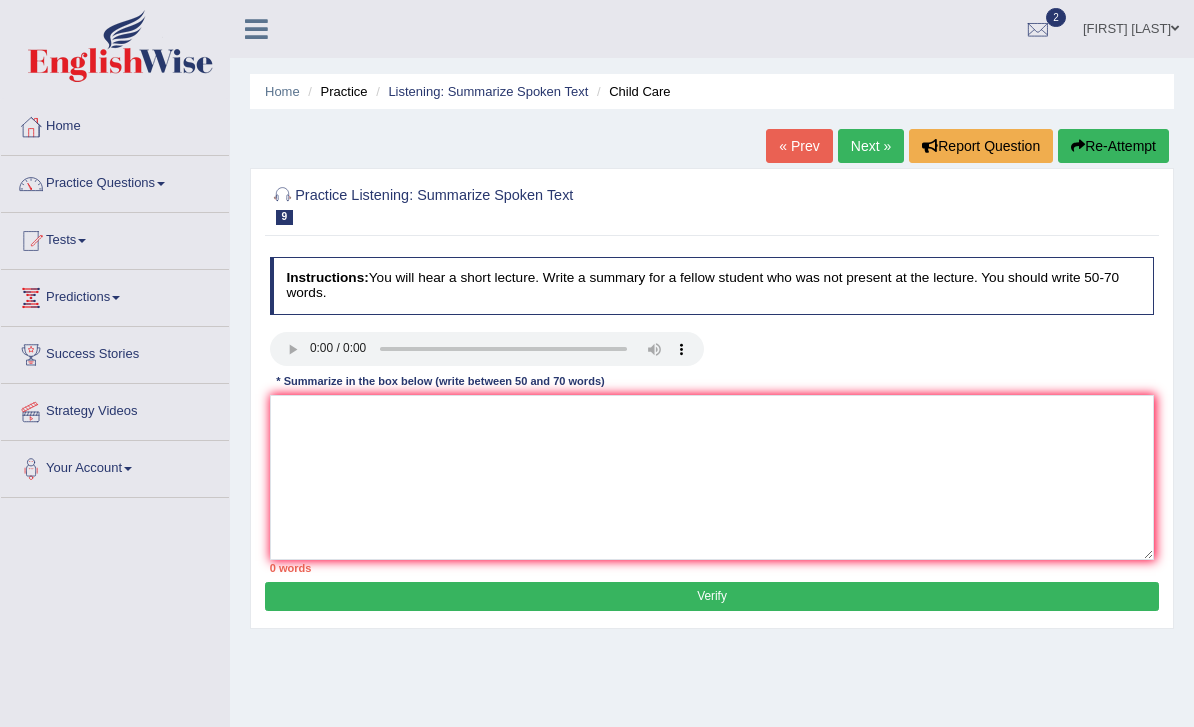 click at bounding box center [487, 349] 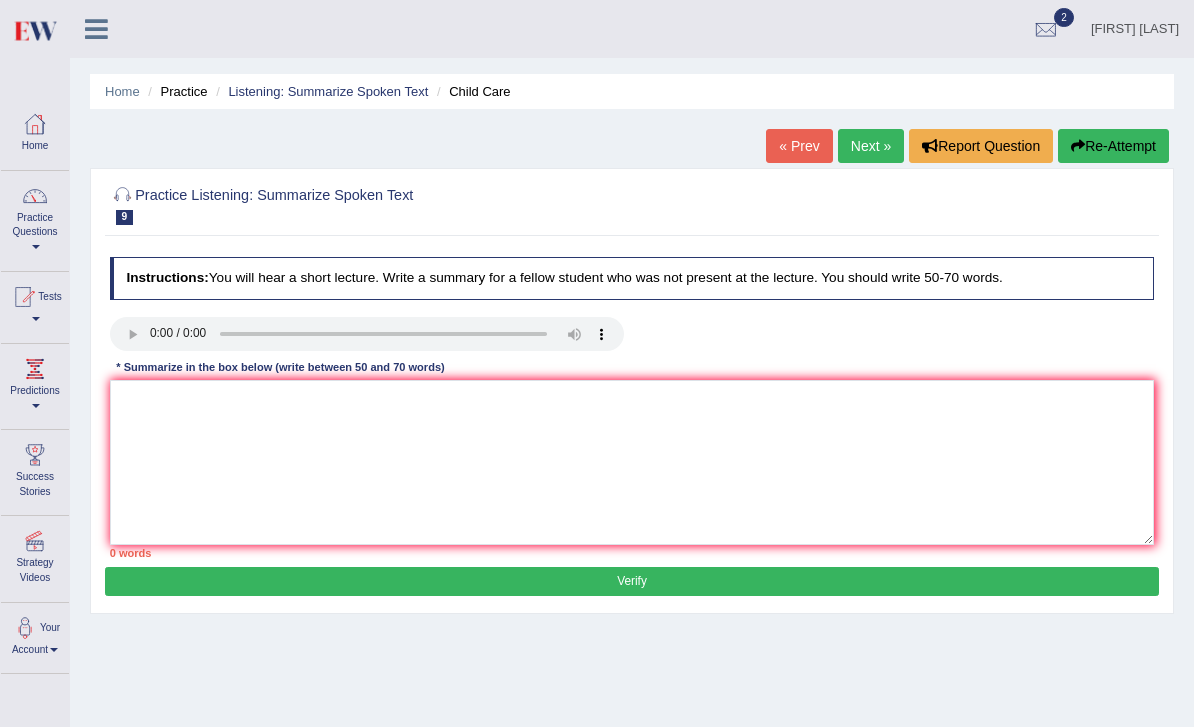 click at bounding box center [35, 124] 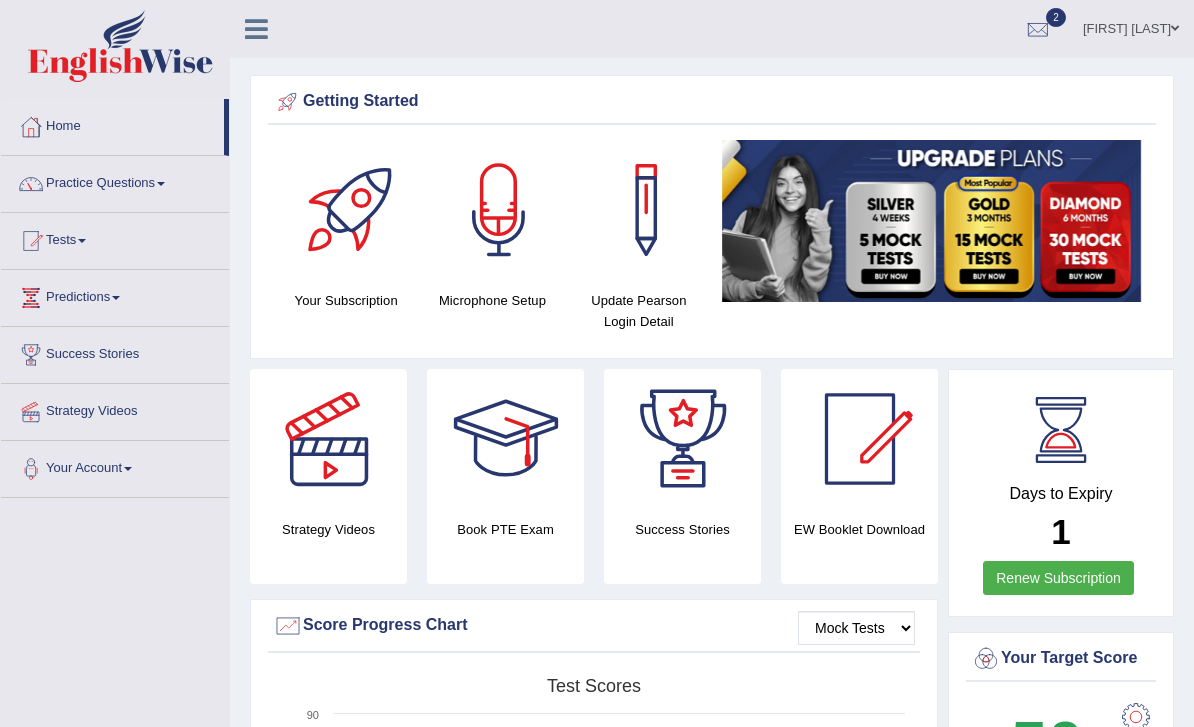 scroll, scrollTop: 0, scrollLeft: 0, axis: both 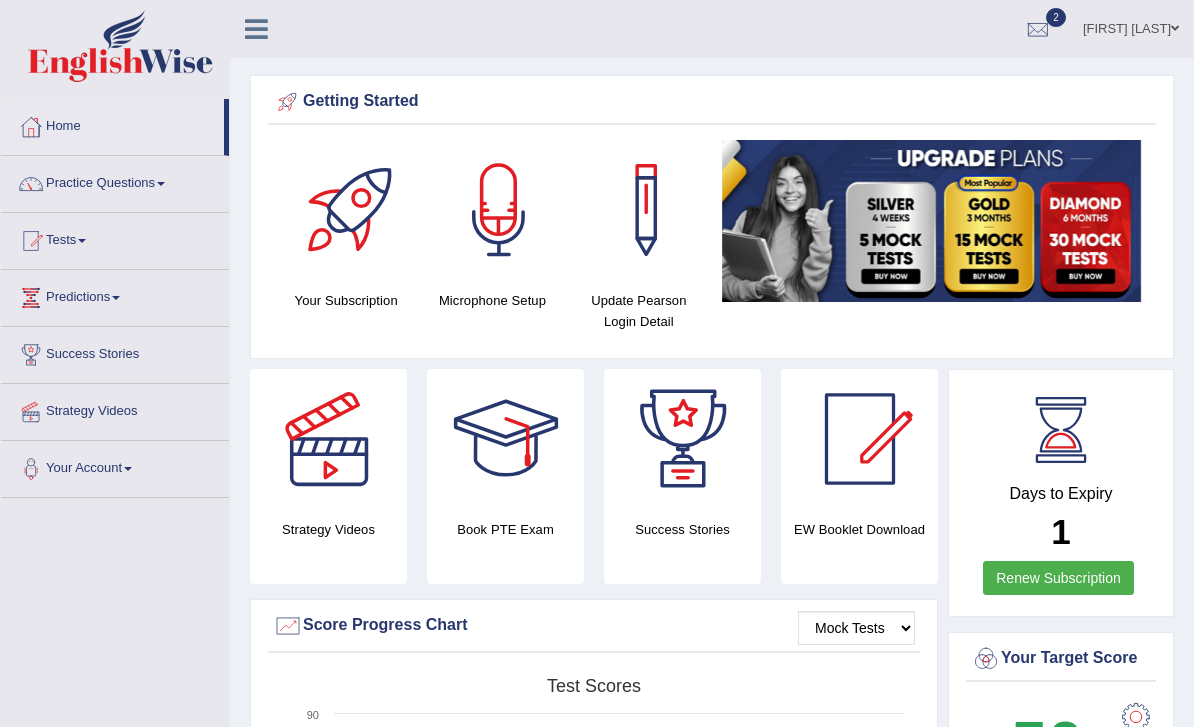 click at bounding box center (256, 29) 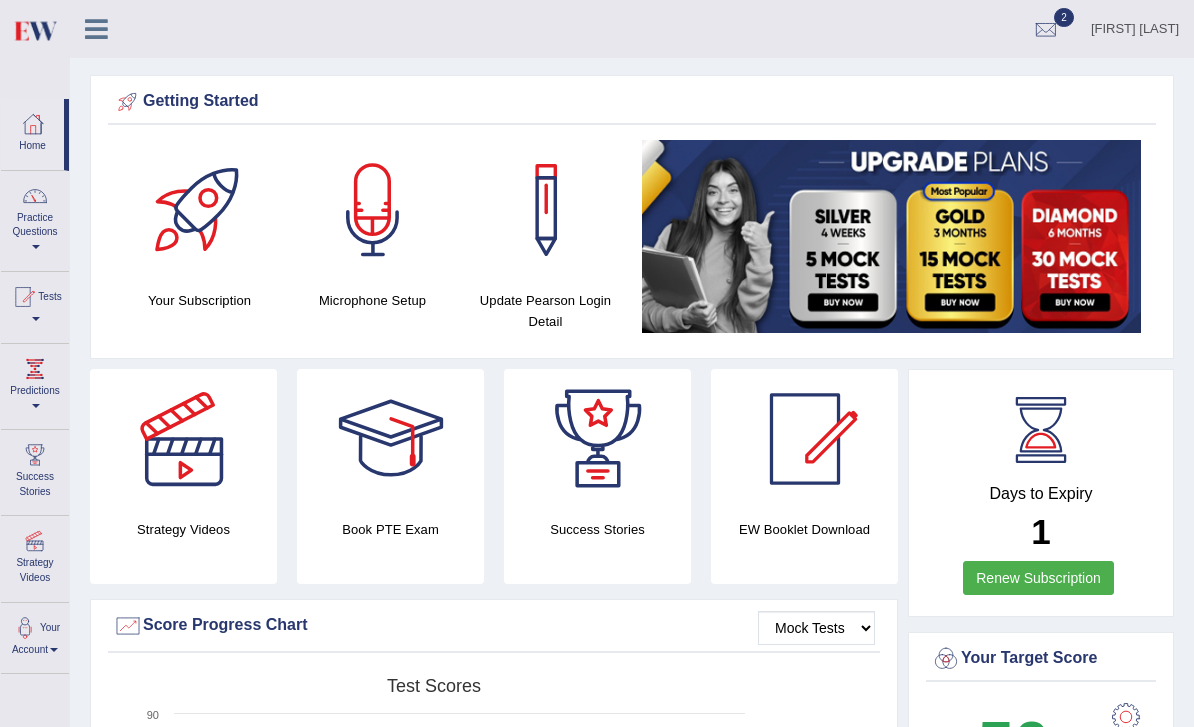 click at bounding box center (33, 124) 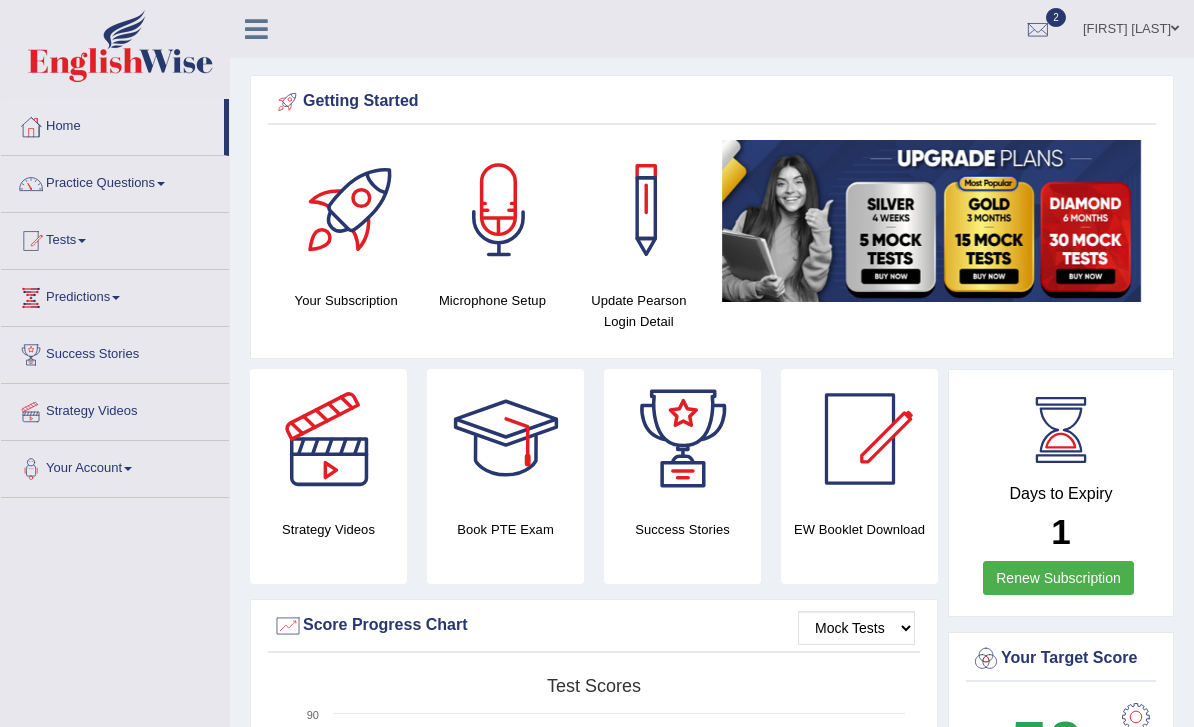 scroll, scrollTop: 0, scrollLeft: 0, axis: both 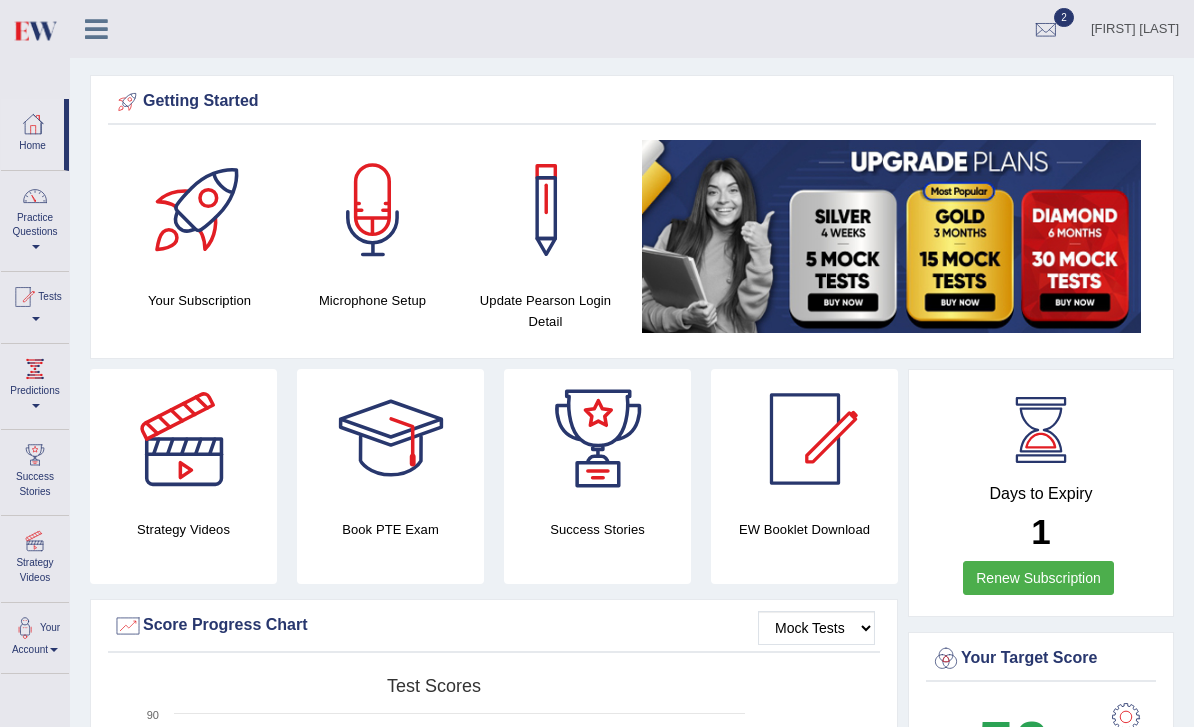 click on "Practice Questions" at bounding box center (35, 218) 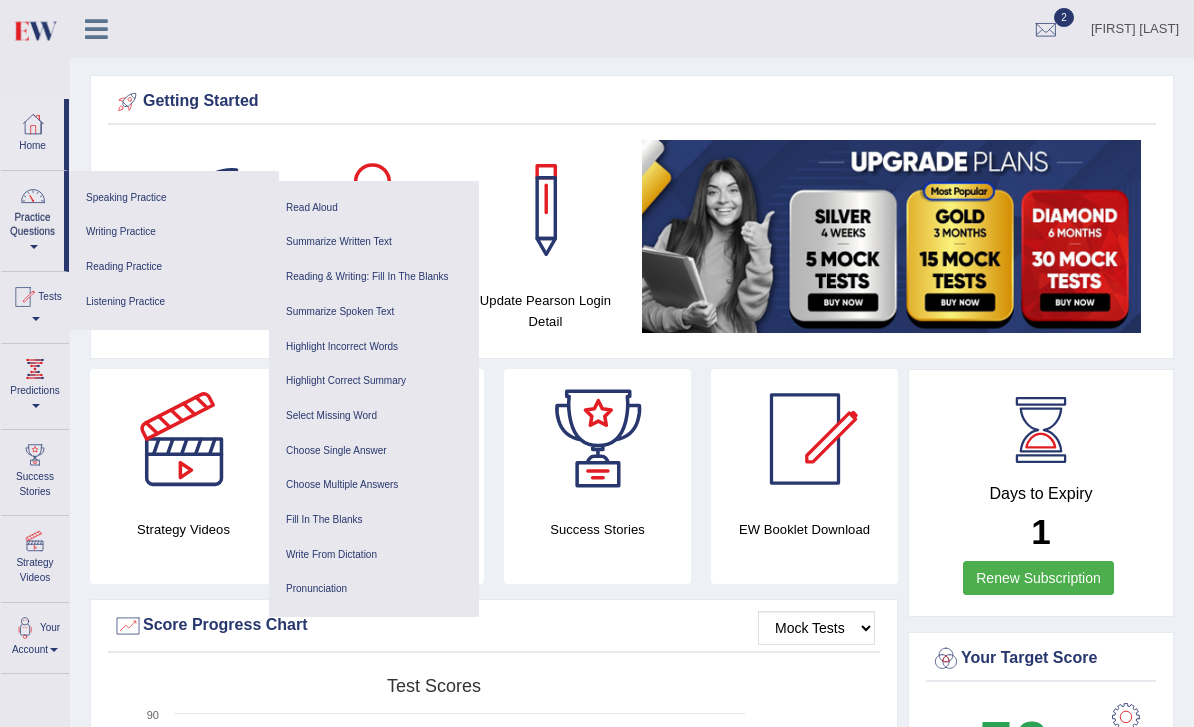 click on "Fill In The Blanks" at bounding box center [374, 520] 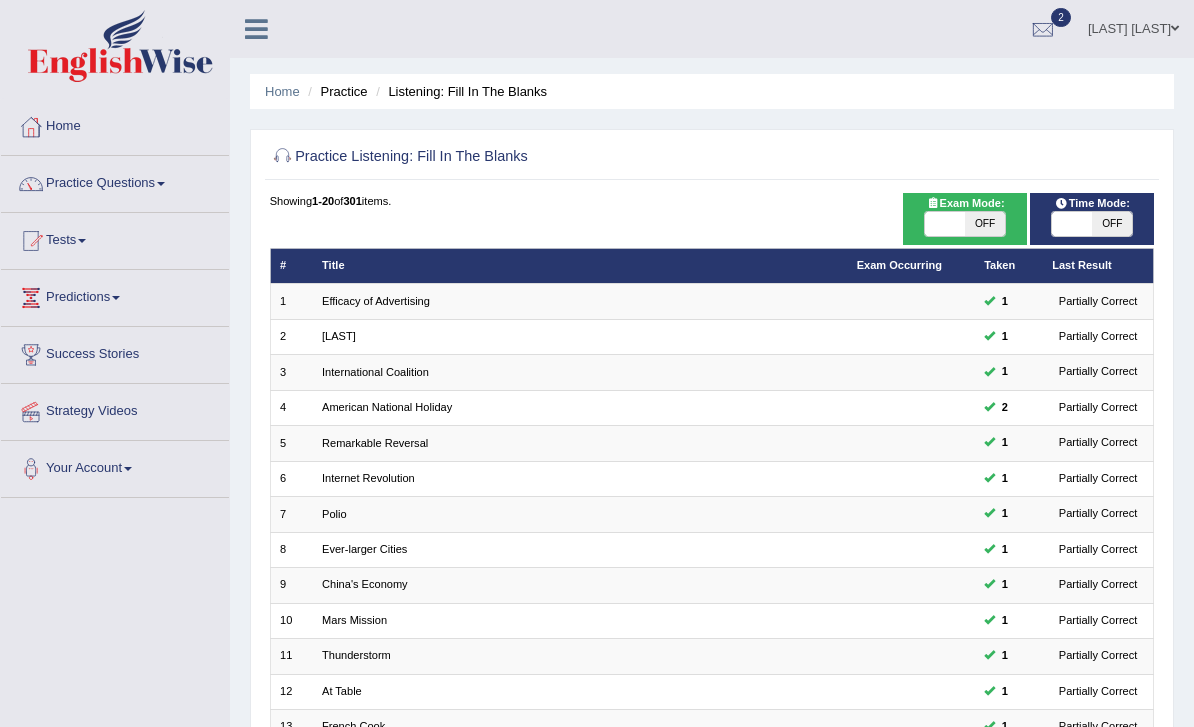 scroll, scrollTop: 0, scrollLeft: 0, axis: both 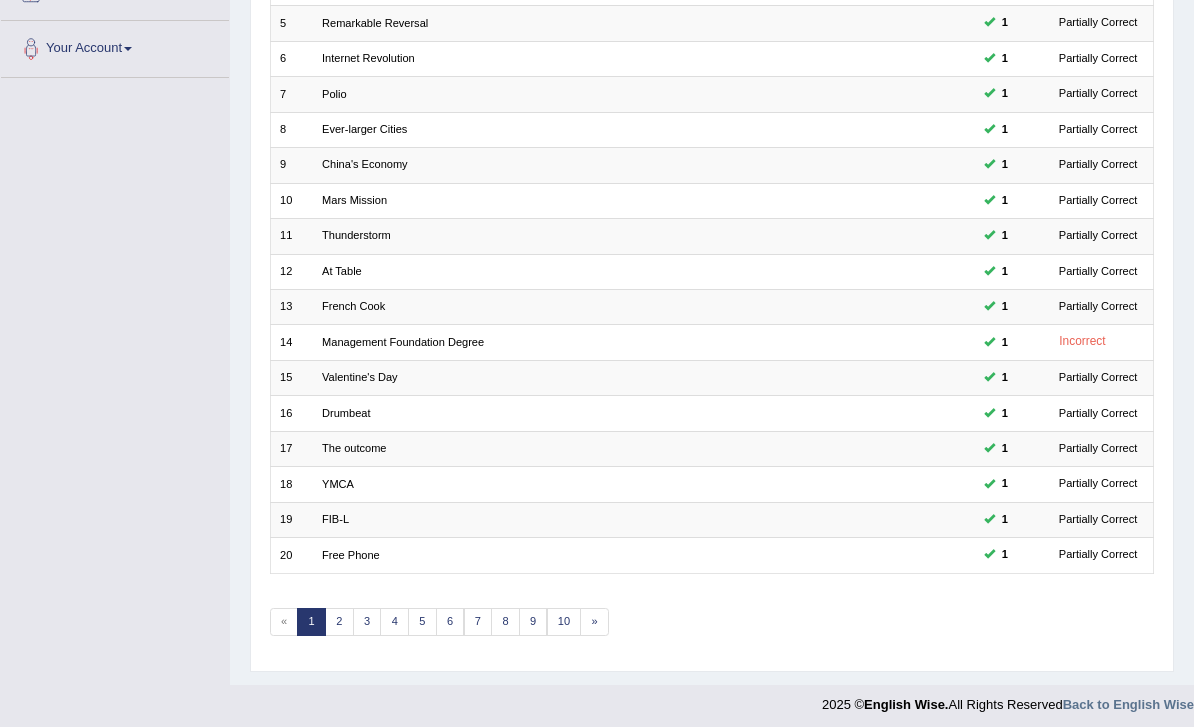 click on "2" at bounding box center [339, 622] 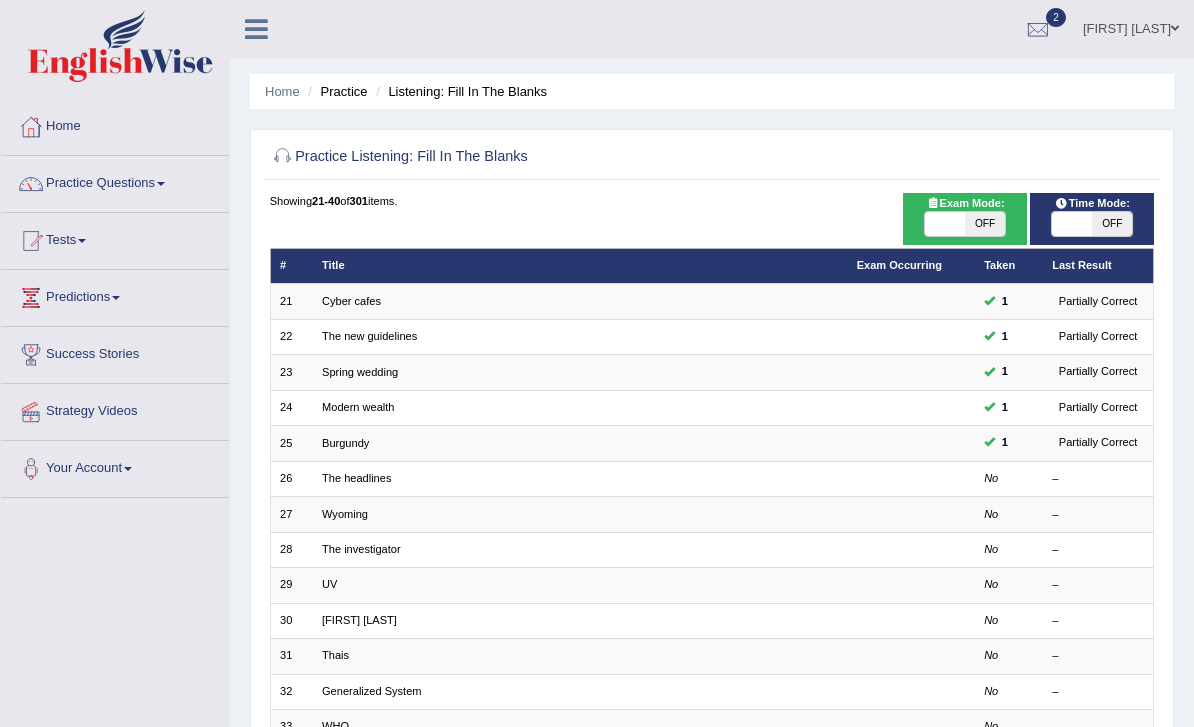 scroll, scrollTop: 0, scrollLeft: 0, axis: both 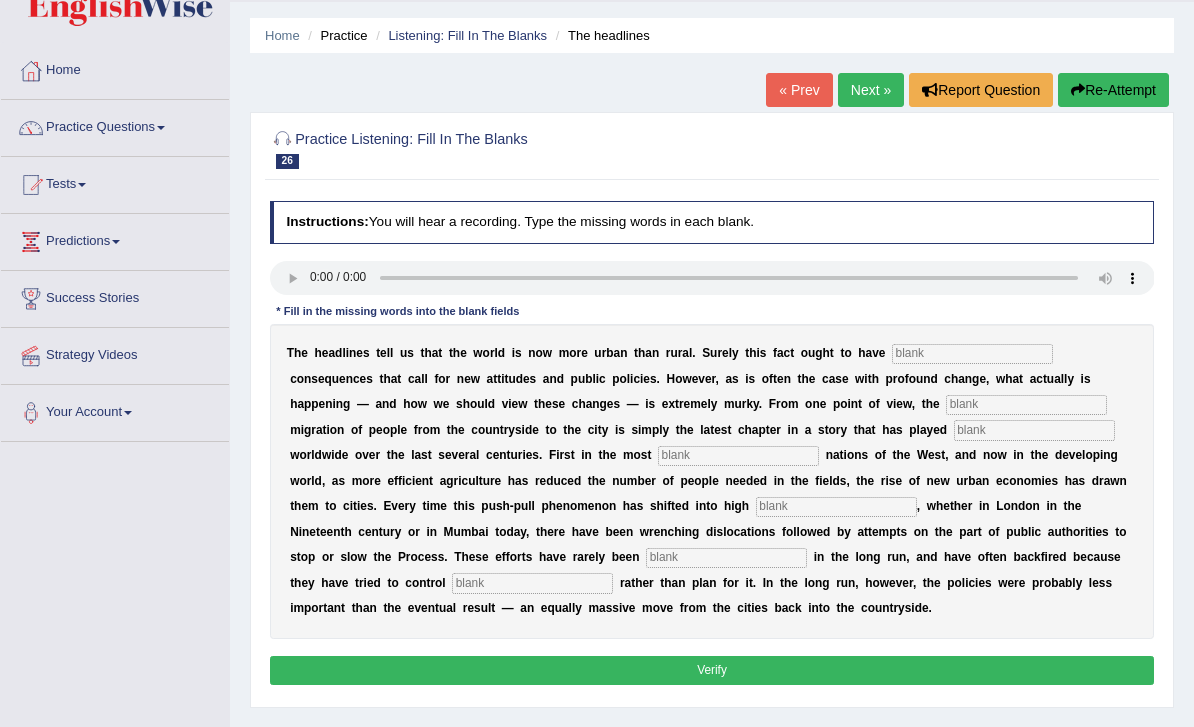 click at bounding box center (972, 354) 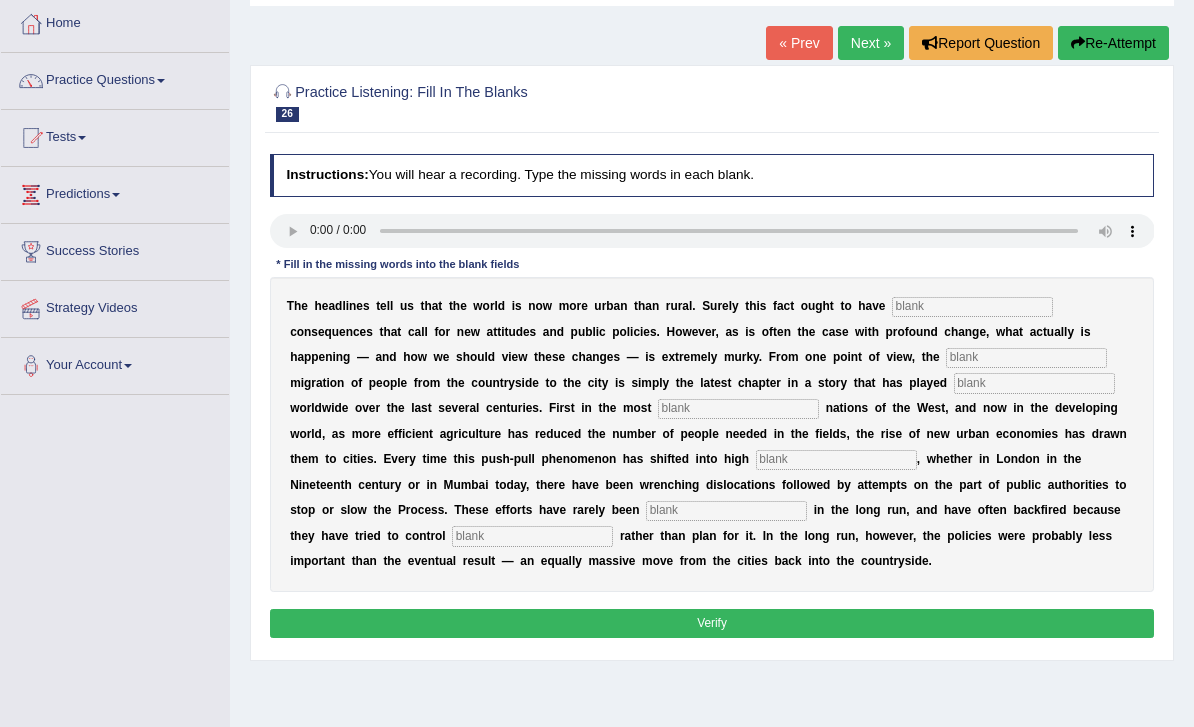 scroll, scrollTop: 93, scrollLeft: 0, axis: vertical 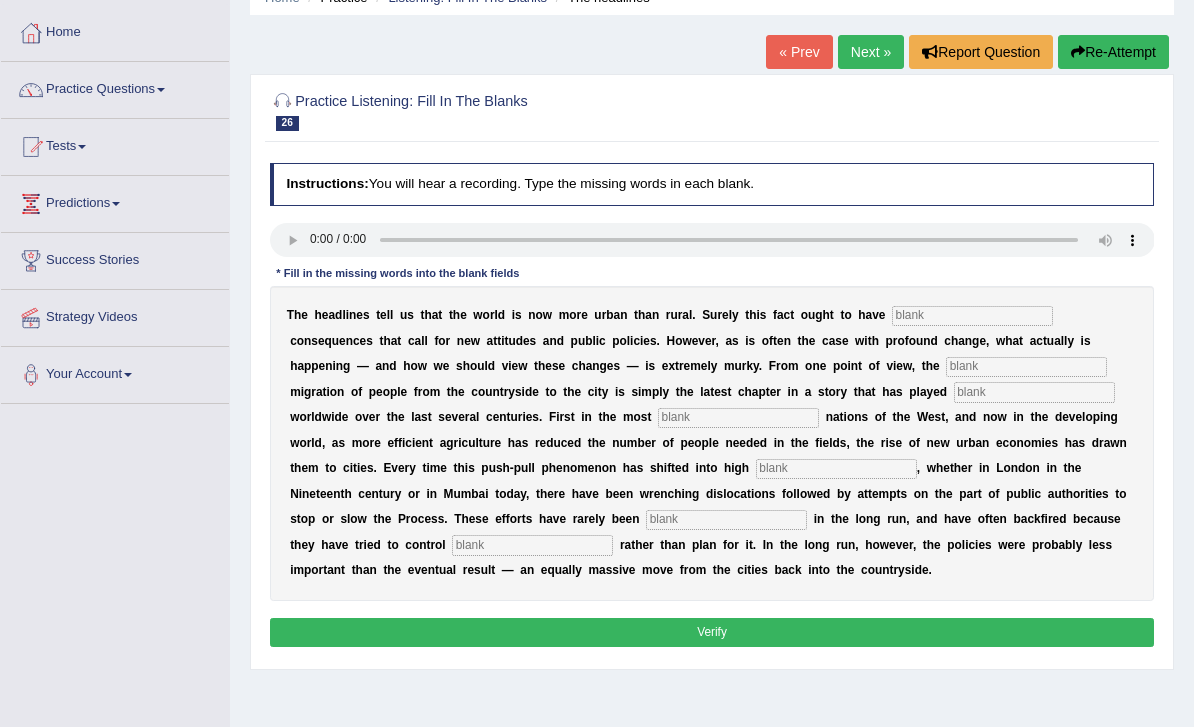 click at bounding box center [712, 240] 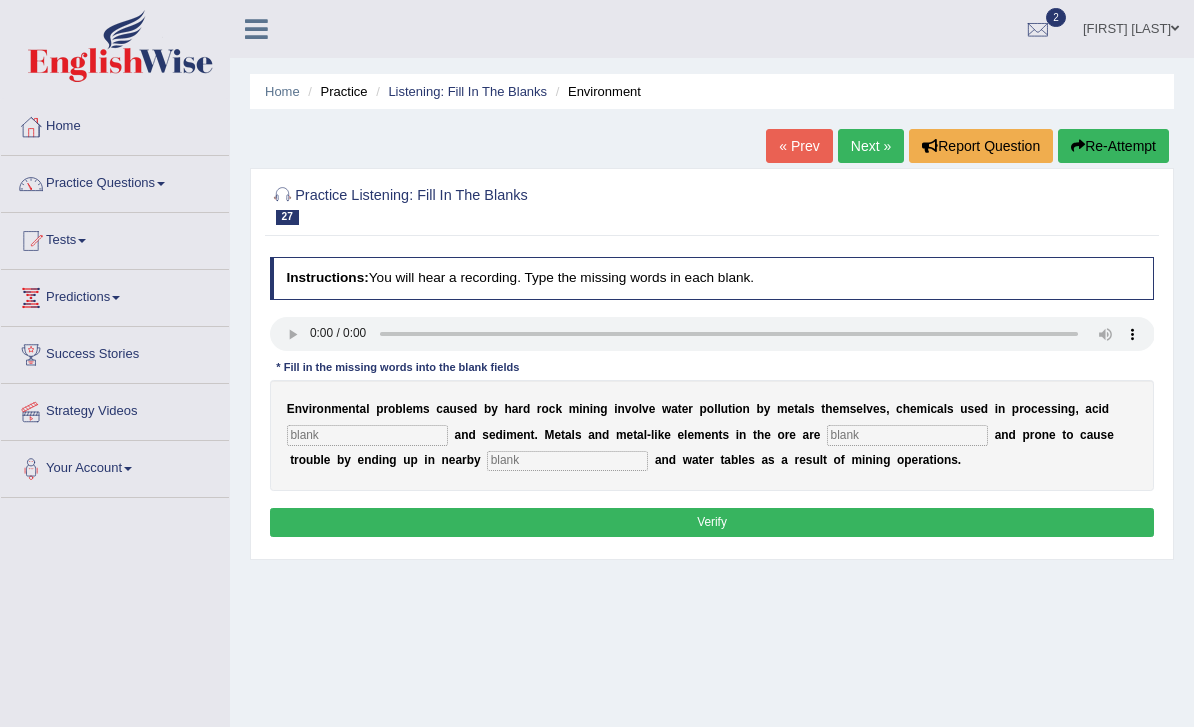 scroll, scrollTop: 0, scrollLeft: 0, axis: both 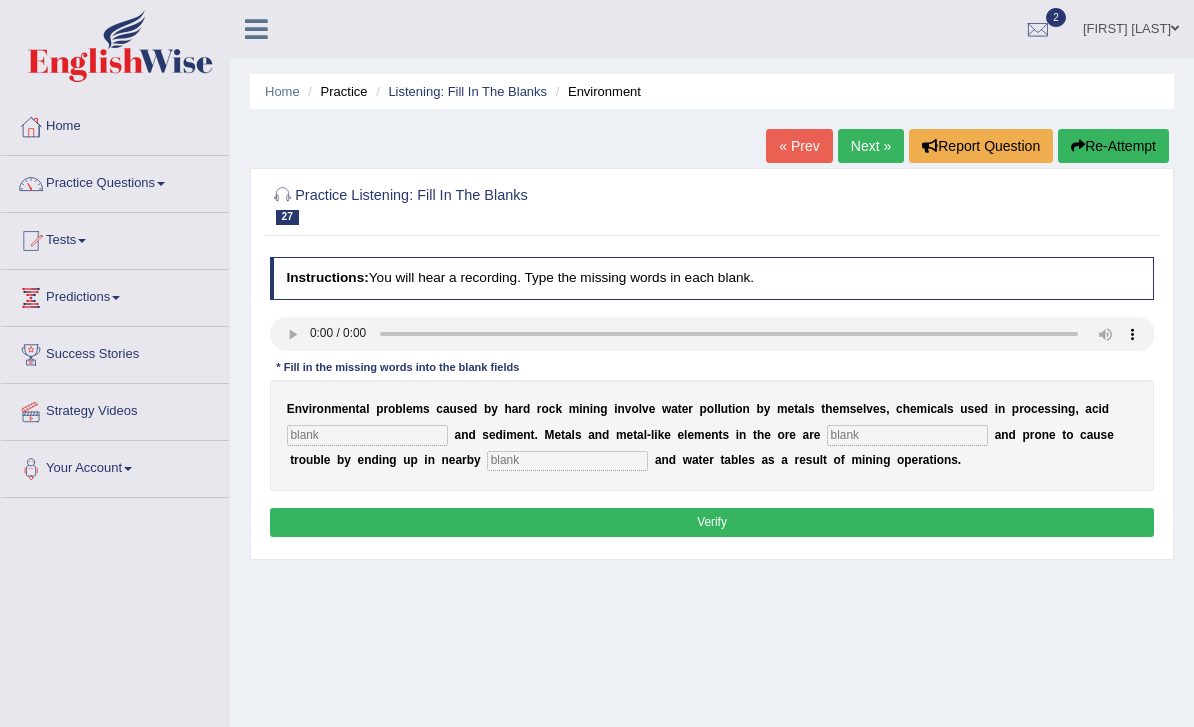 click at bounding box center [712, 334] 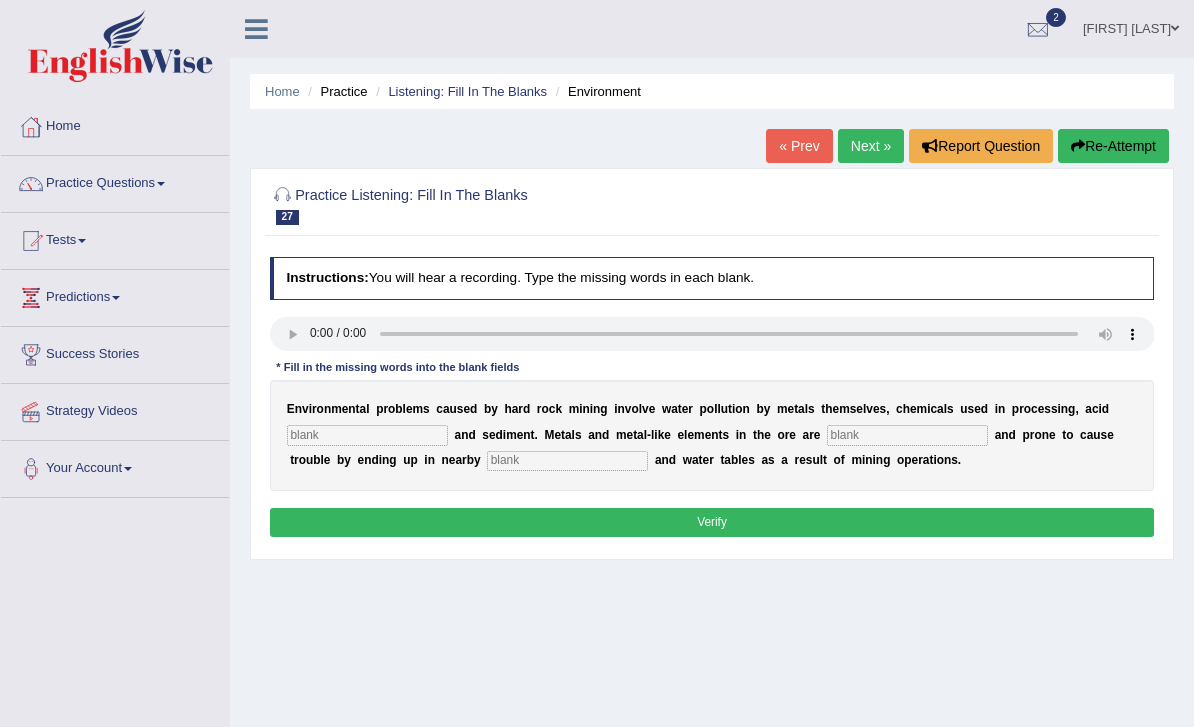 click at bounding box center [712, 334] 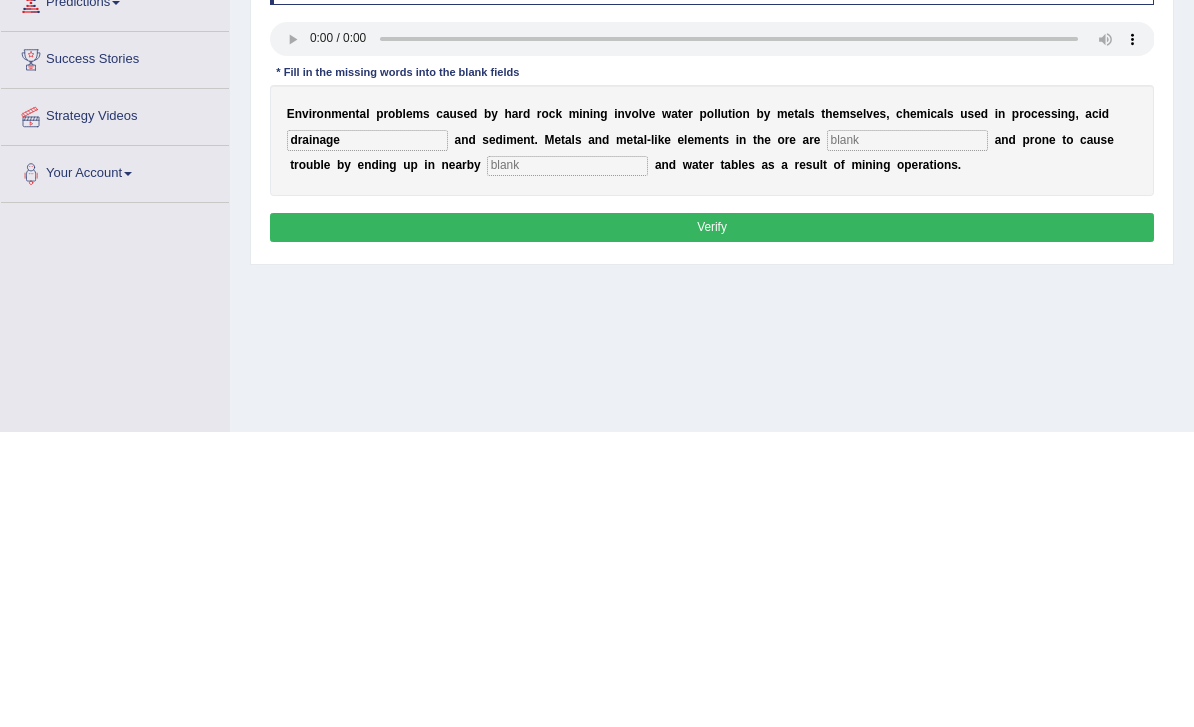 type on "drainage" 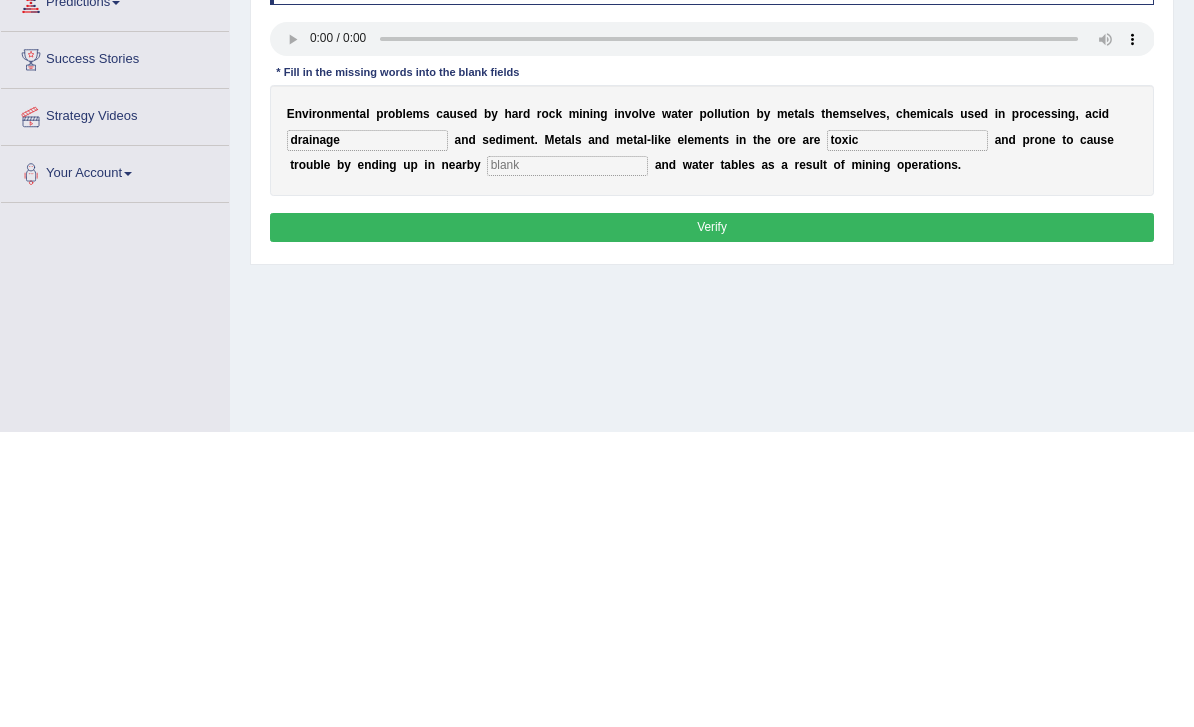 type on "toxic" 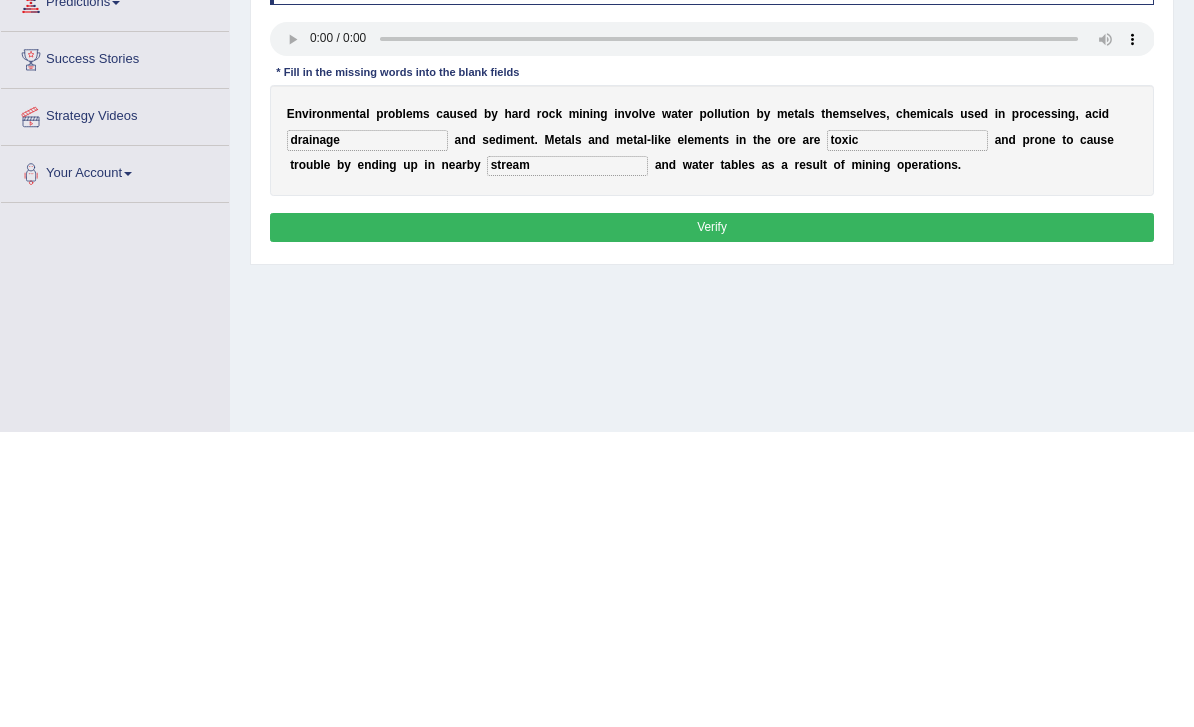 type on "stream" 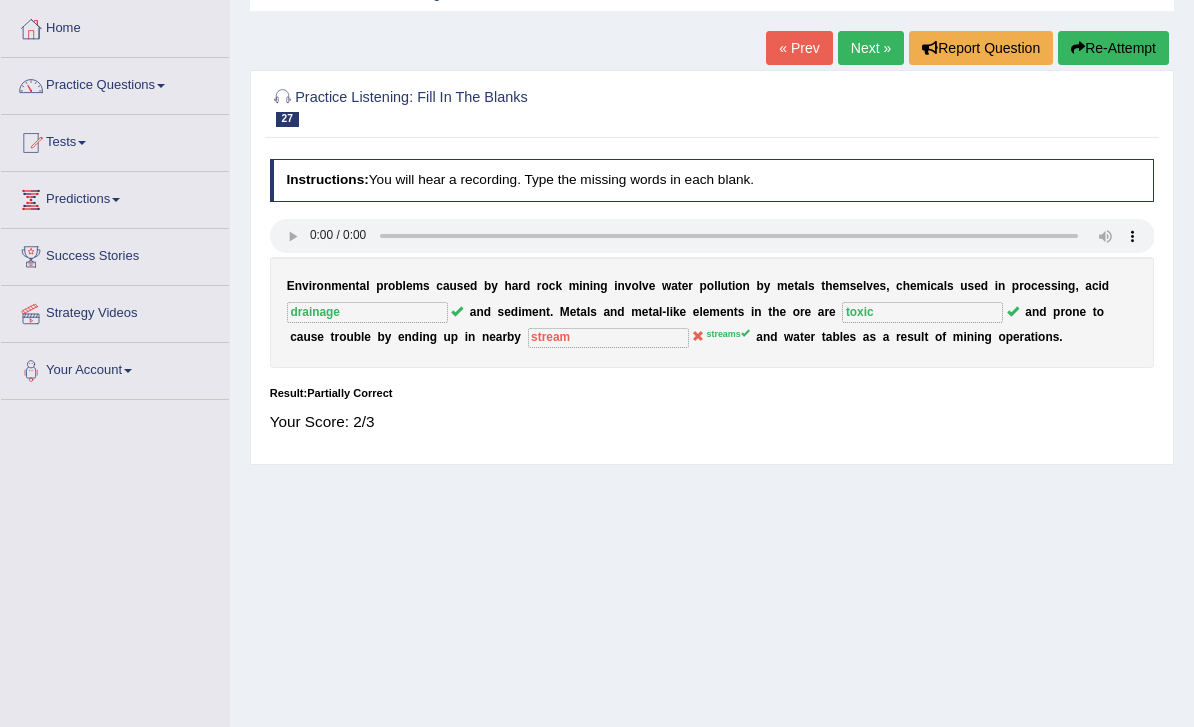 scroll, scrollTop: 63, scrollLeft: 0, axis: vertical 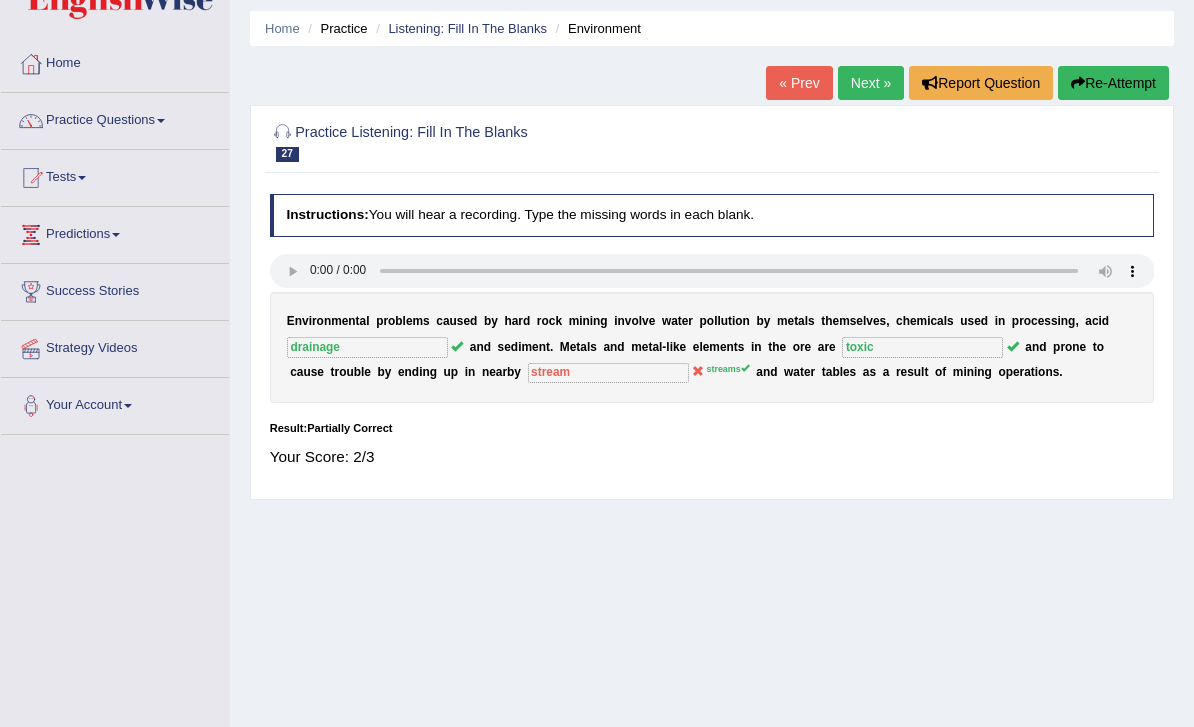 click on "Next »" at bounding box center [871, 83] 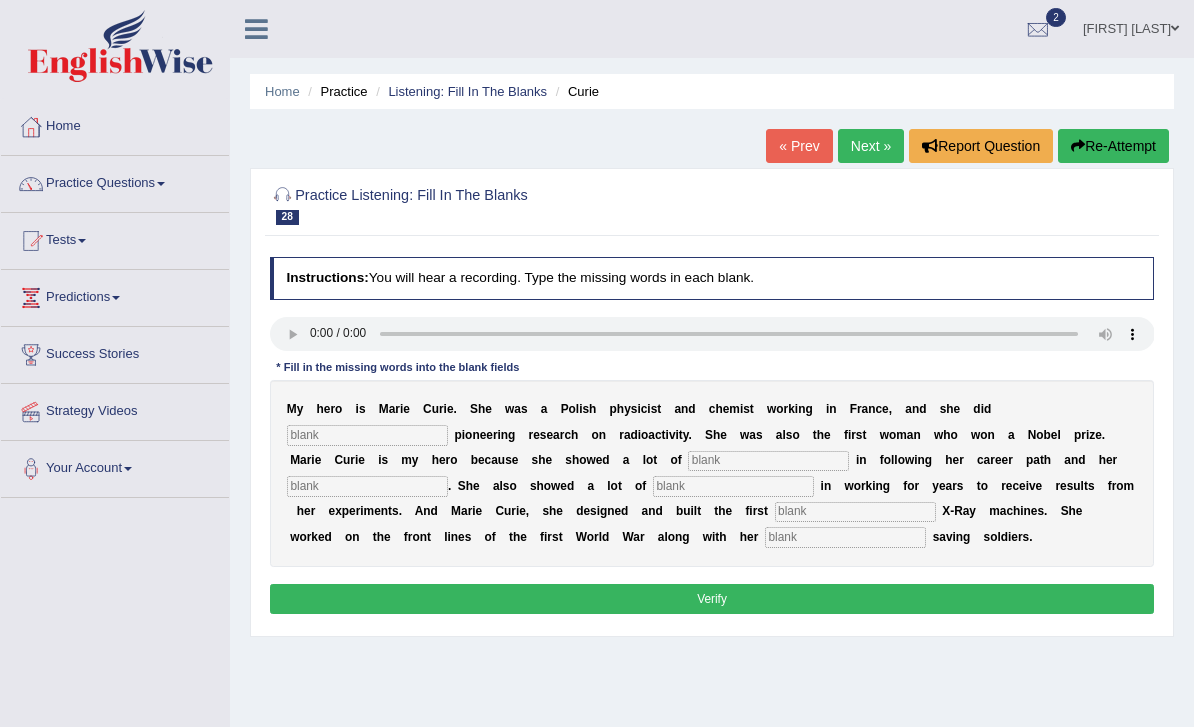 scroll, scrollTop: 0, scrollLeft: 0, axis: both 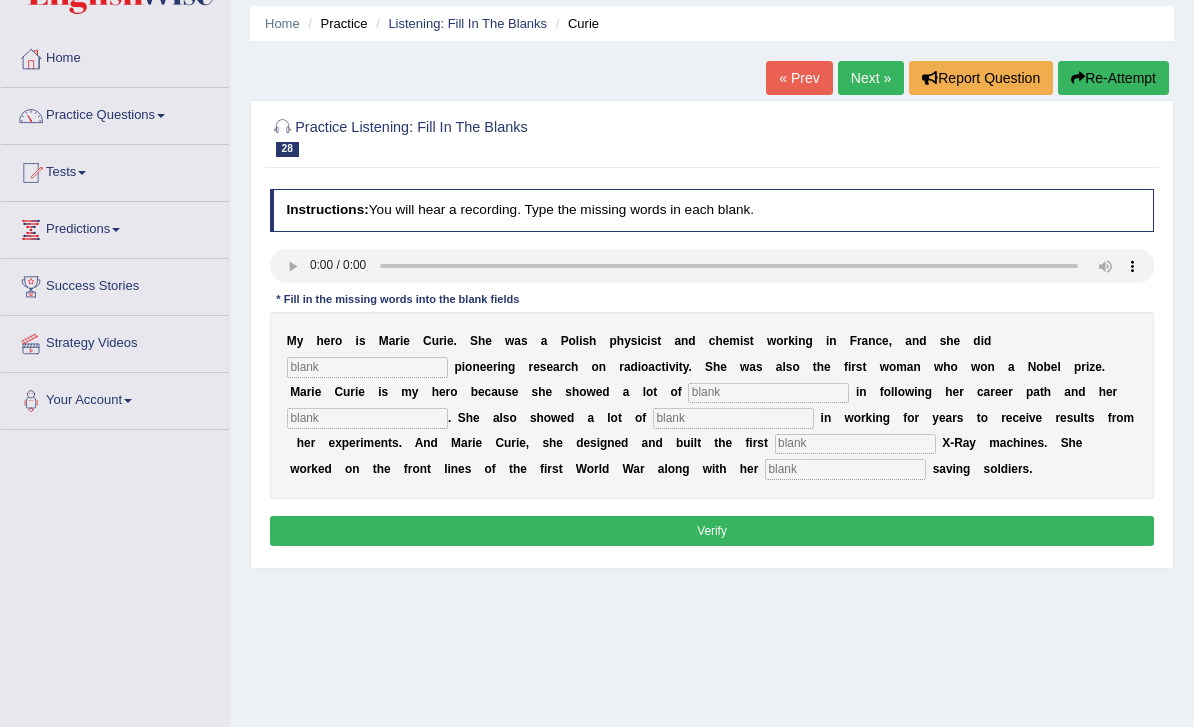 click at bounding box center [712, 266] 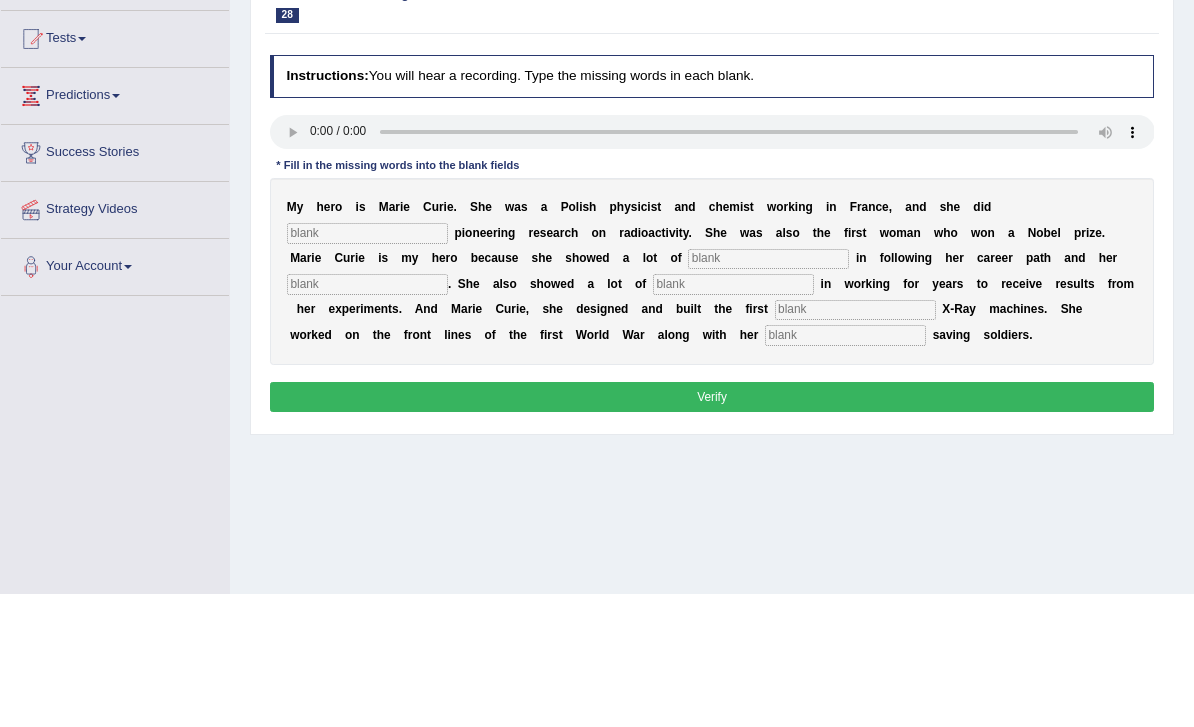 type 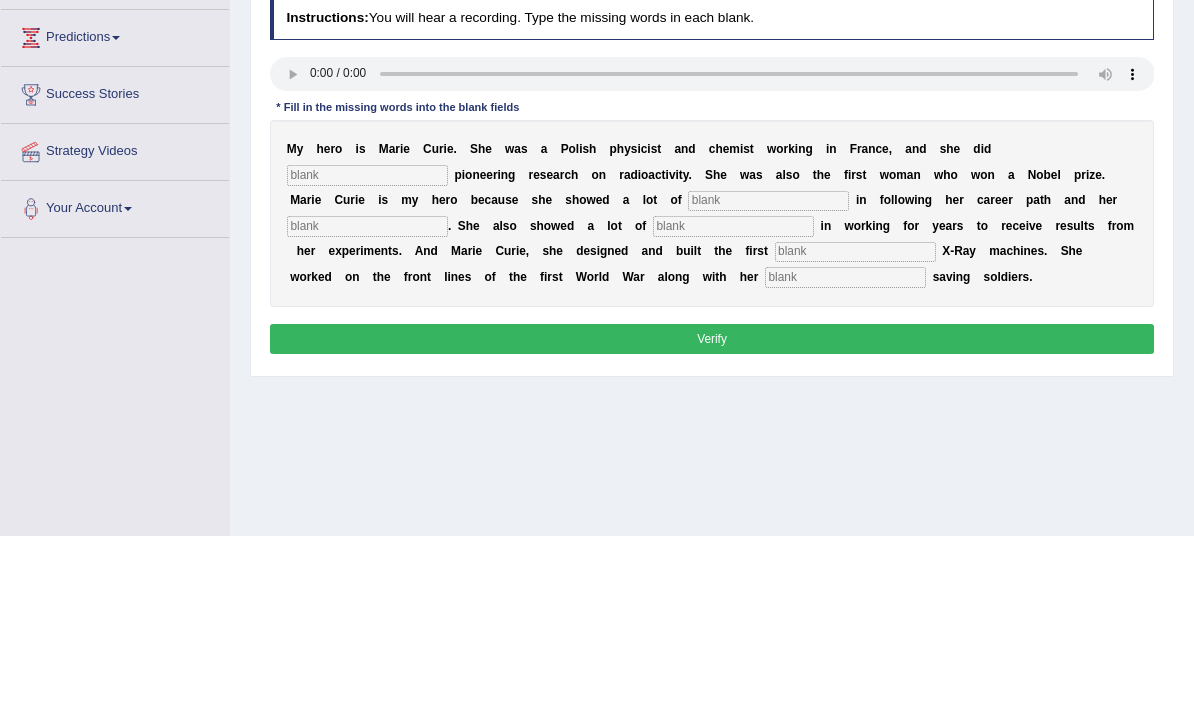 click at bounding box center [712, 266] 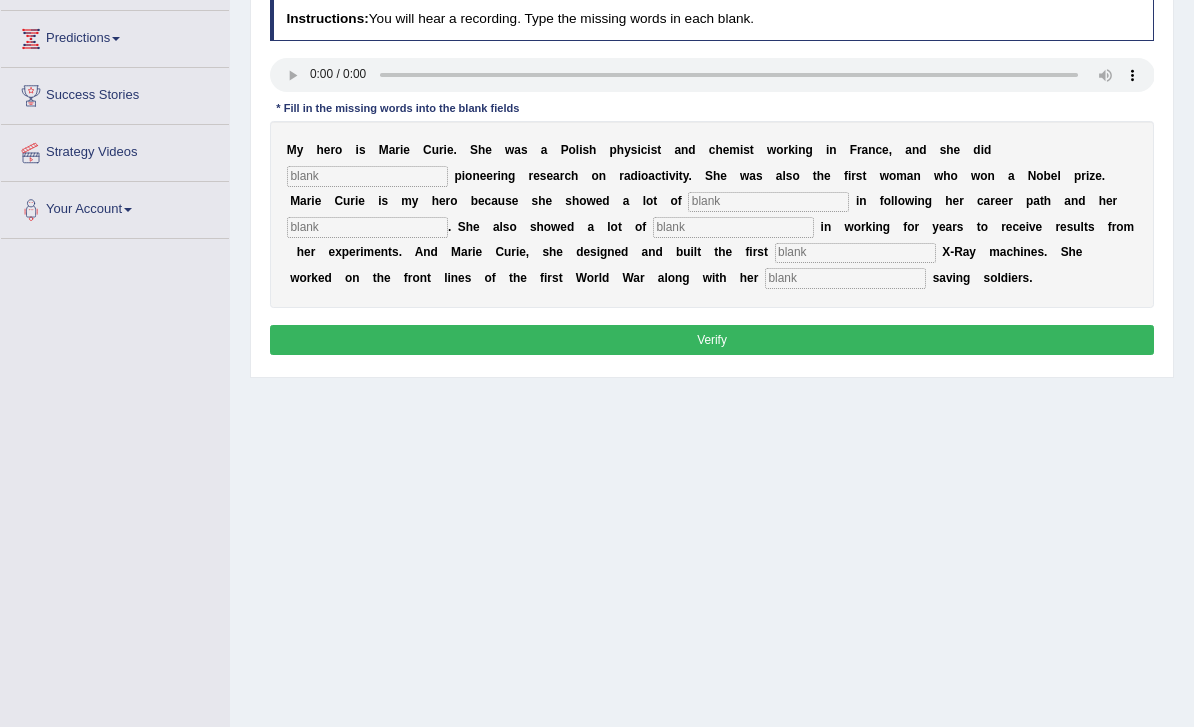 click at bounding box center (712, 75) 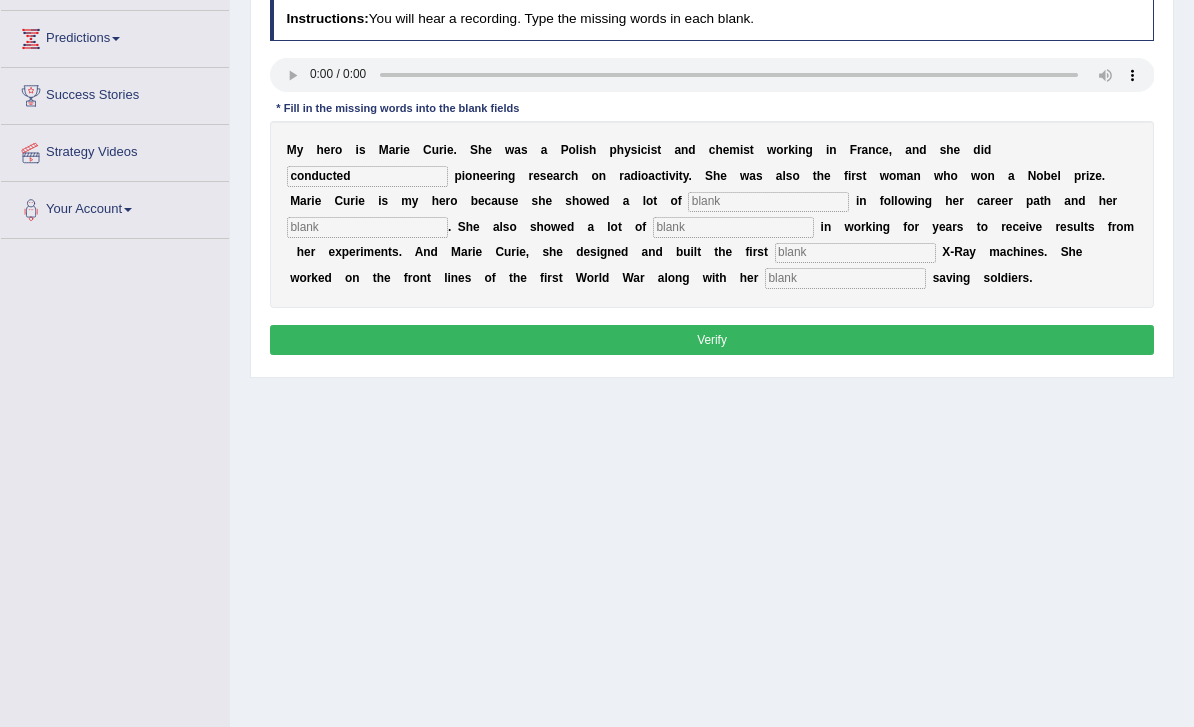 type on "conducted" 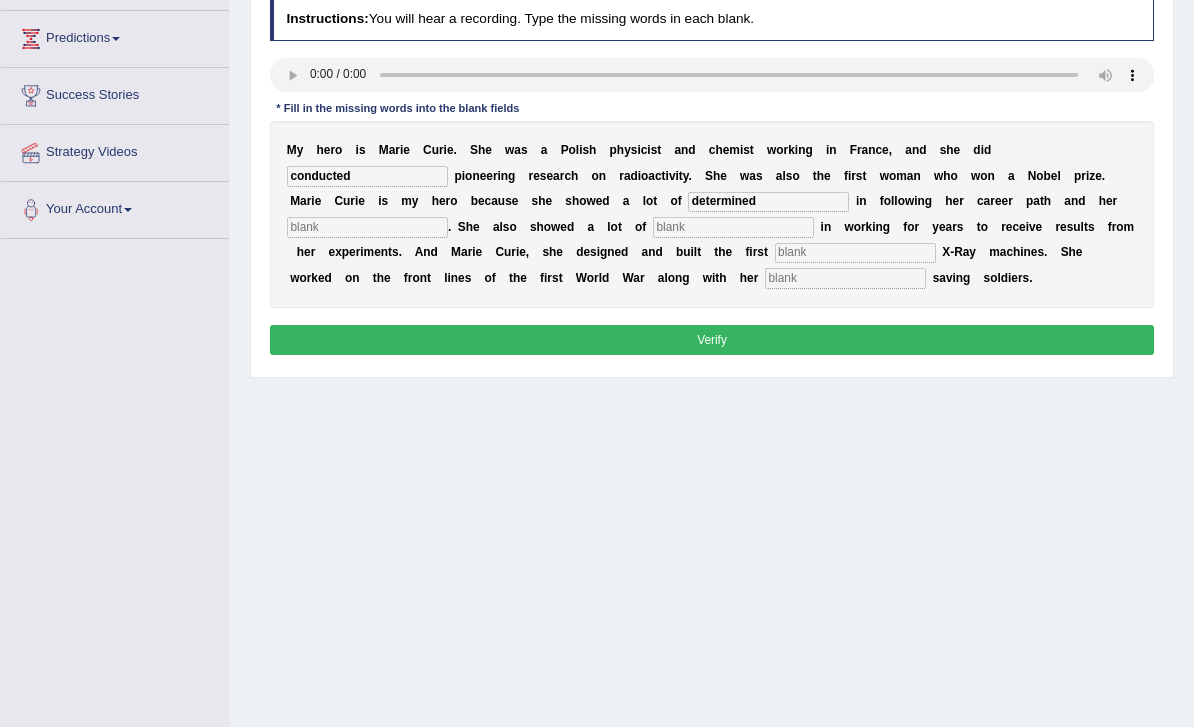 type on "determined" 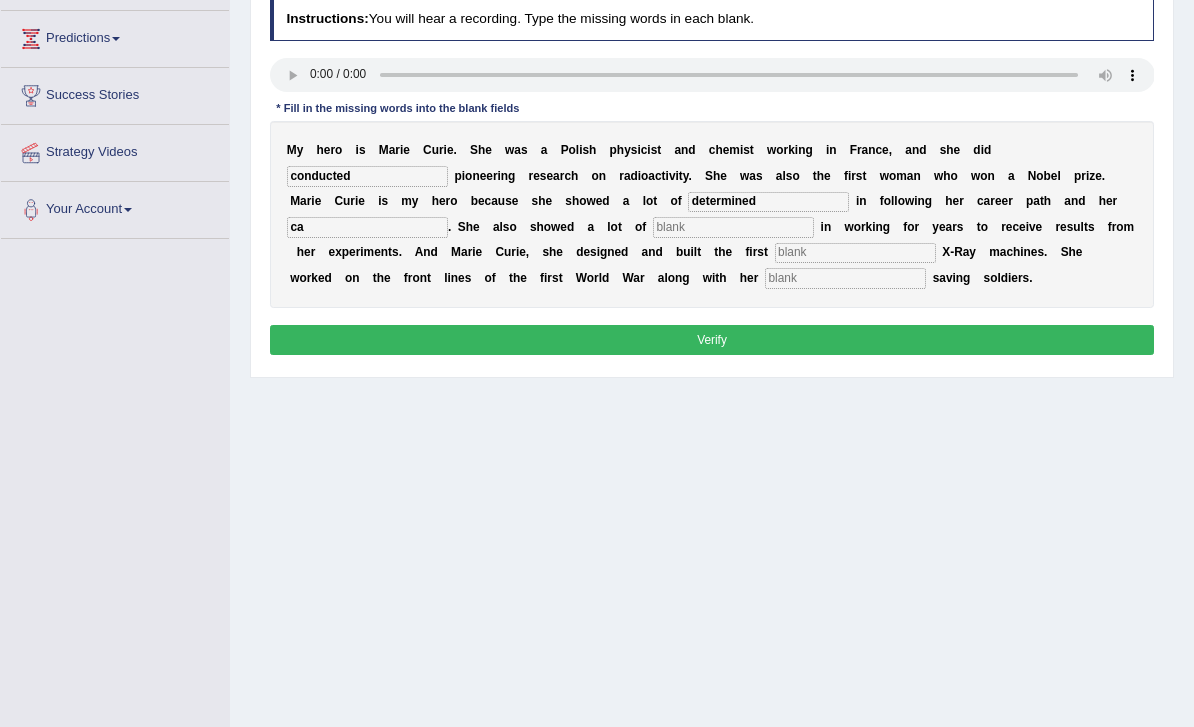 type on "c" 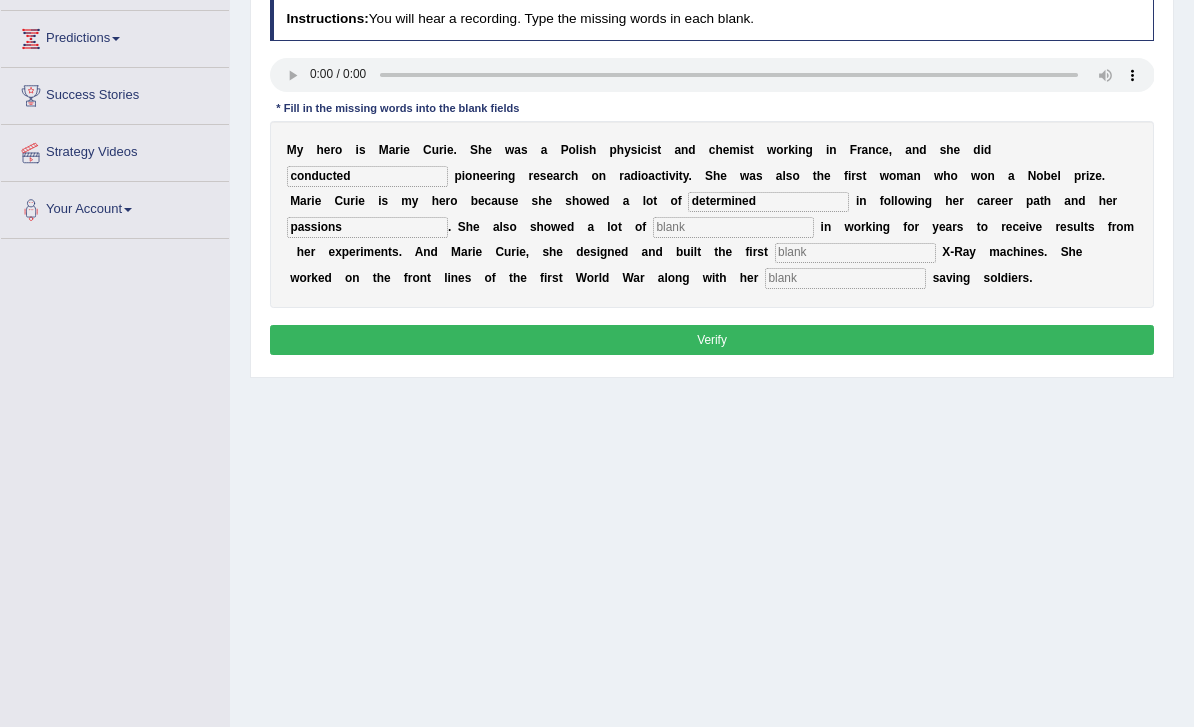 type on "passions" 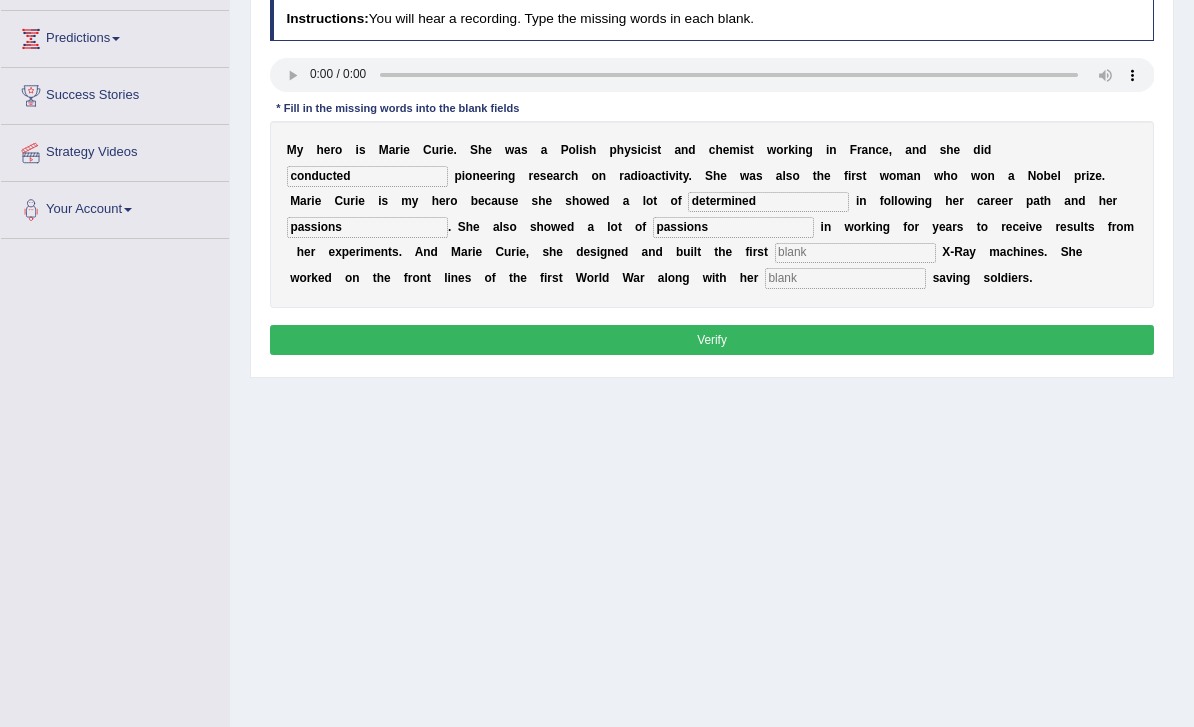 type on "passions" 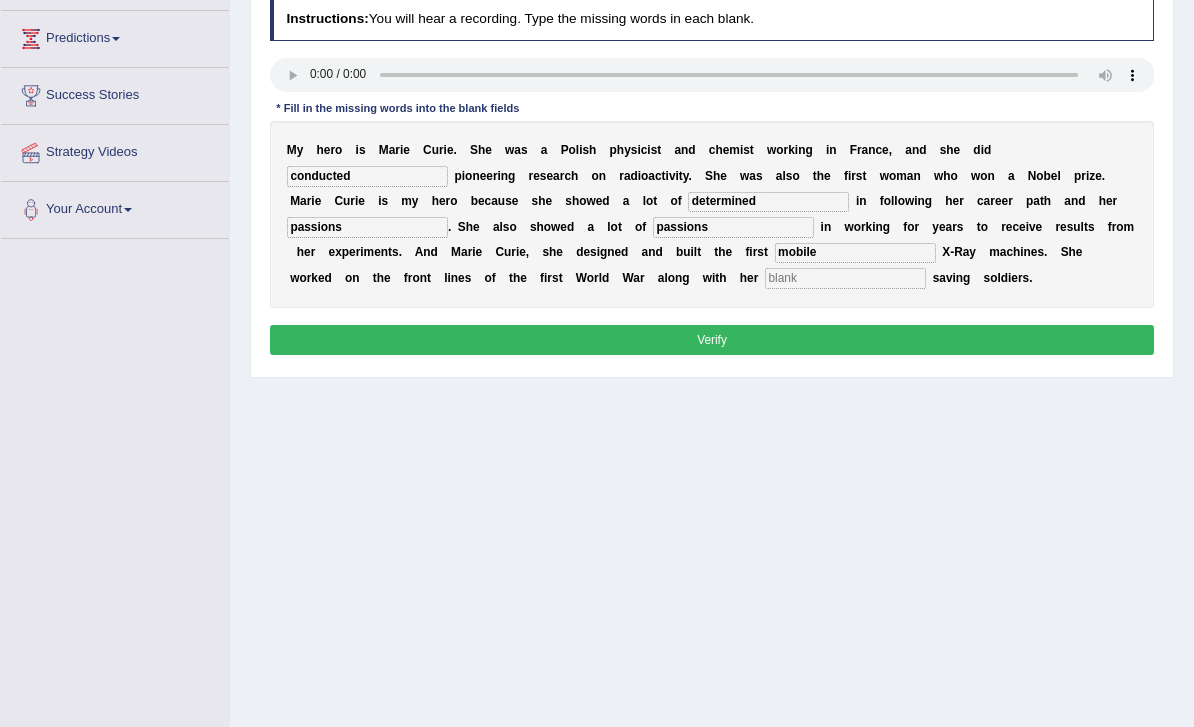 type on "mobile" 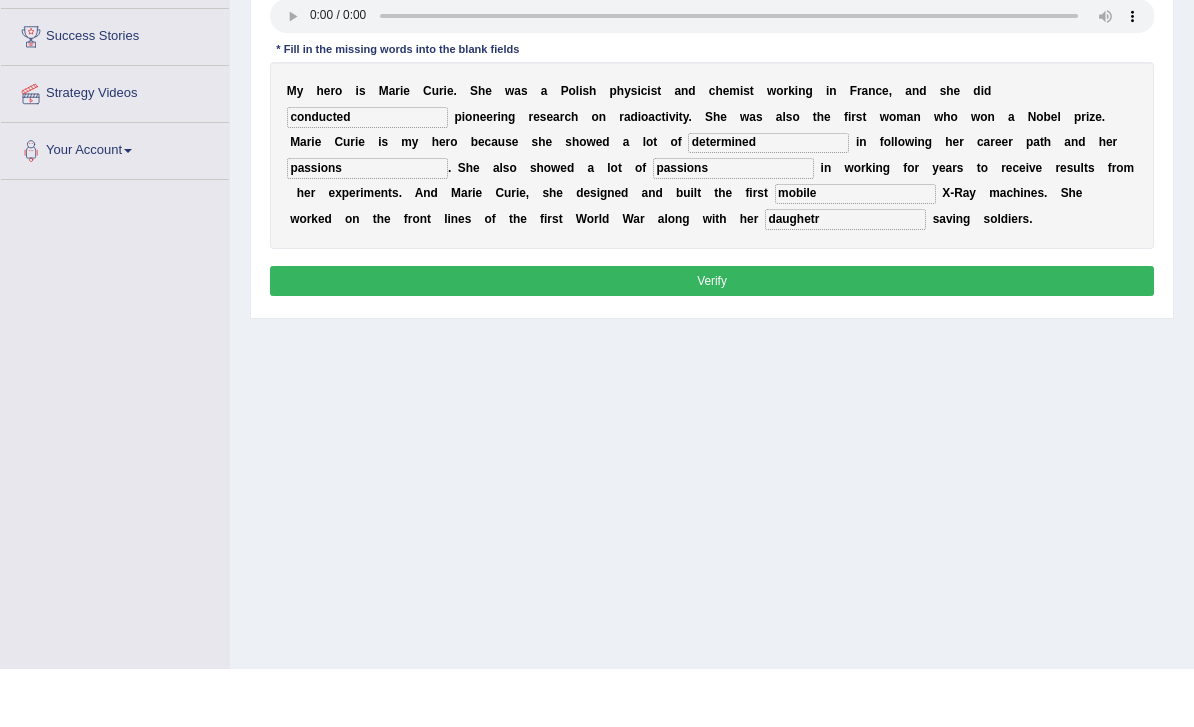 type on "daughetr" 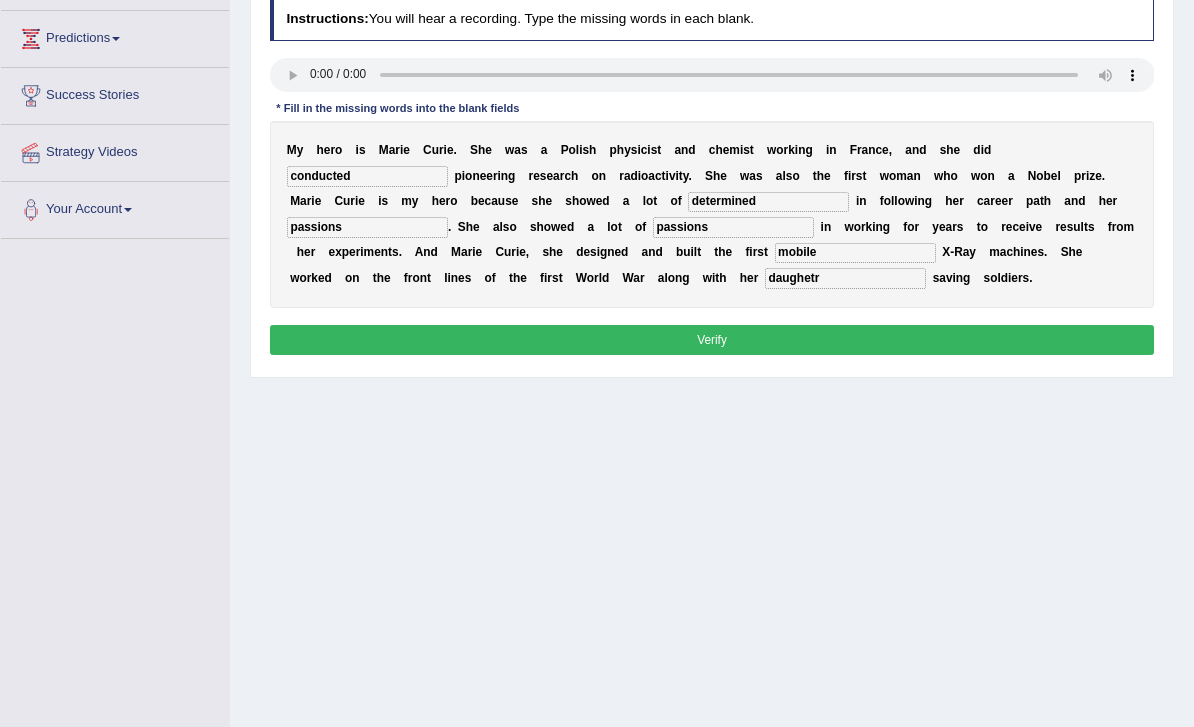 click on "passions" at bounding box center (367, 227) 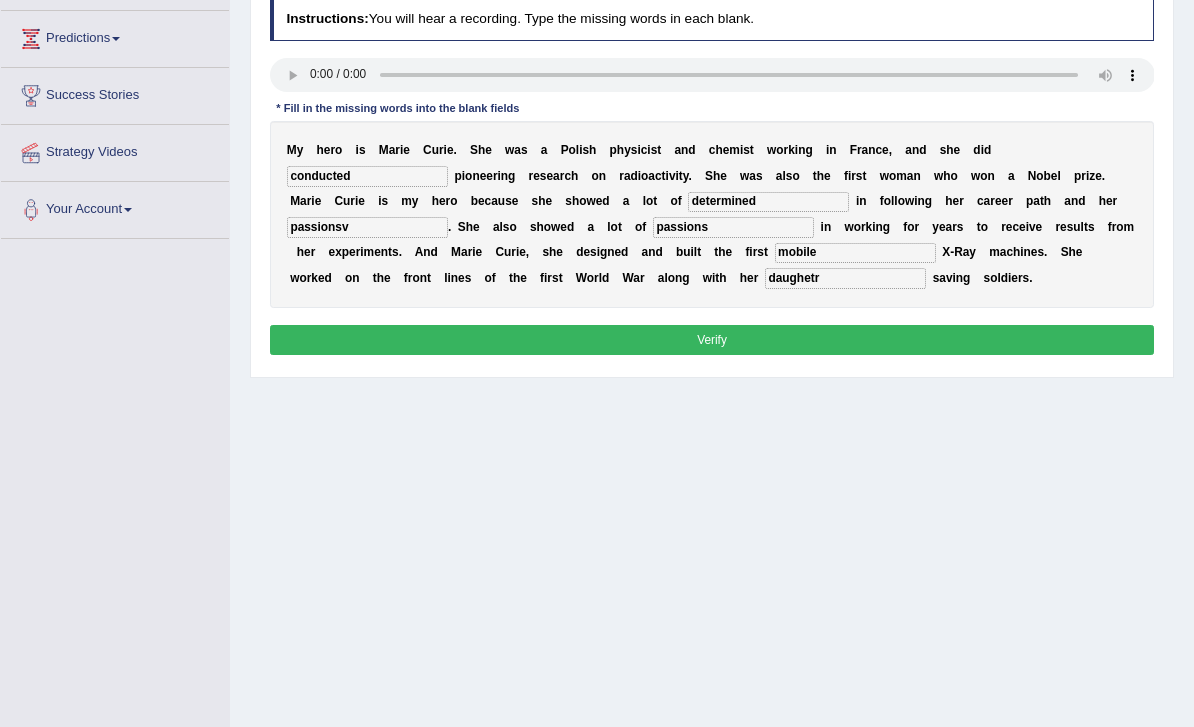 type on "passionsv" 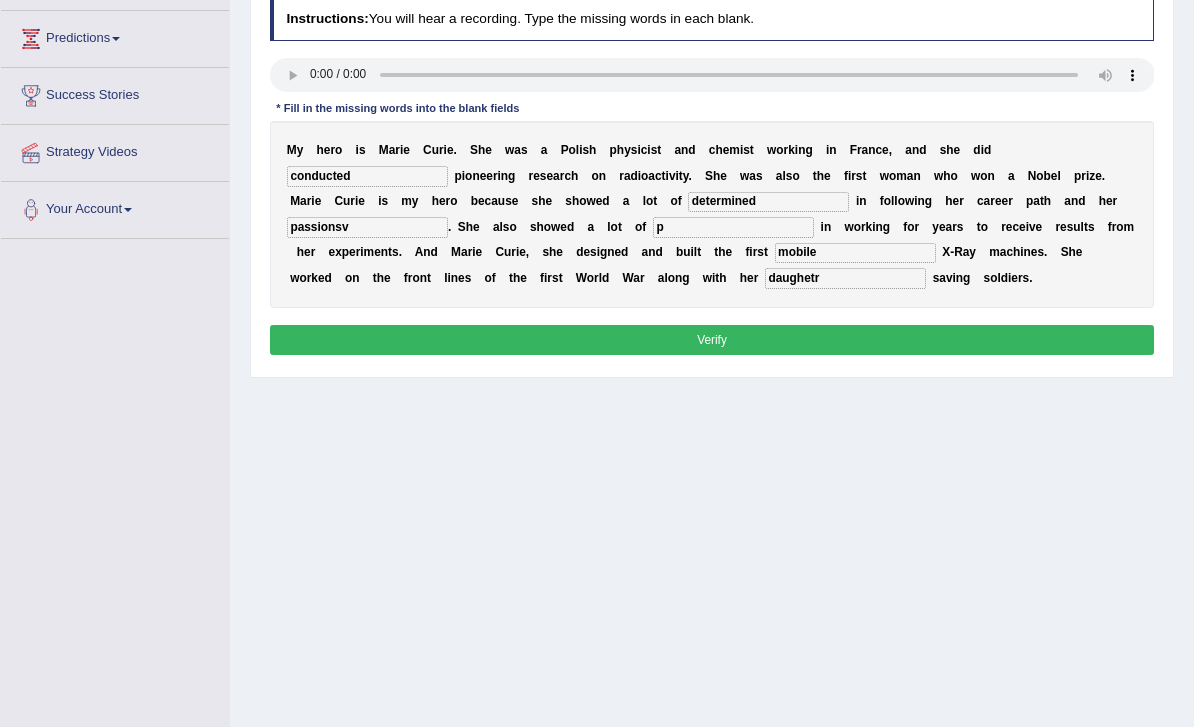 type on "p" 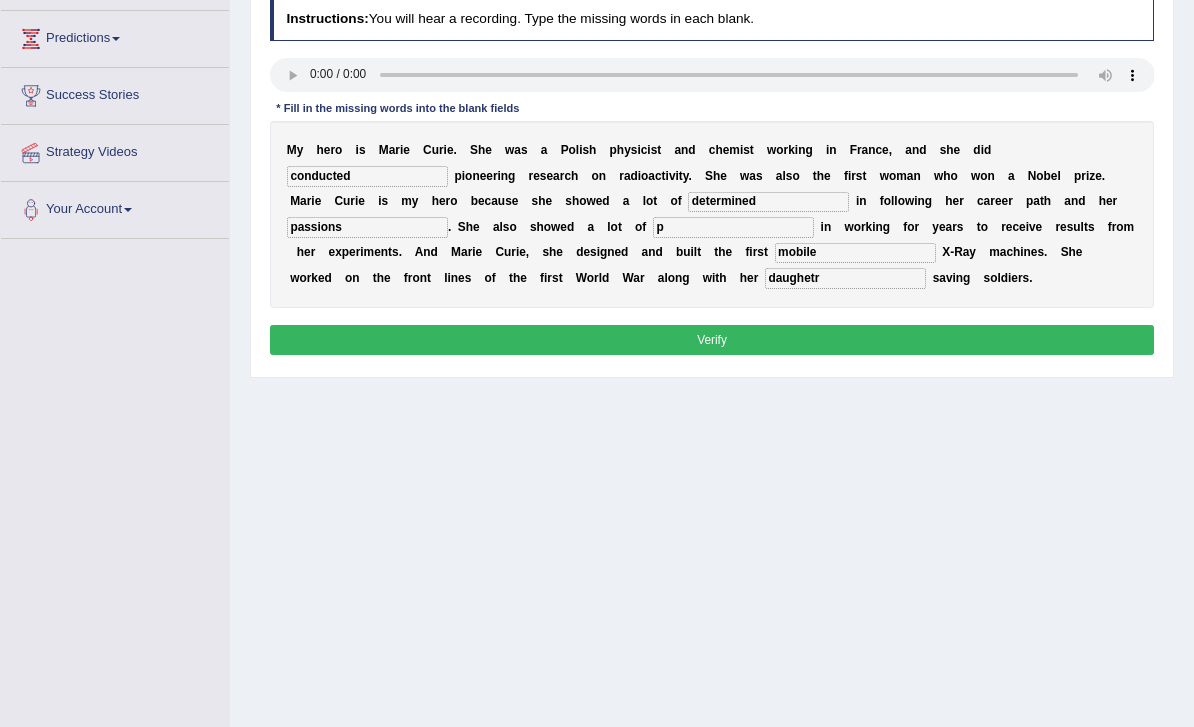 type on "passions" 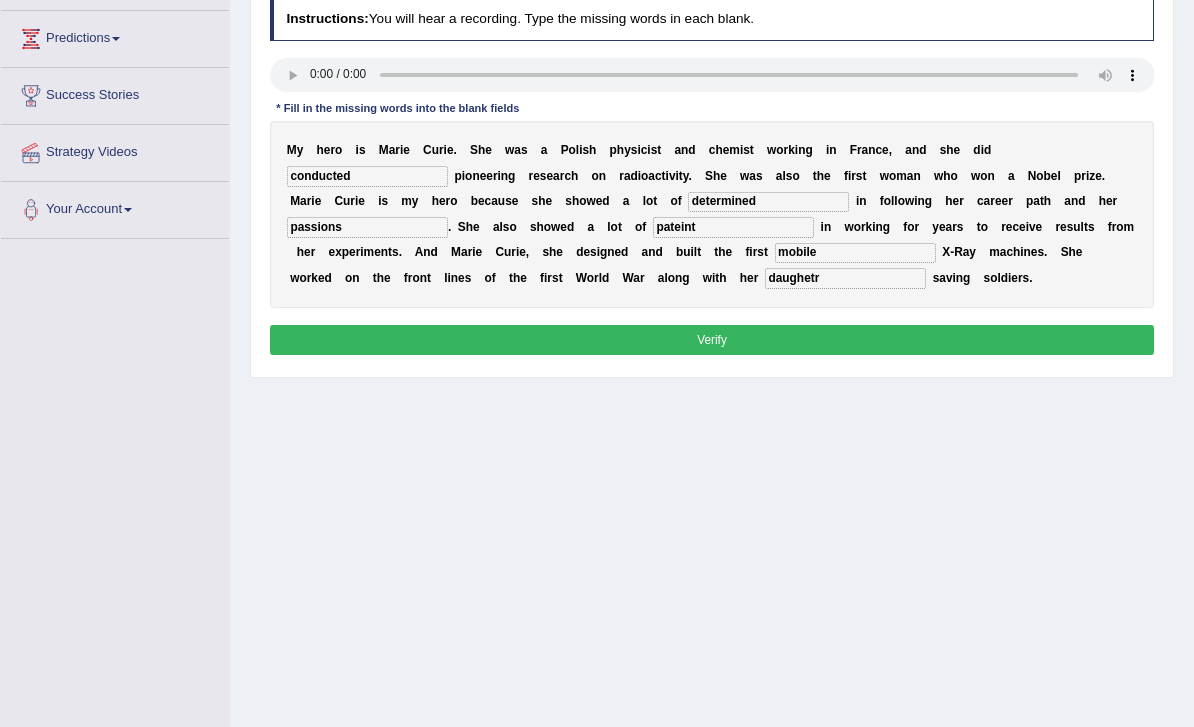 type on "pateint" 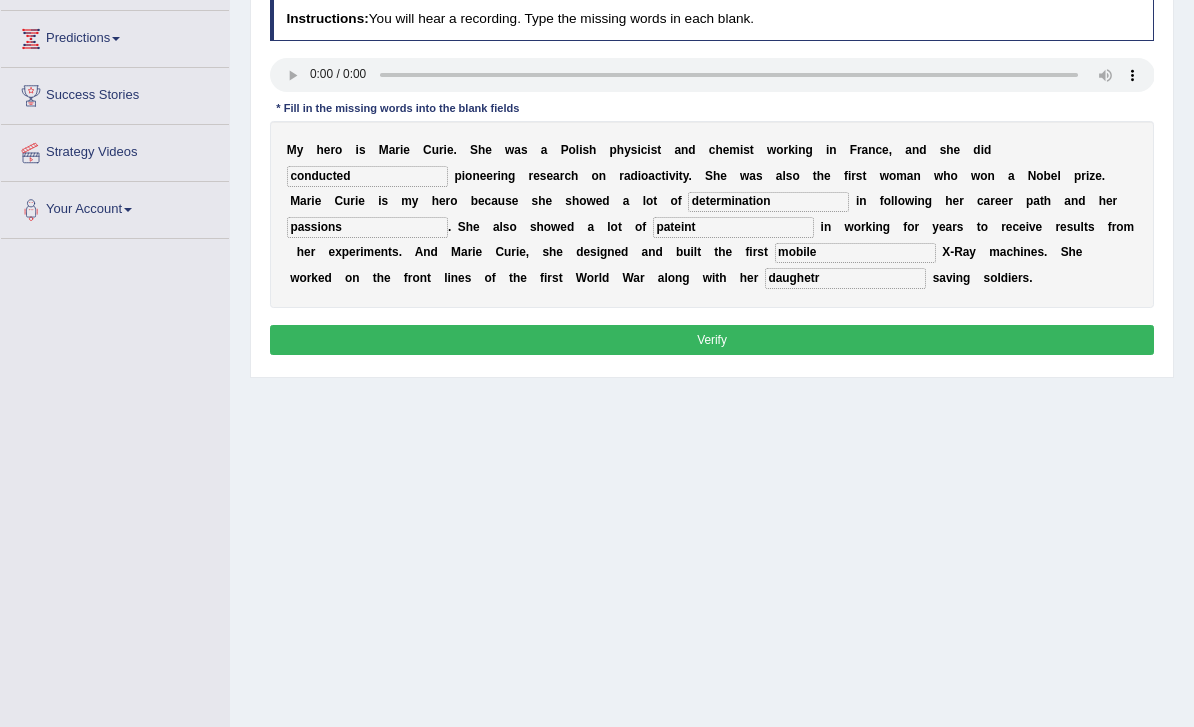 type on "determination" 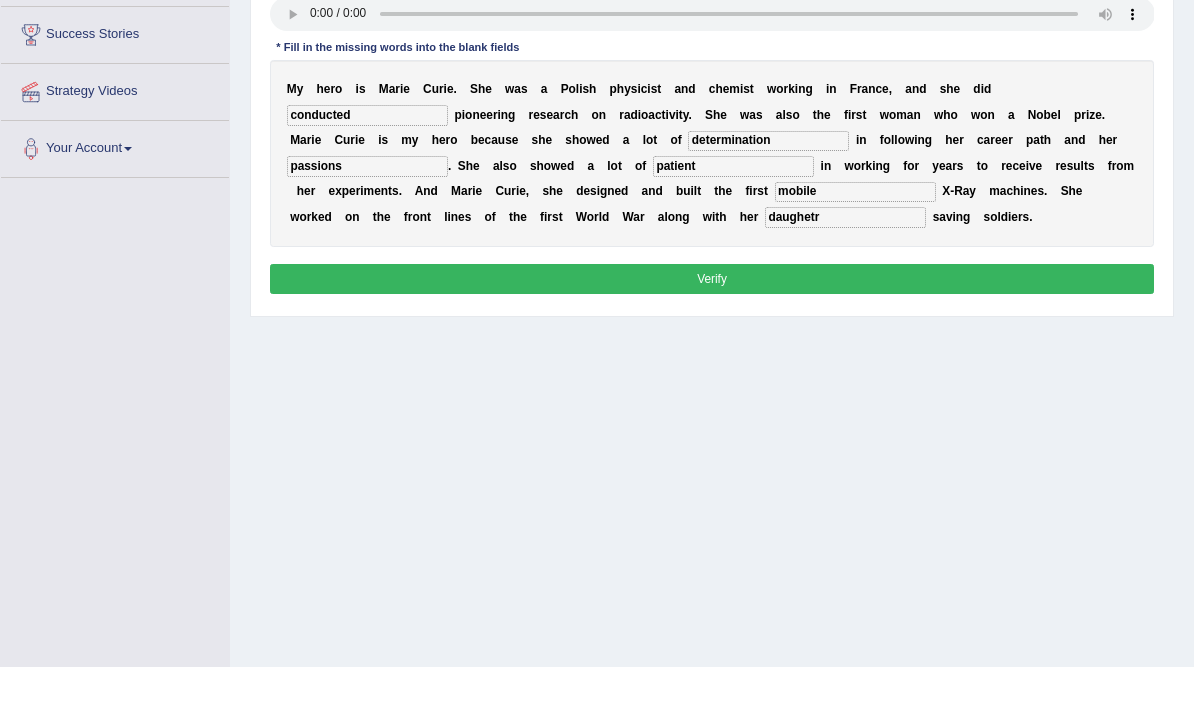 type on "patient" 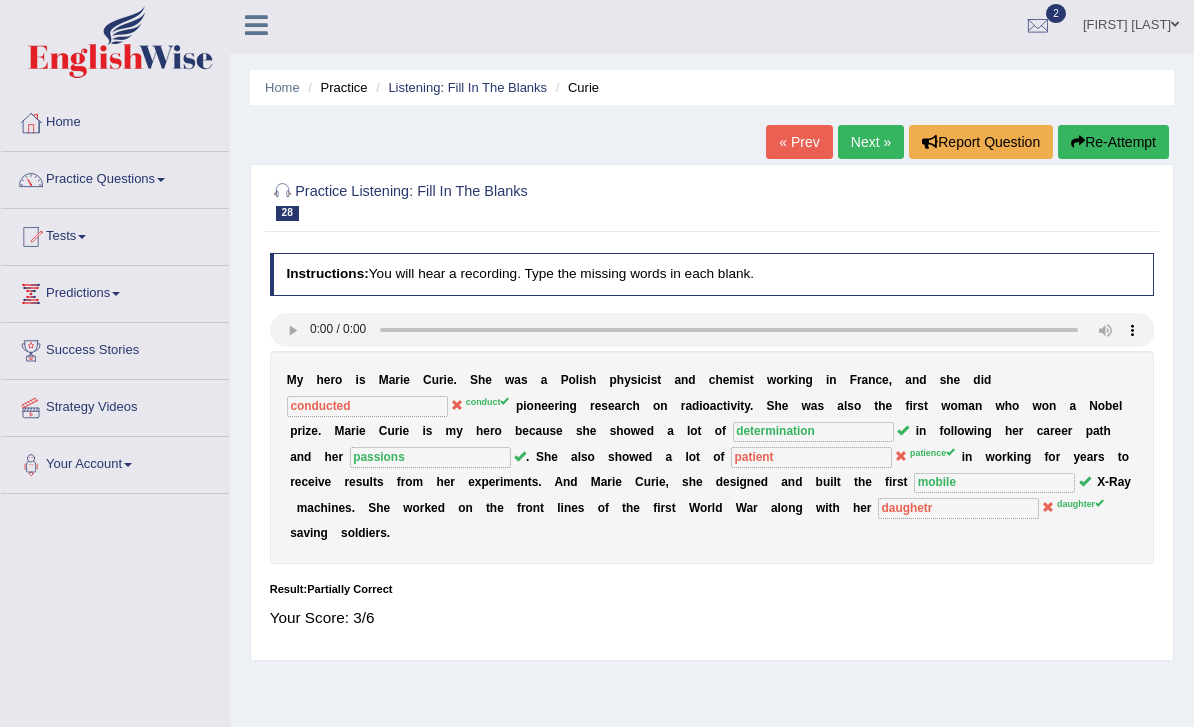 scroll, scrollTop: 0, scrollLeft: 0, axis: both 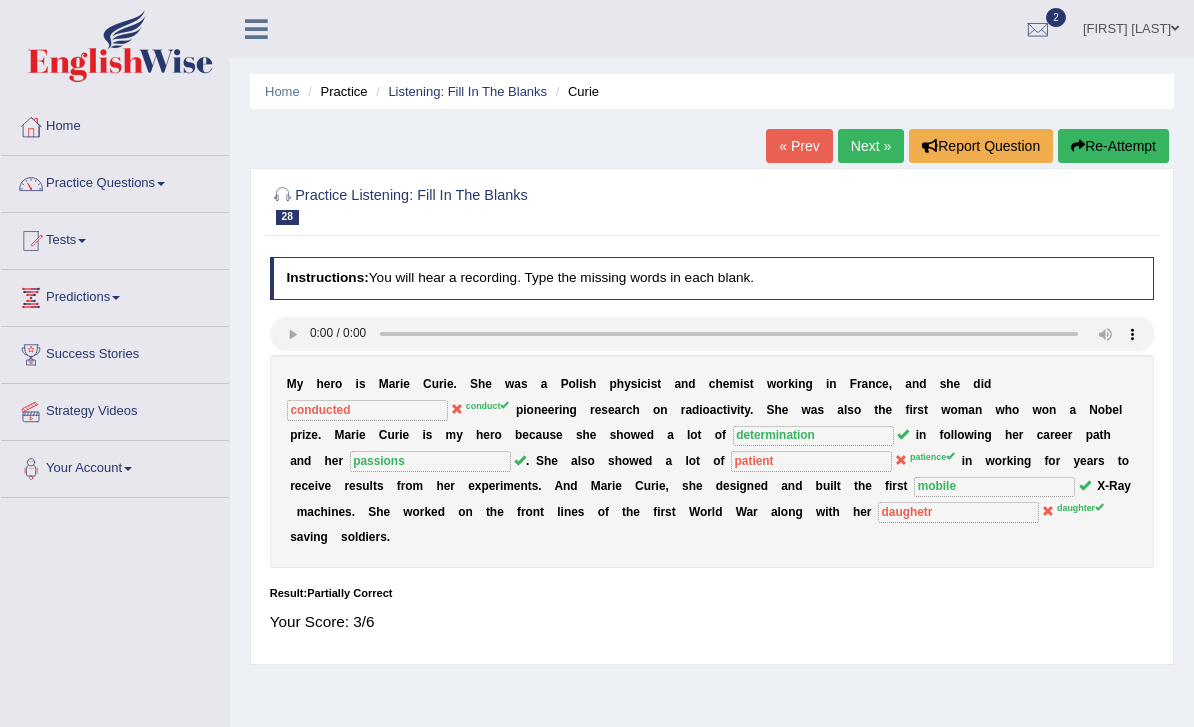 click on "Next »" at bounding box center (871, 146) 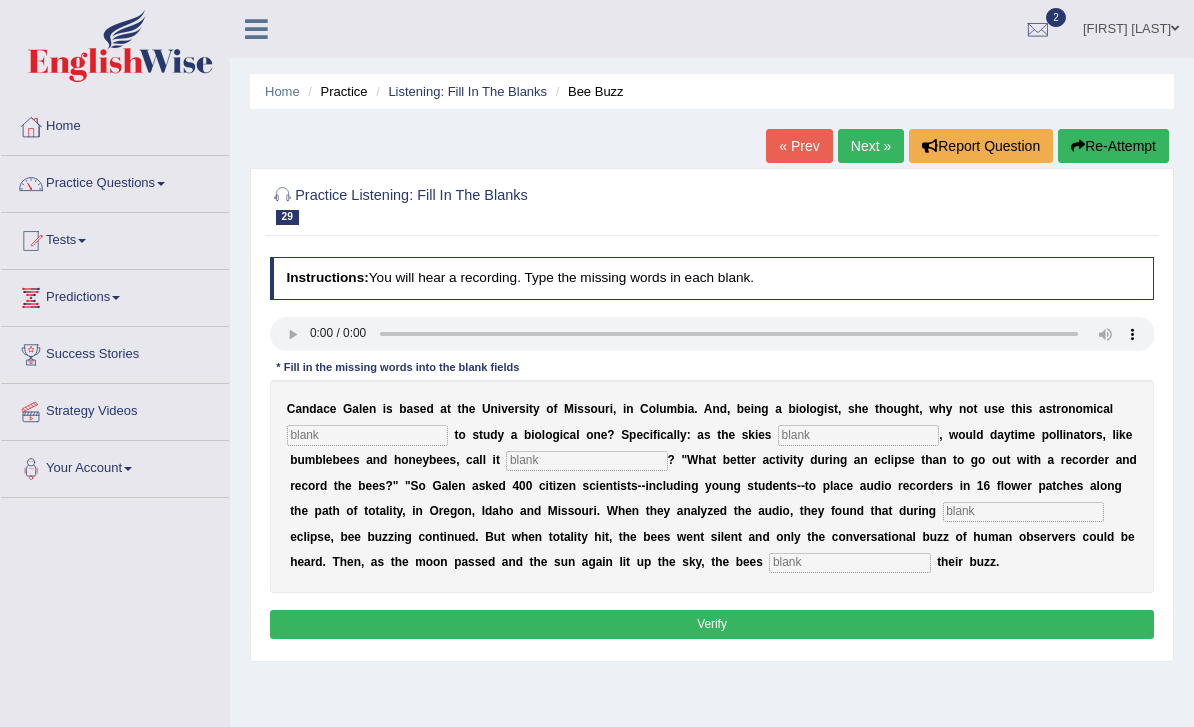 scroll, scrollTop: 0, scrollLeft: 0, axis: both 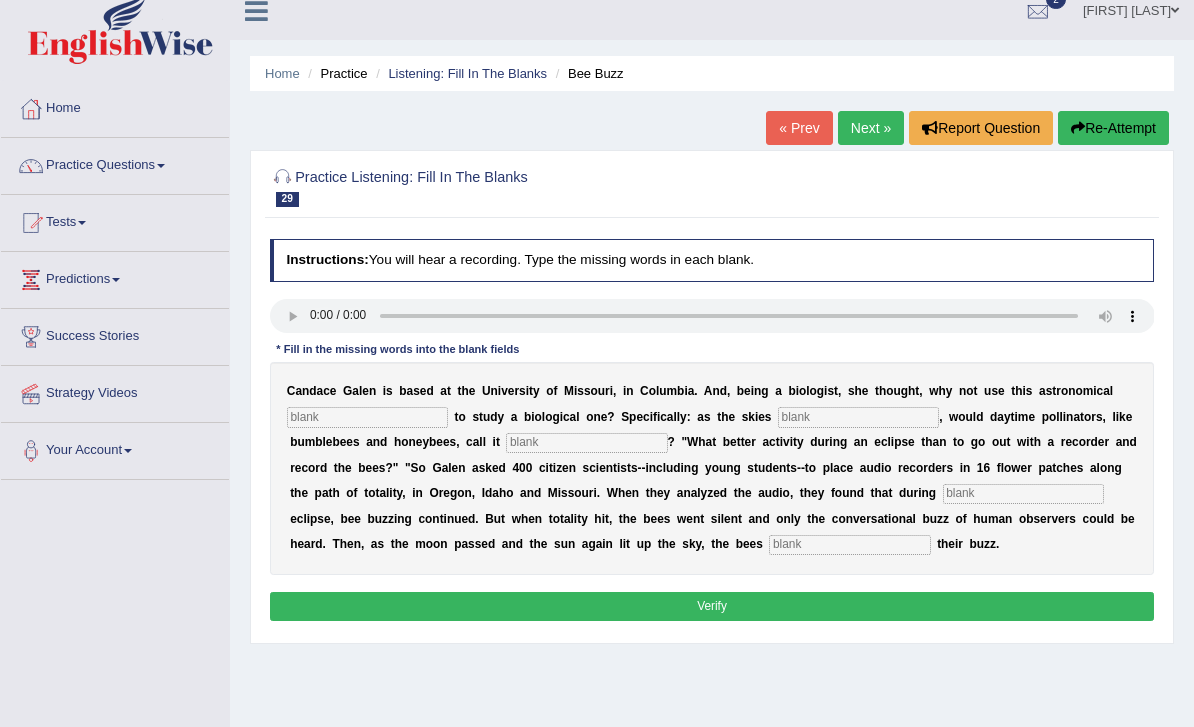 click at bounding box center [712, 316] 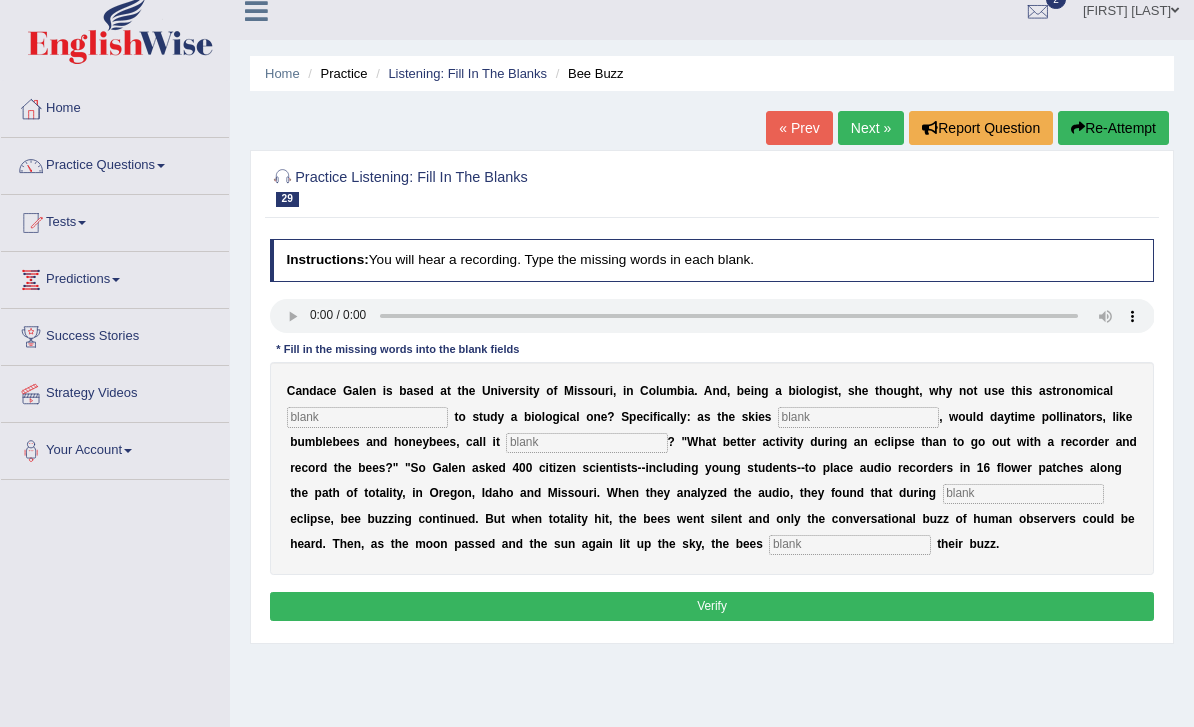 click on "Next »" at bounding box center (871, 128) 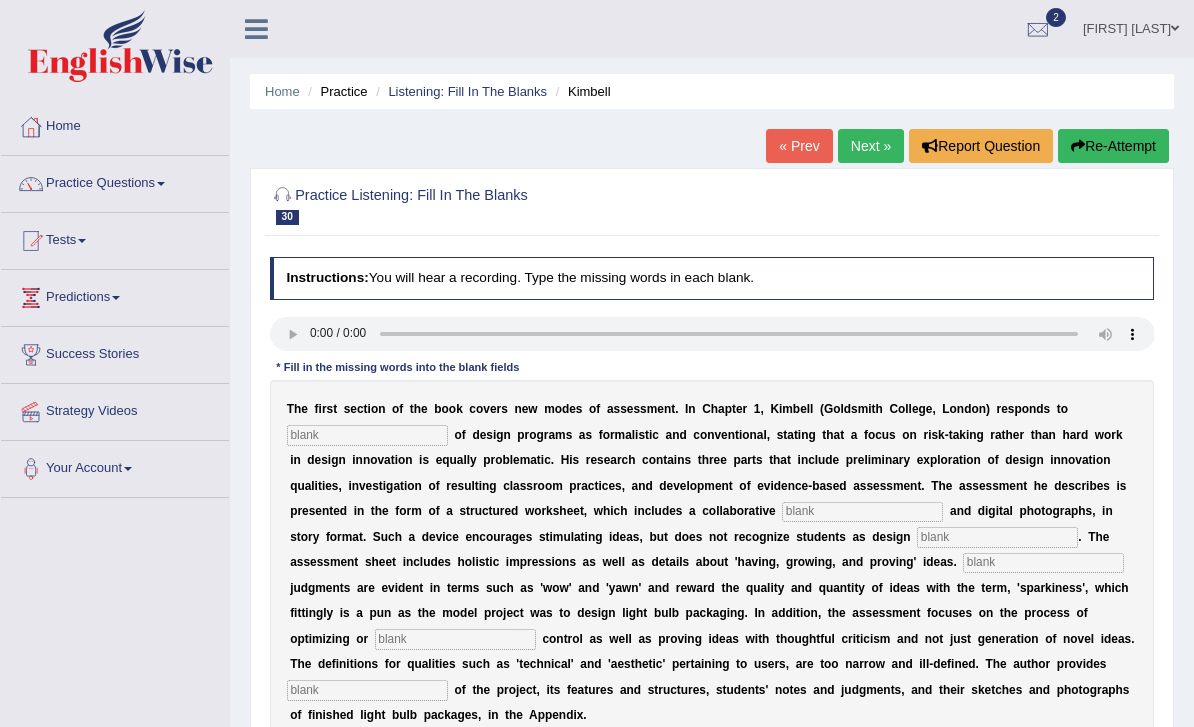 scroll, scrollTop: 0, scrollLeft: 0, axis: both 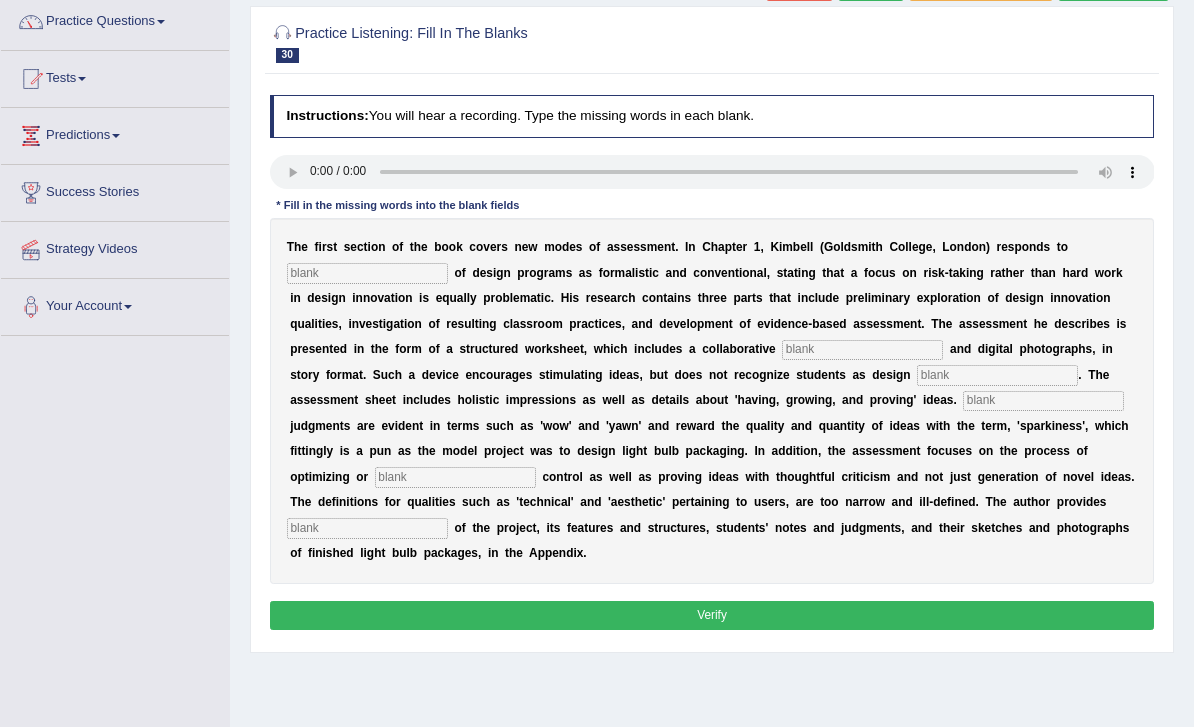 click at bounding box center [712, 172] 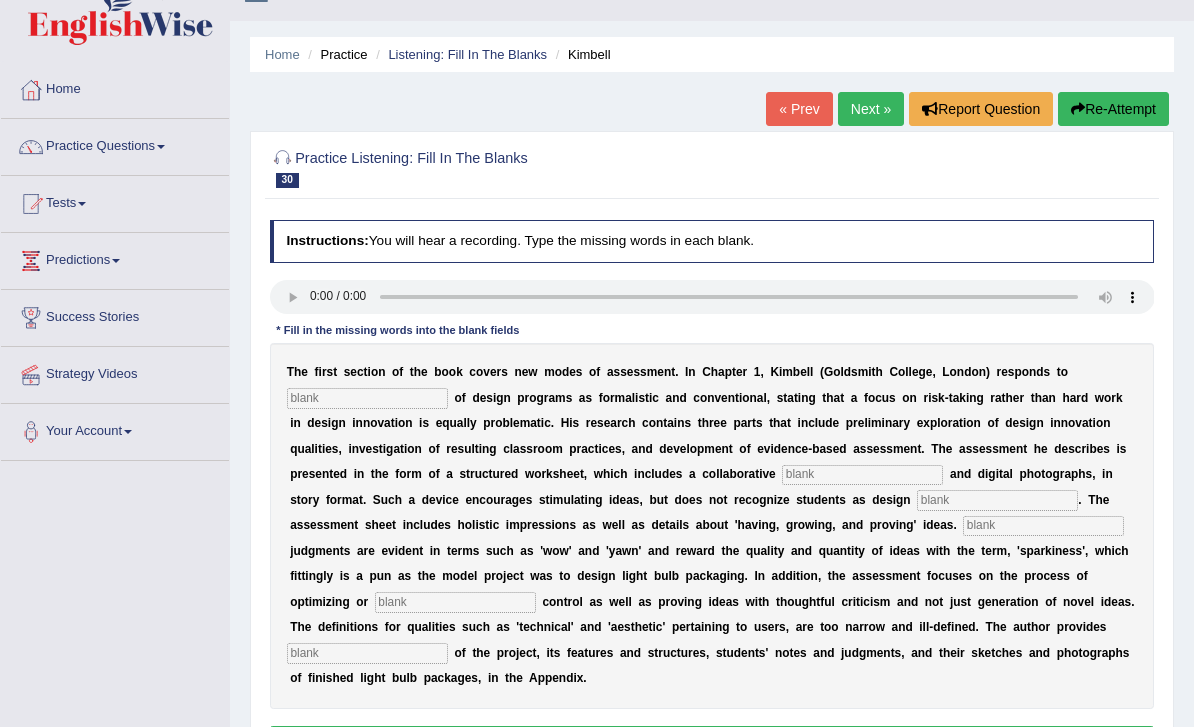 scroll, scrollTop: 37, scrollLeft: 0, axis: vertical 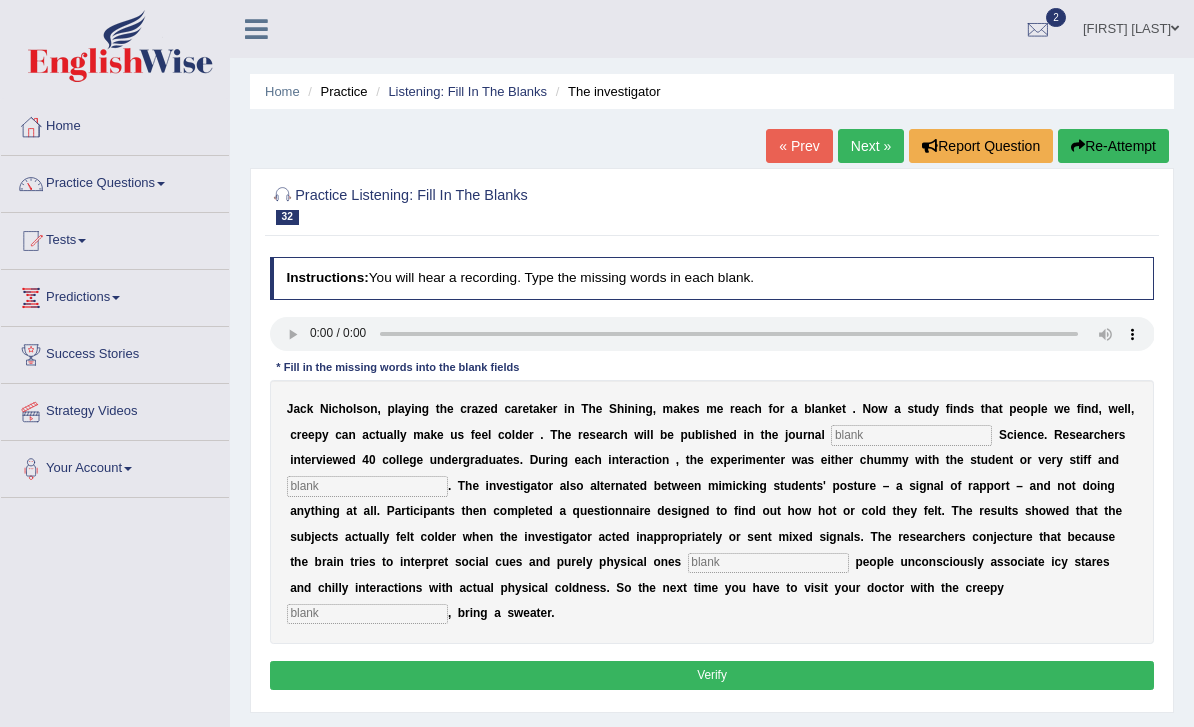 click on "Next »" at bounding box center (871, 146) 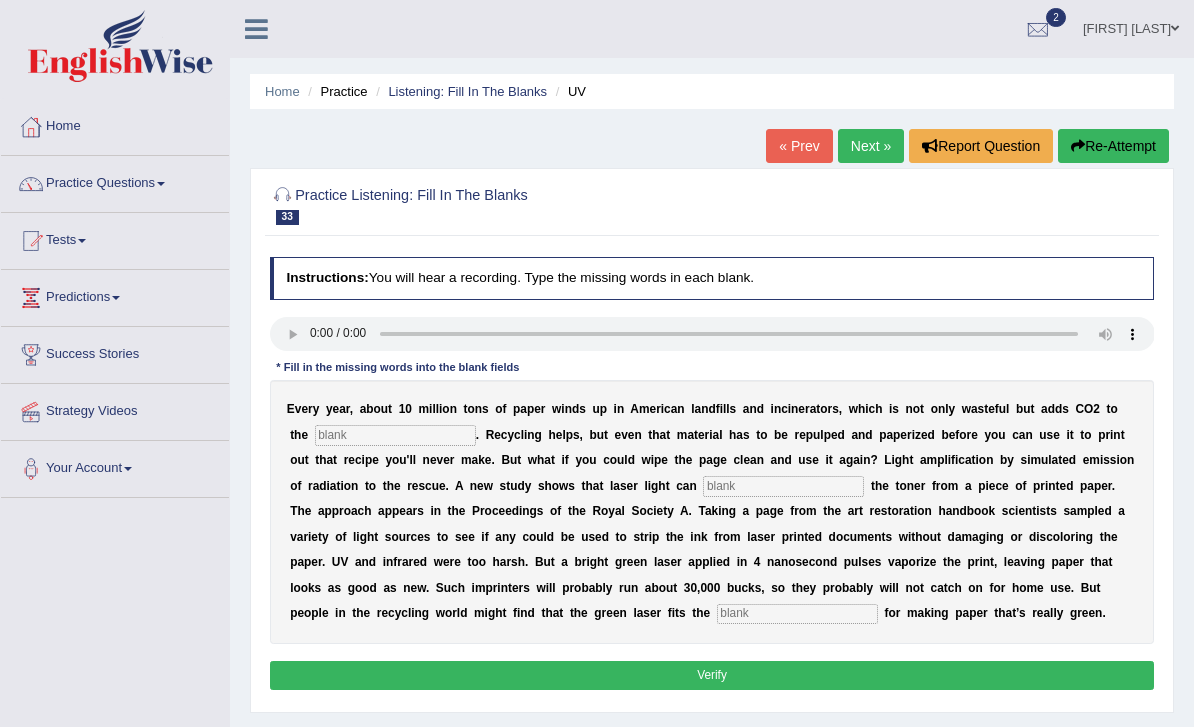 scroll, scrollTop: 0, scrollLeft: 0, axis: both 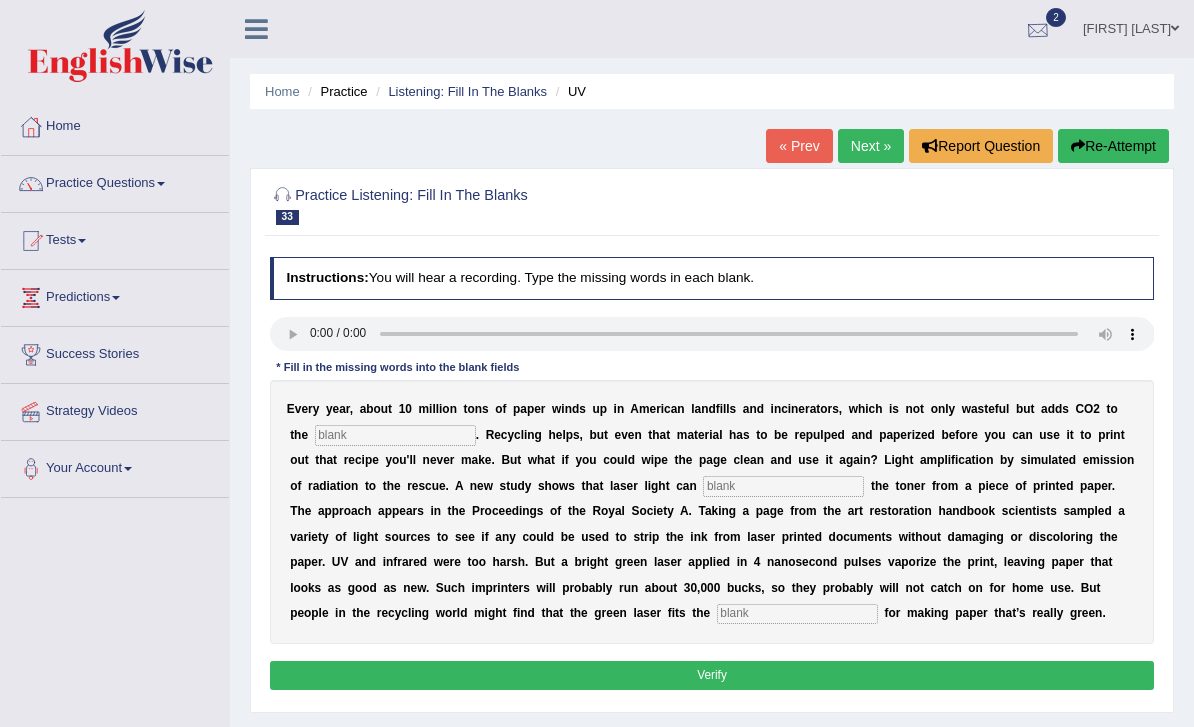 click at bounding box center (1038, 30) 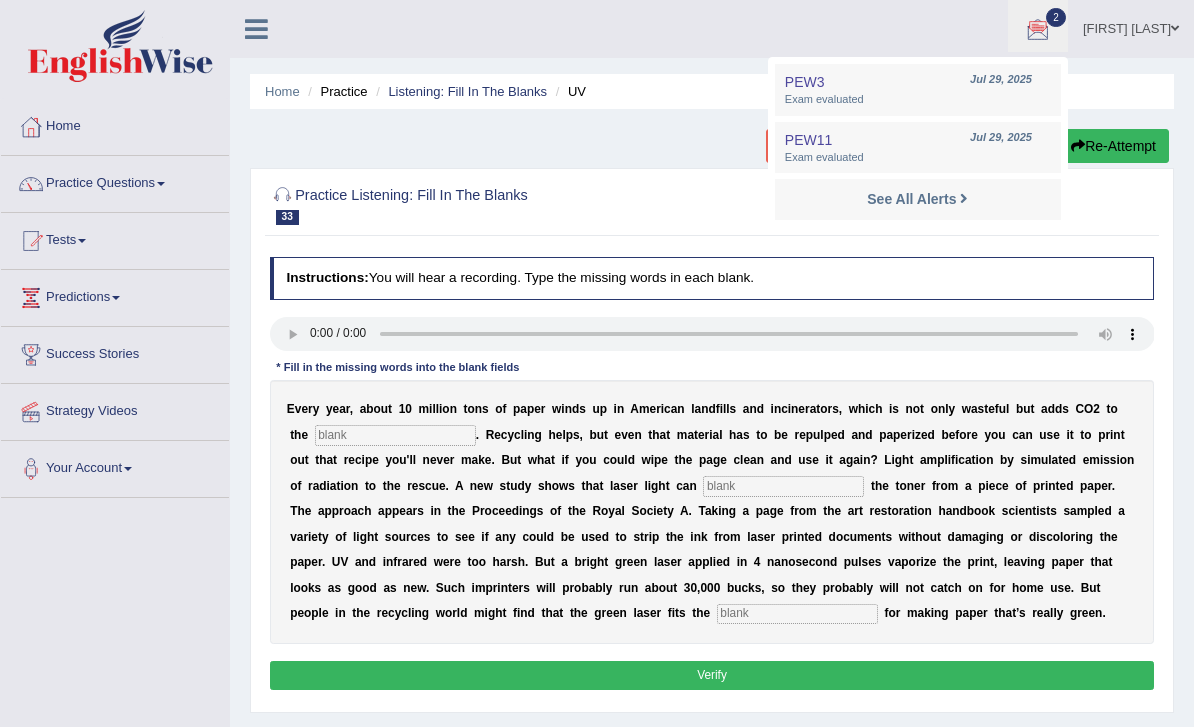 click on "Exam evaluated" at bounding box center (918, 100) 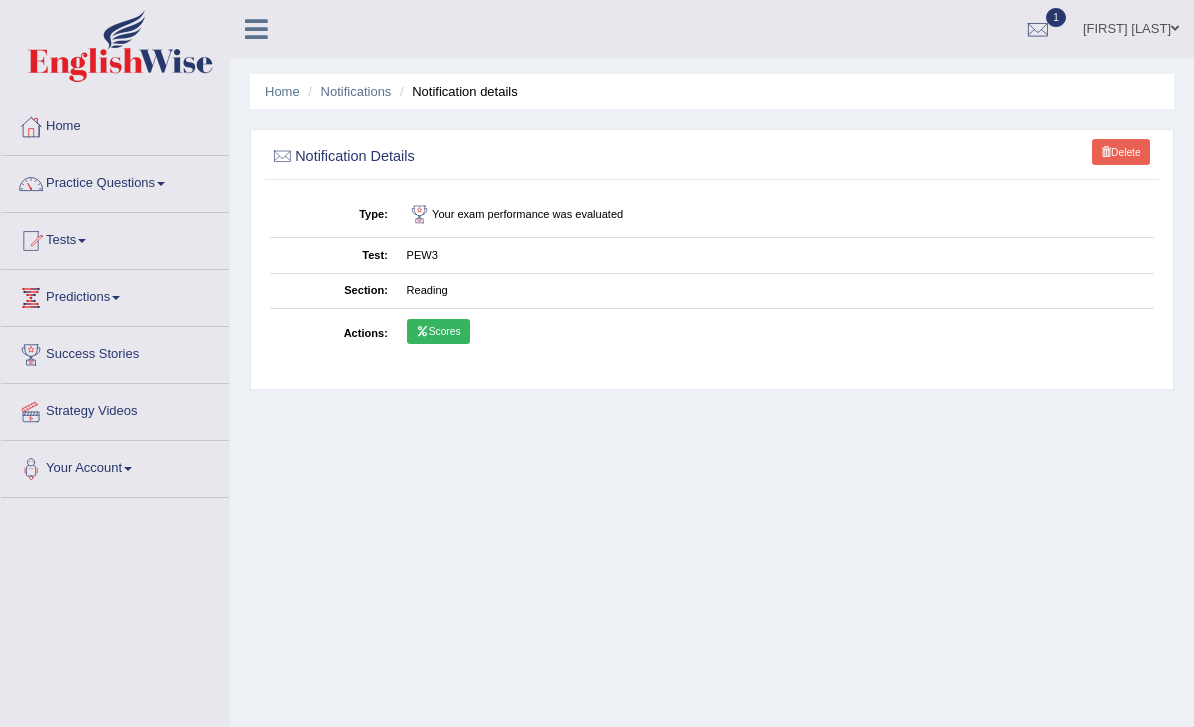 scroll, scrollTop: 0, scrollLeft: 0, axis: both 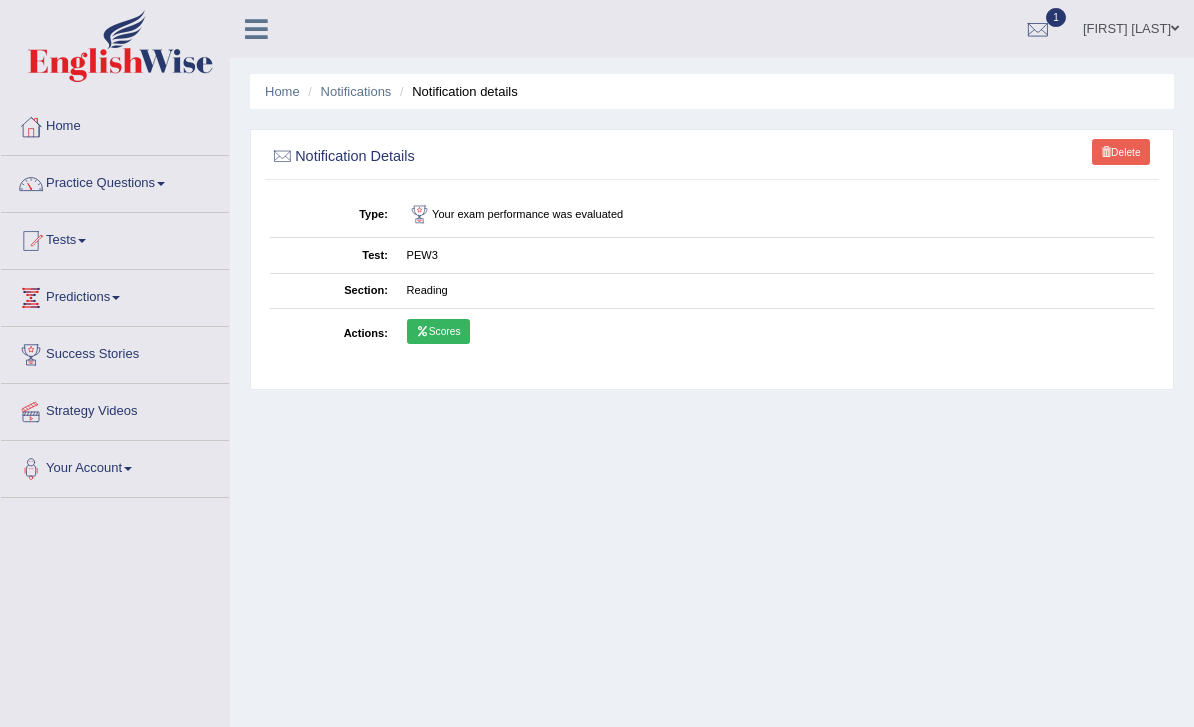 click on "Scores" at bounding box center [438, 332] 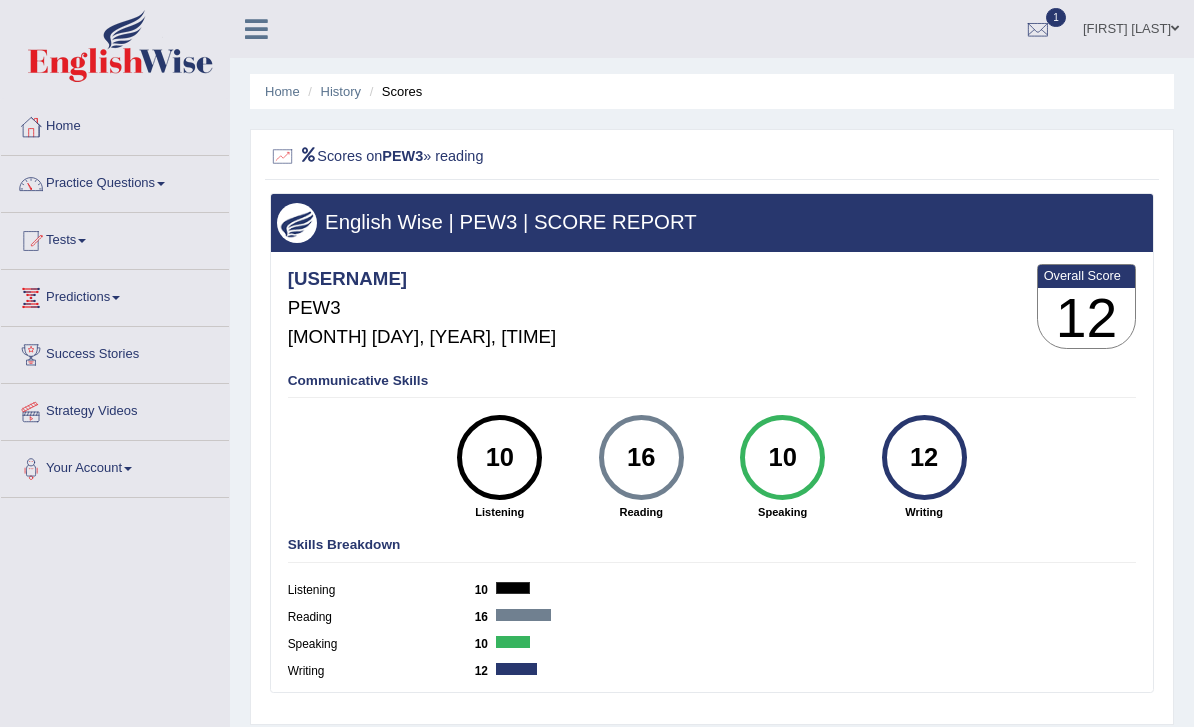 scroll, scrollTop: 0, scrollLeft: 0, axis: both 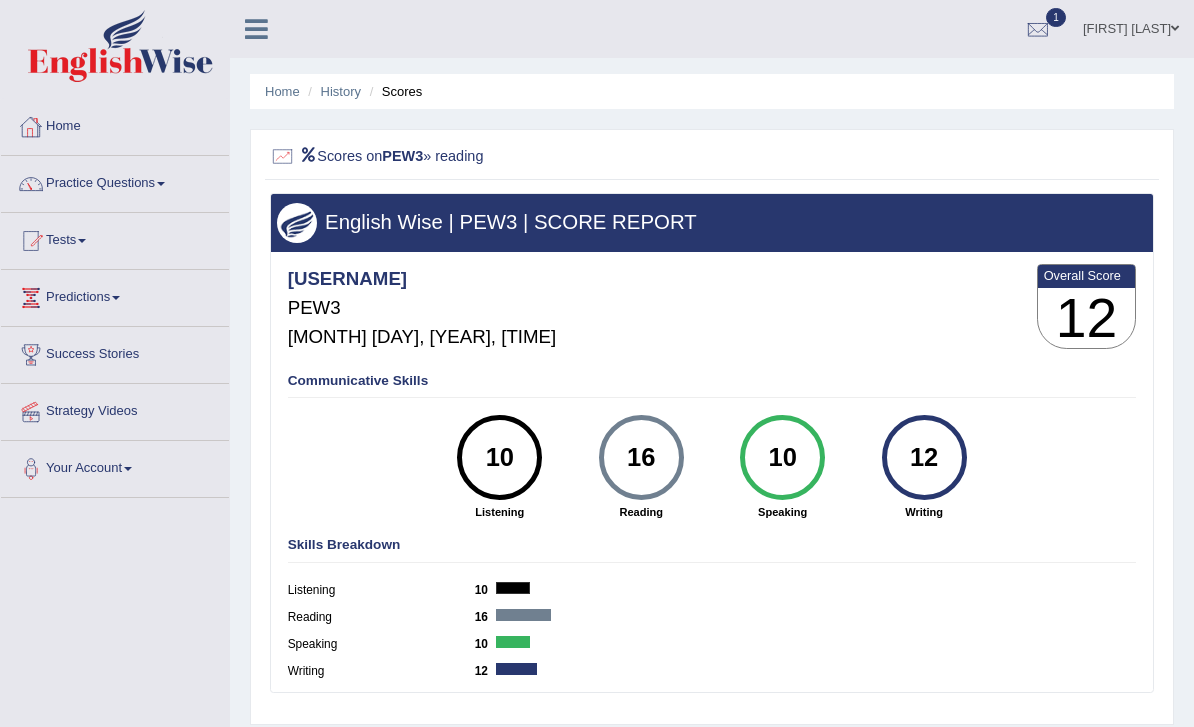click on "Home" at bounding box center (115, 124) 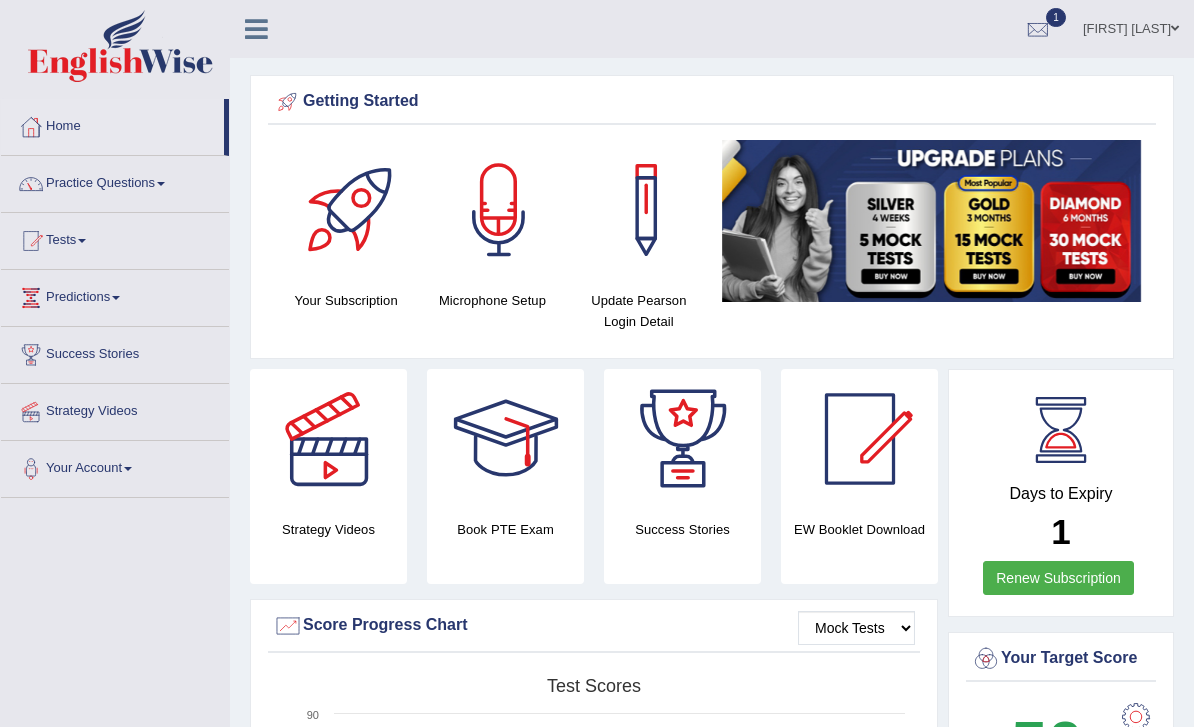 scroll, scrollTop: 0, scrollLeft: 0, axis: both 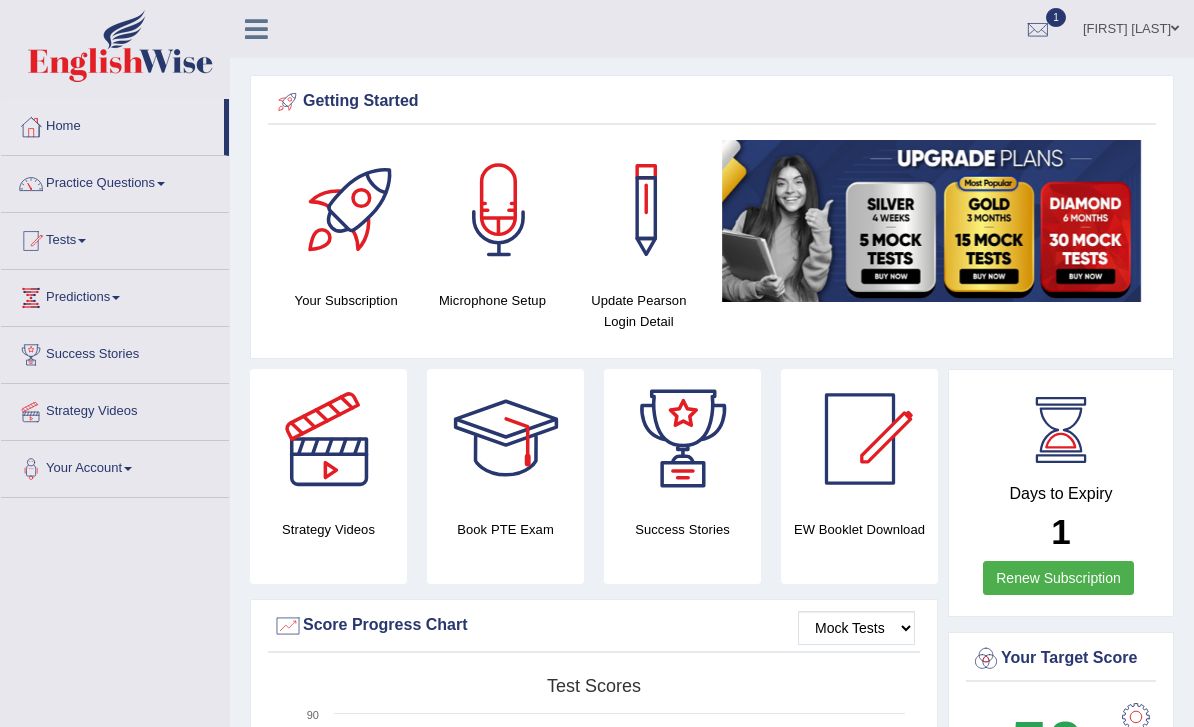 click at bounding box center (256, 27) 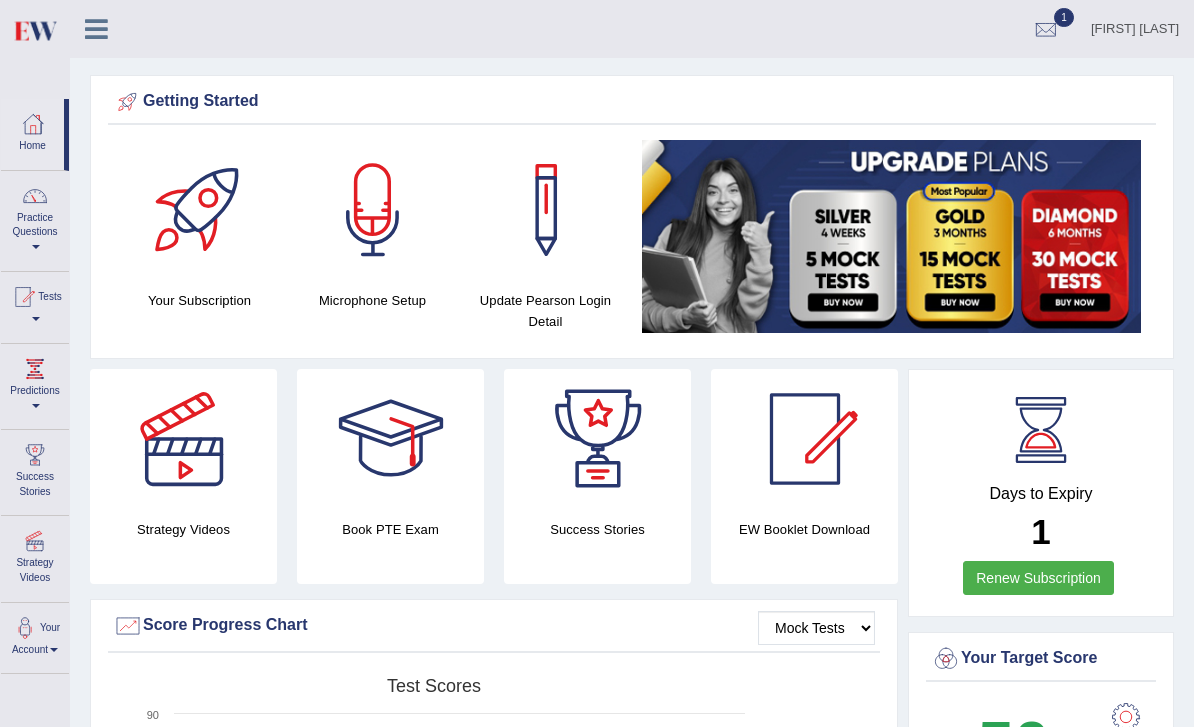 click on "Tests" at bounding box center [35, 304] 